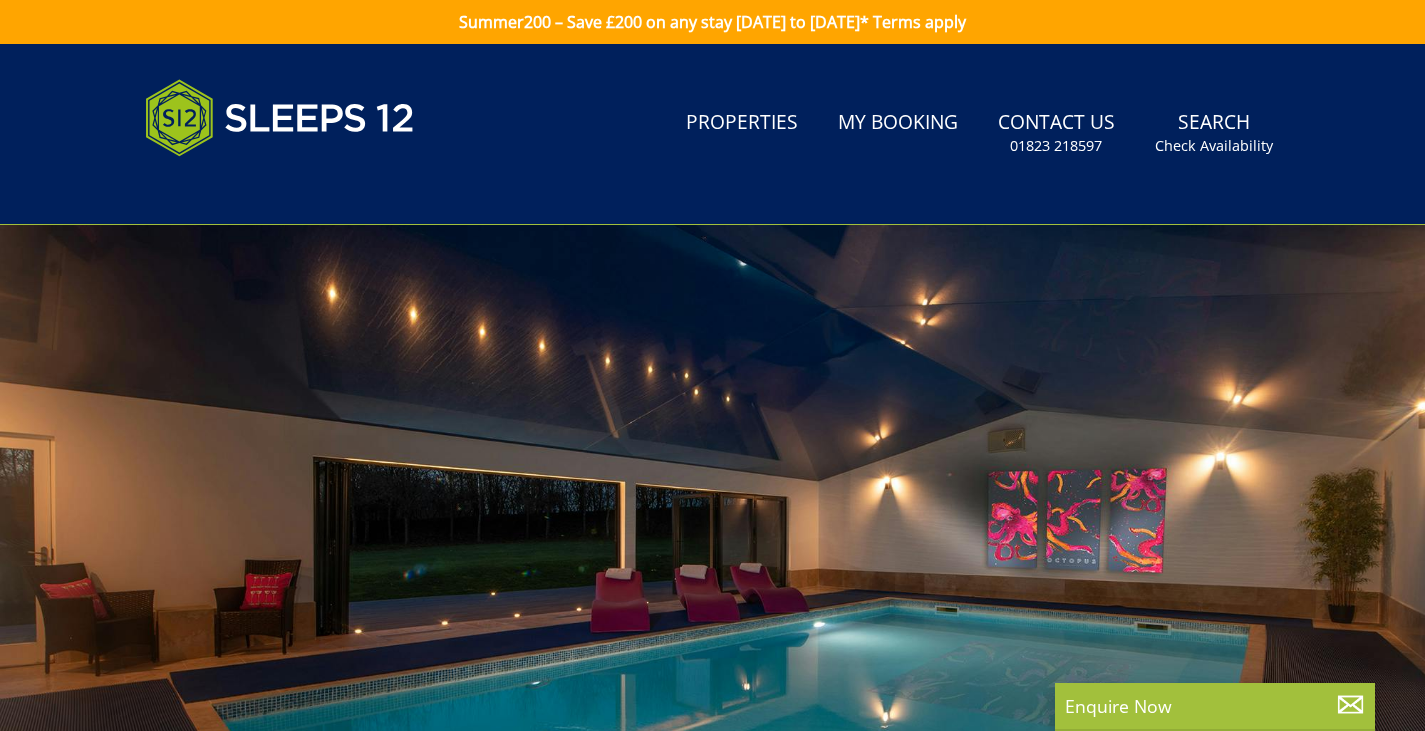 scroll, scrollTop: 0, scrollLeft: 0, axis: both 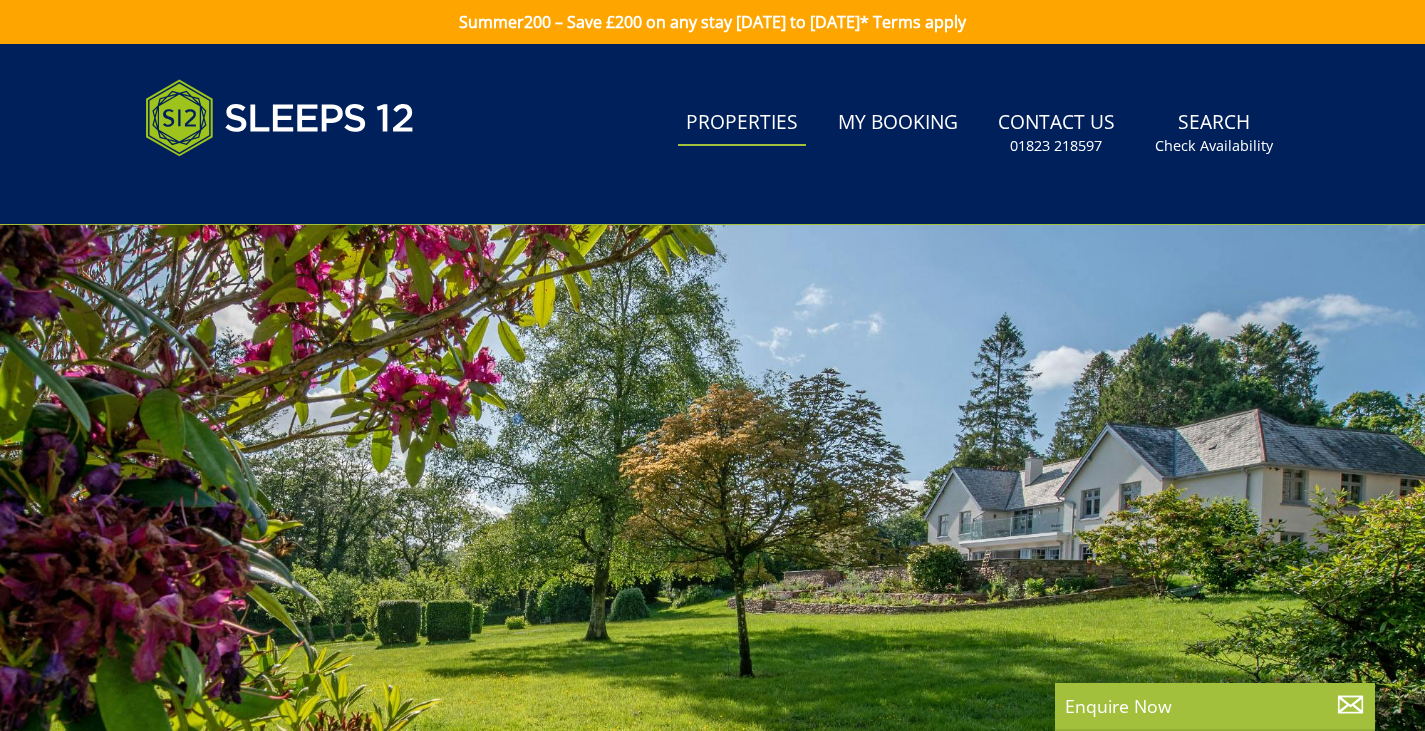 click on "Properties" at bounding box center [742, 123] 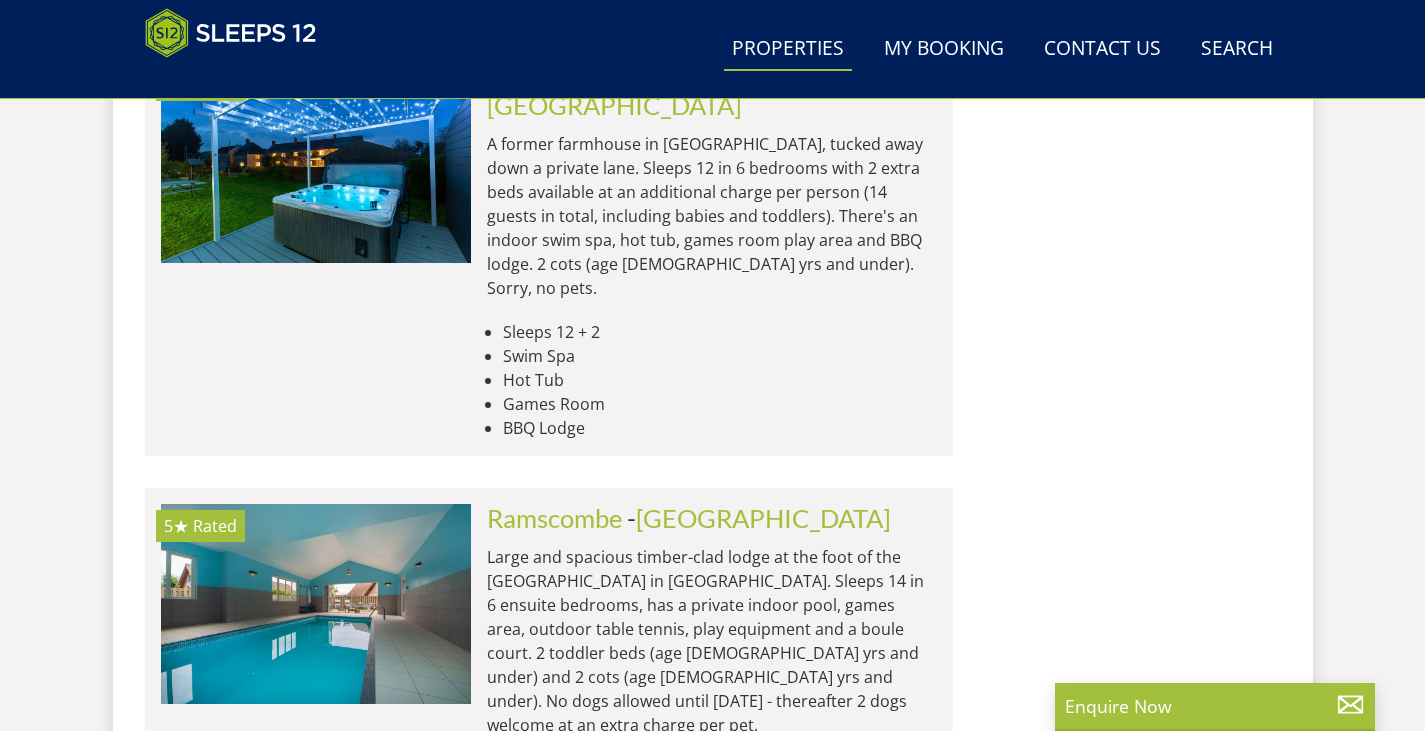 scroll, scrollTop: 6450, scrollLeft: 0, axis: vertical 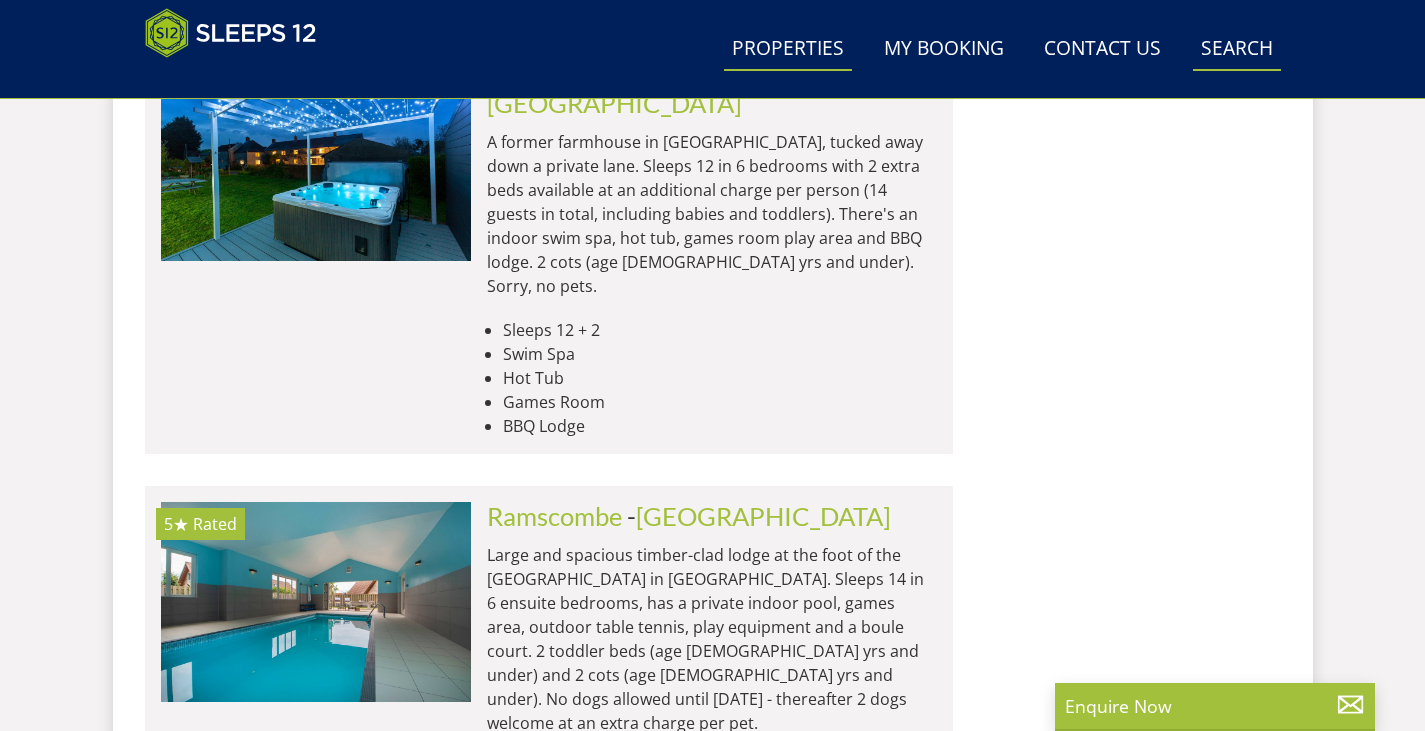 click on "Search  Check Availability" at bounding box center [1237, 49] 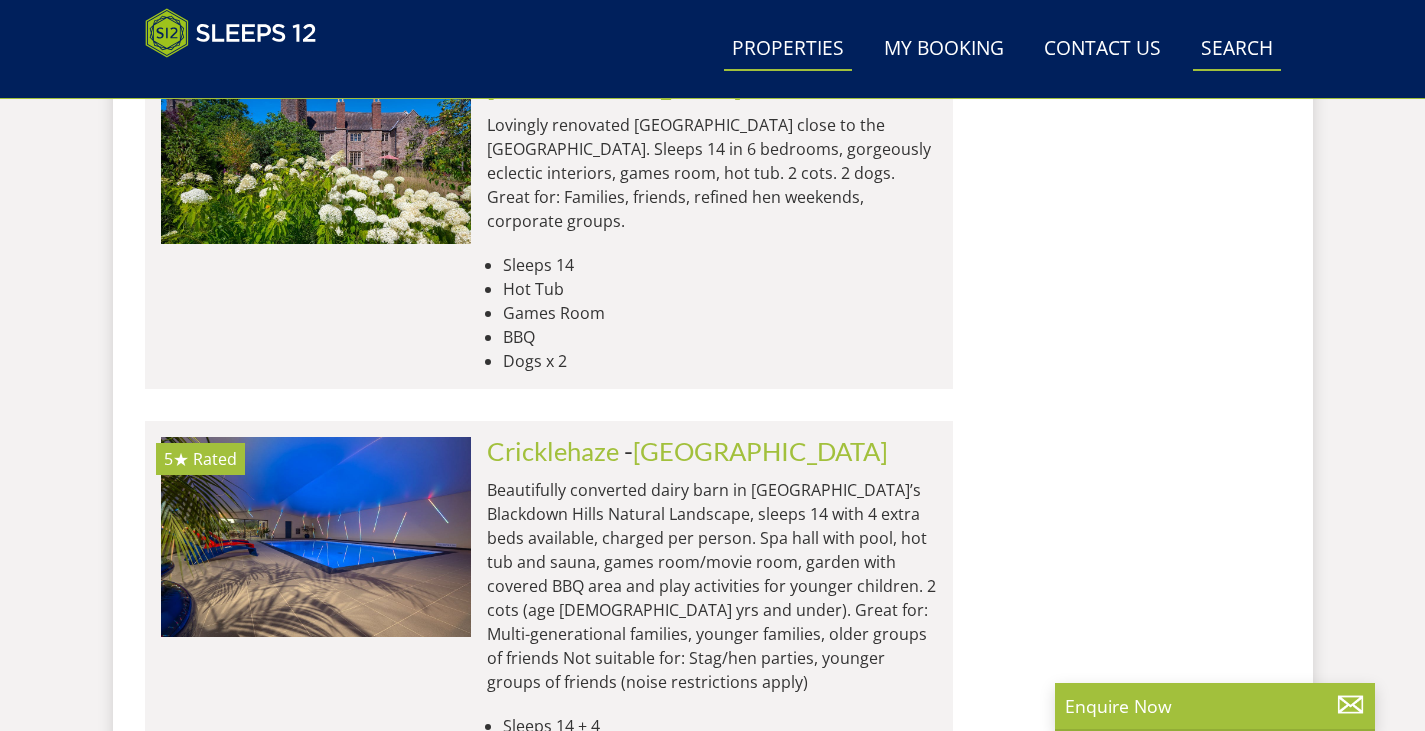 scroll, scrollTop: 5615, scrollLeft: 0, axis: vertical 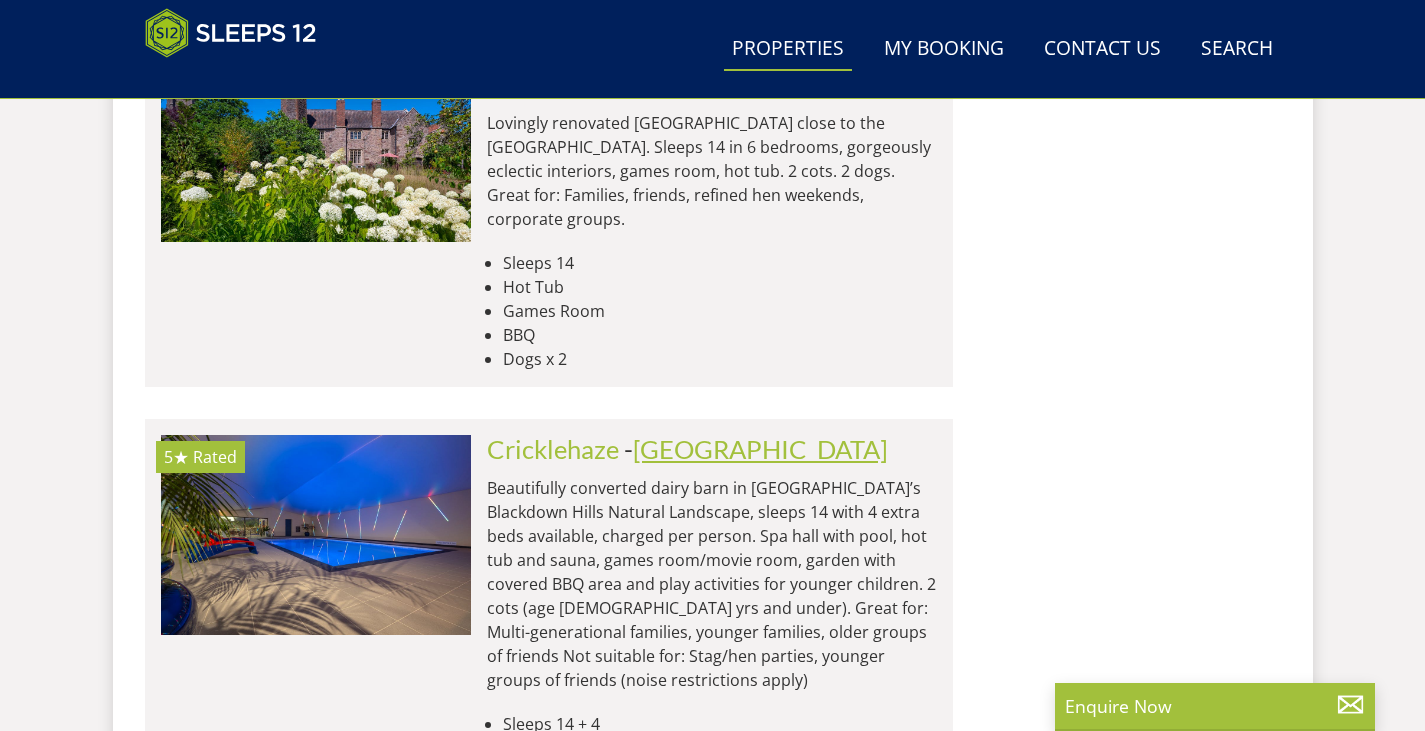 click on "[GEOGRAPHIC_DATA]" at bounding box center [760, 449] 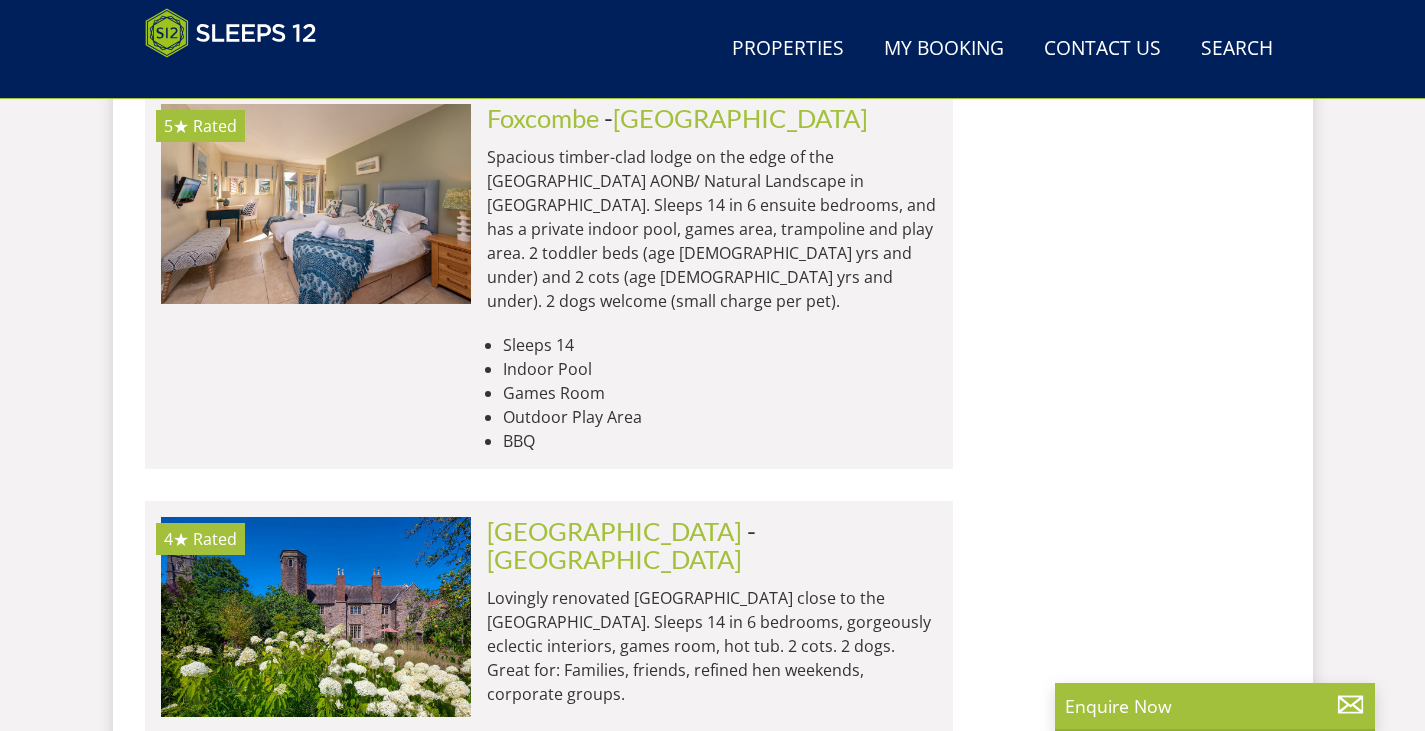 scroll, scrollTop: 2294, scrollLeft: 0, axis: vertical 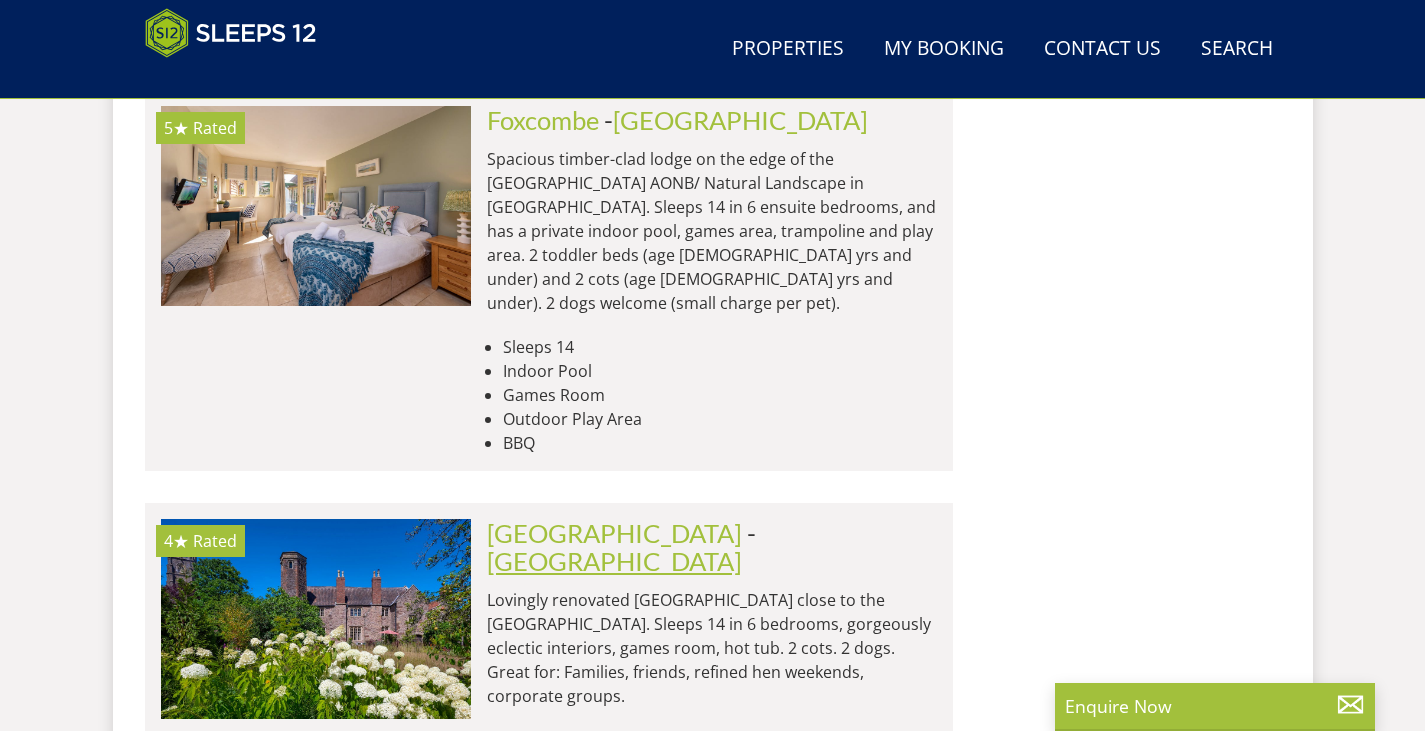 click on "[GEOGRAPHIC_DATA]" at bounding box center (614, 561) 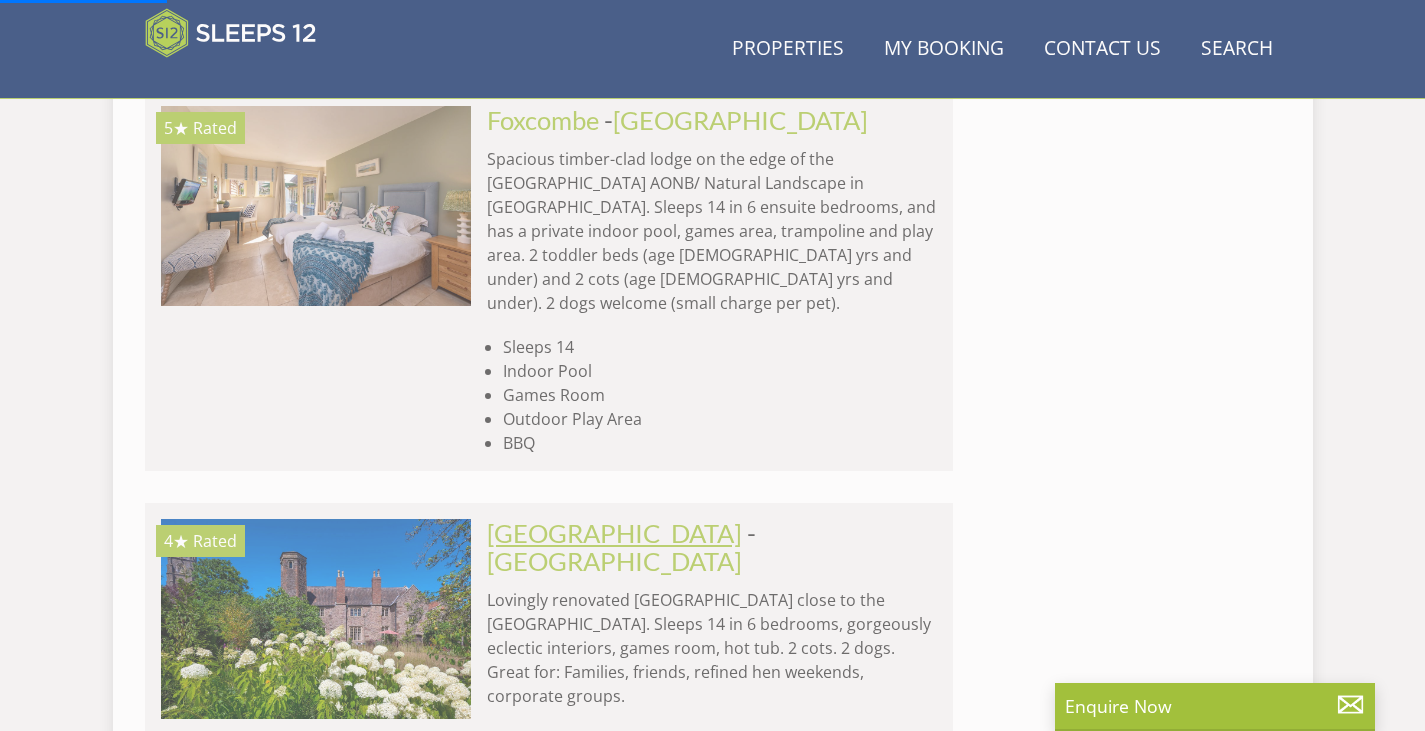click on "[GEOGRAPHIC_DATA]" at bounding box center (614, 533) 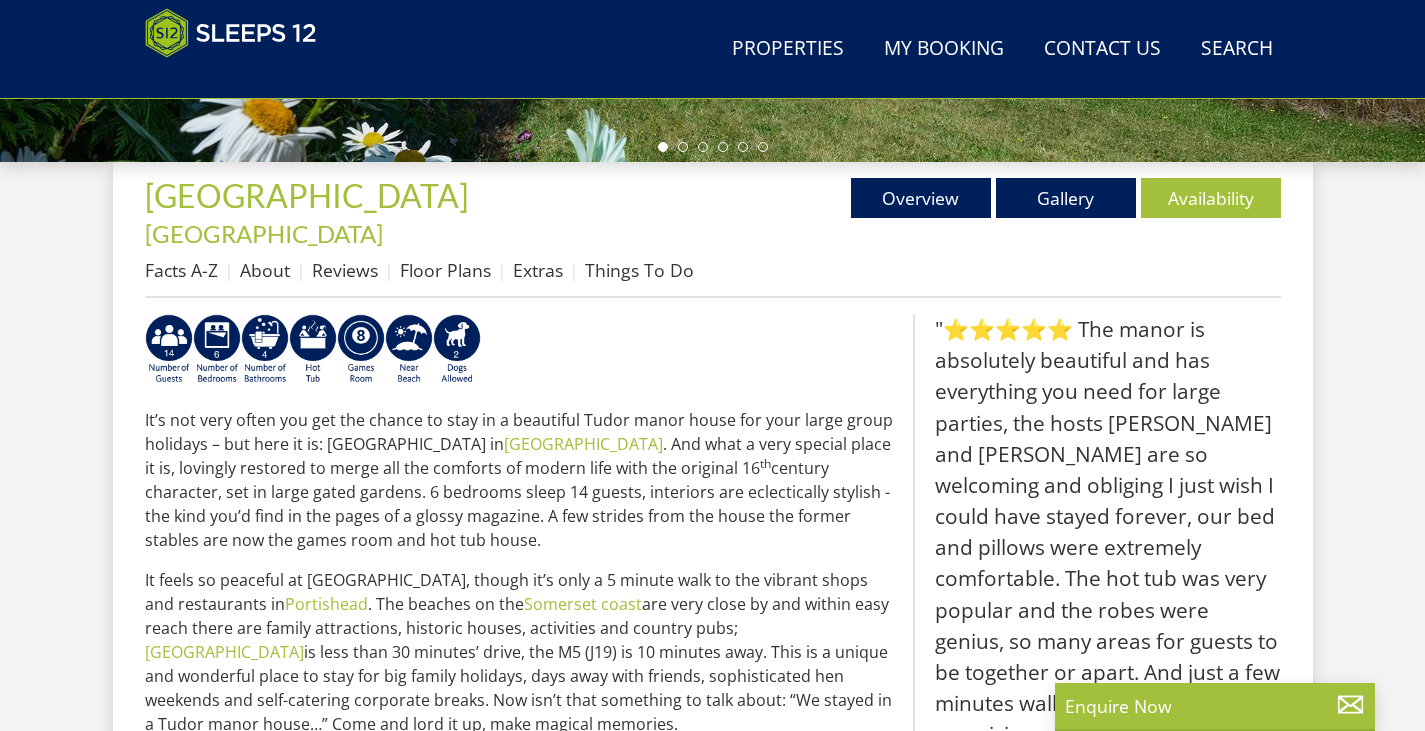 scroll, scrollTop: 680, scrollLeft: 0, axis: vertical 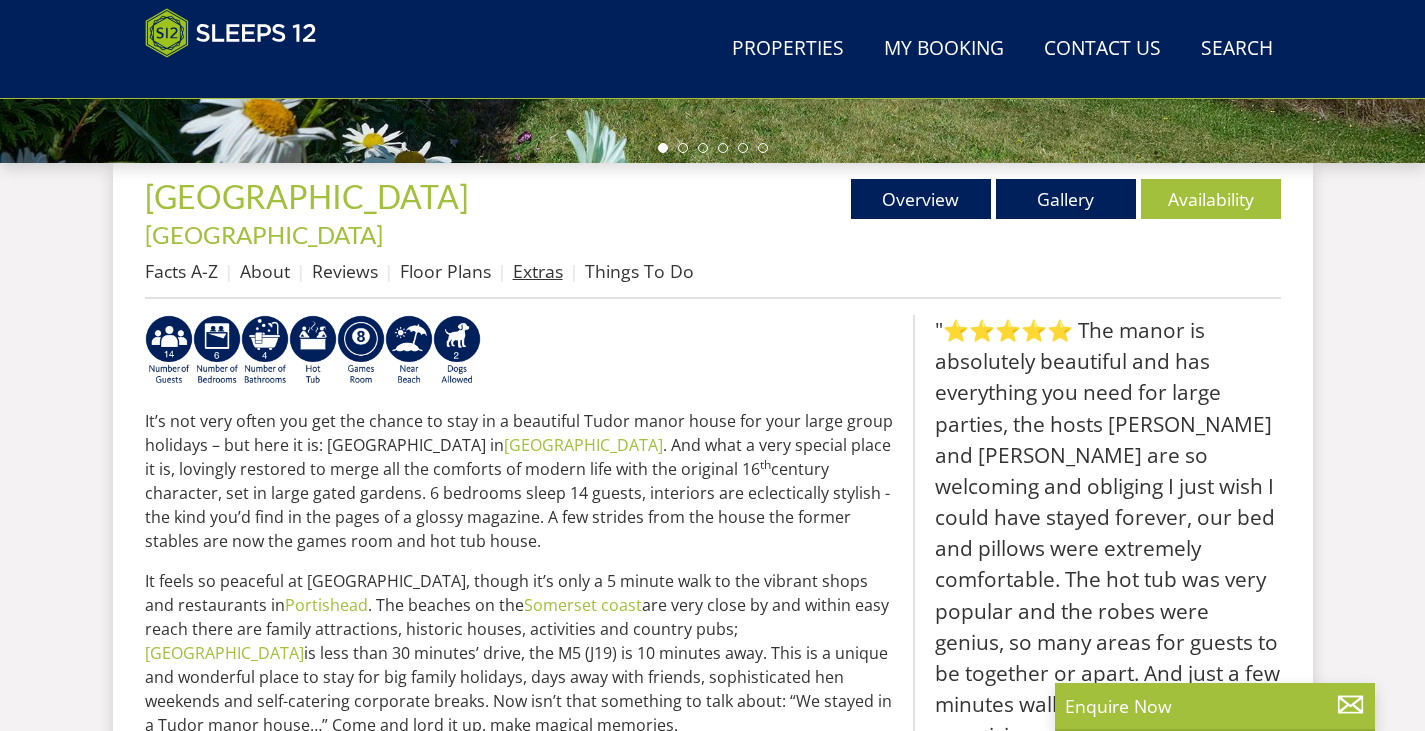 click on "Extras" at bounding box center (538, 271) 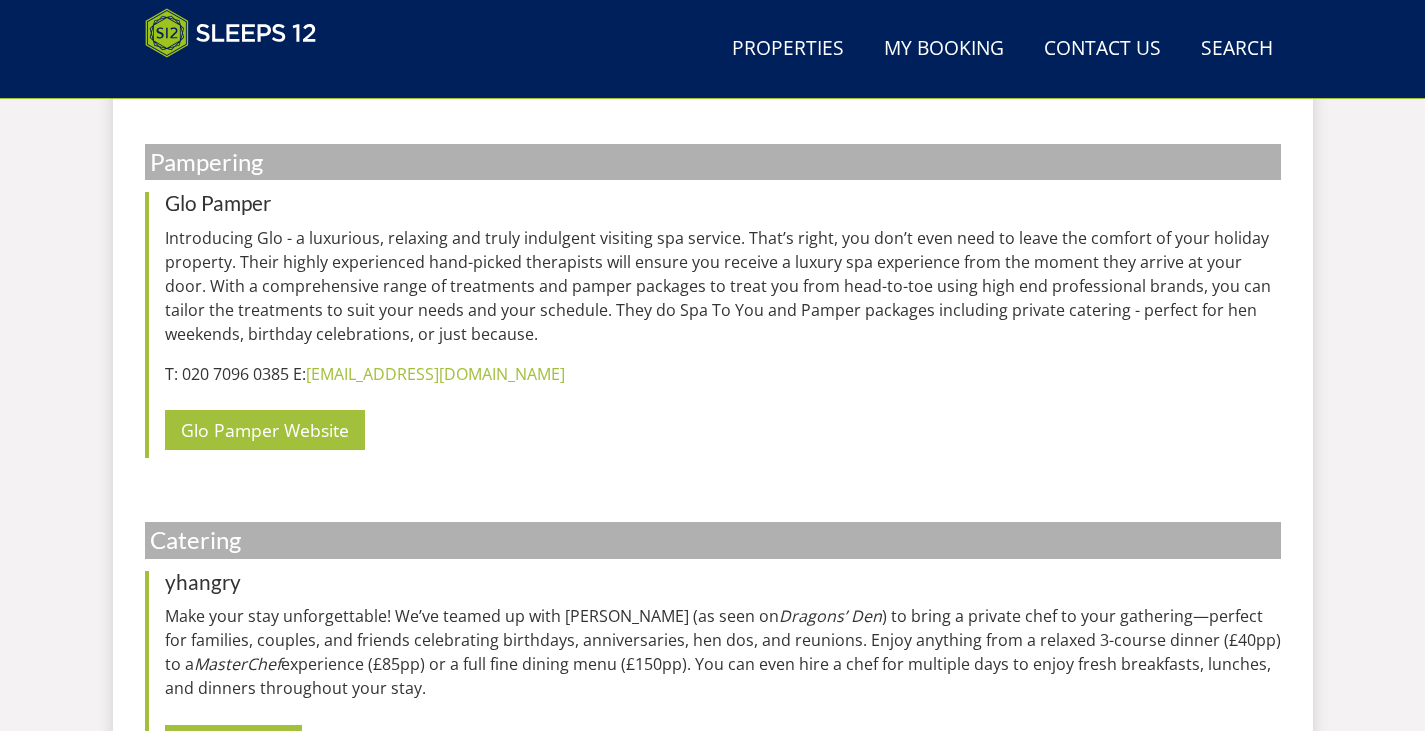 scroll, scrollTop: 1859, scrollLeft: 0, axis: vertical 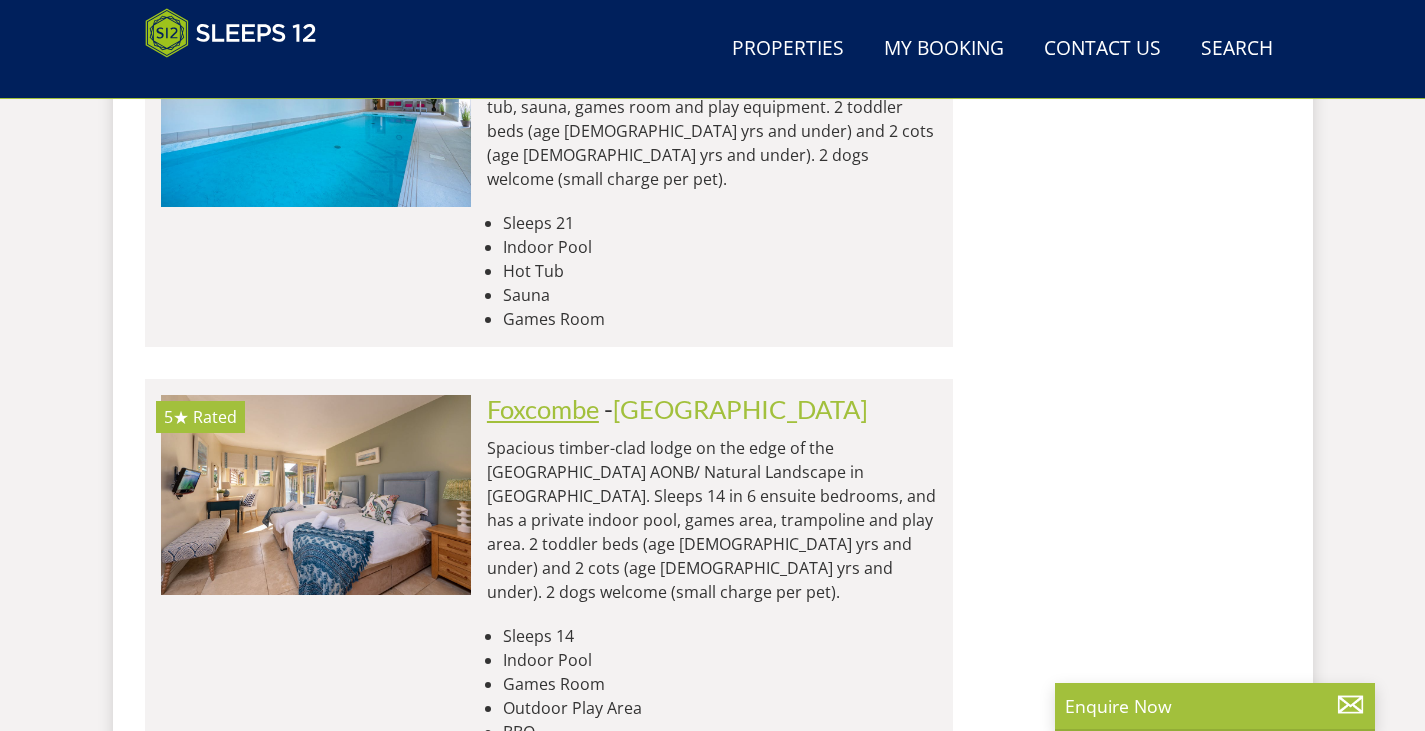 click on "Foxcombe" at bounding box center [543, 409] 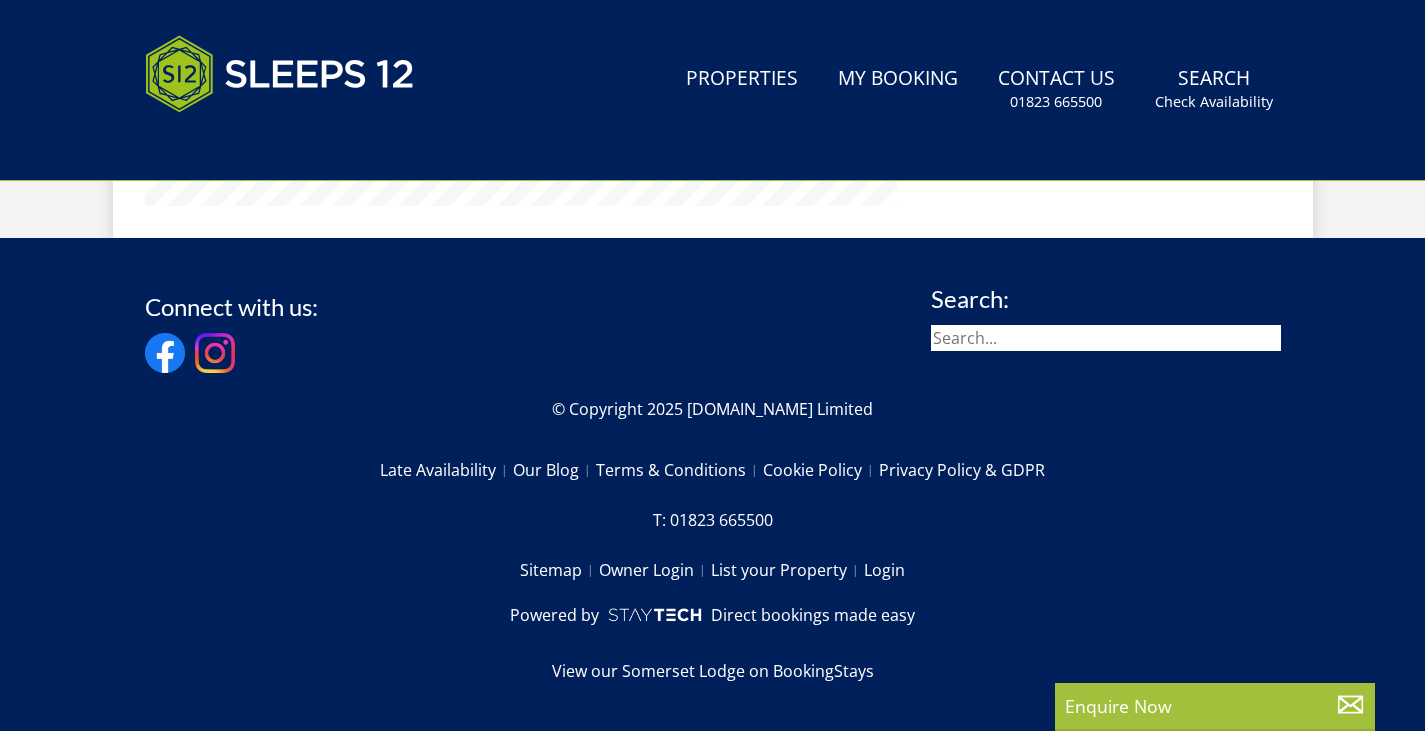 scroll, scrollTop: 0, scrollLeft: 0, axis: both 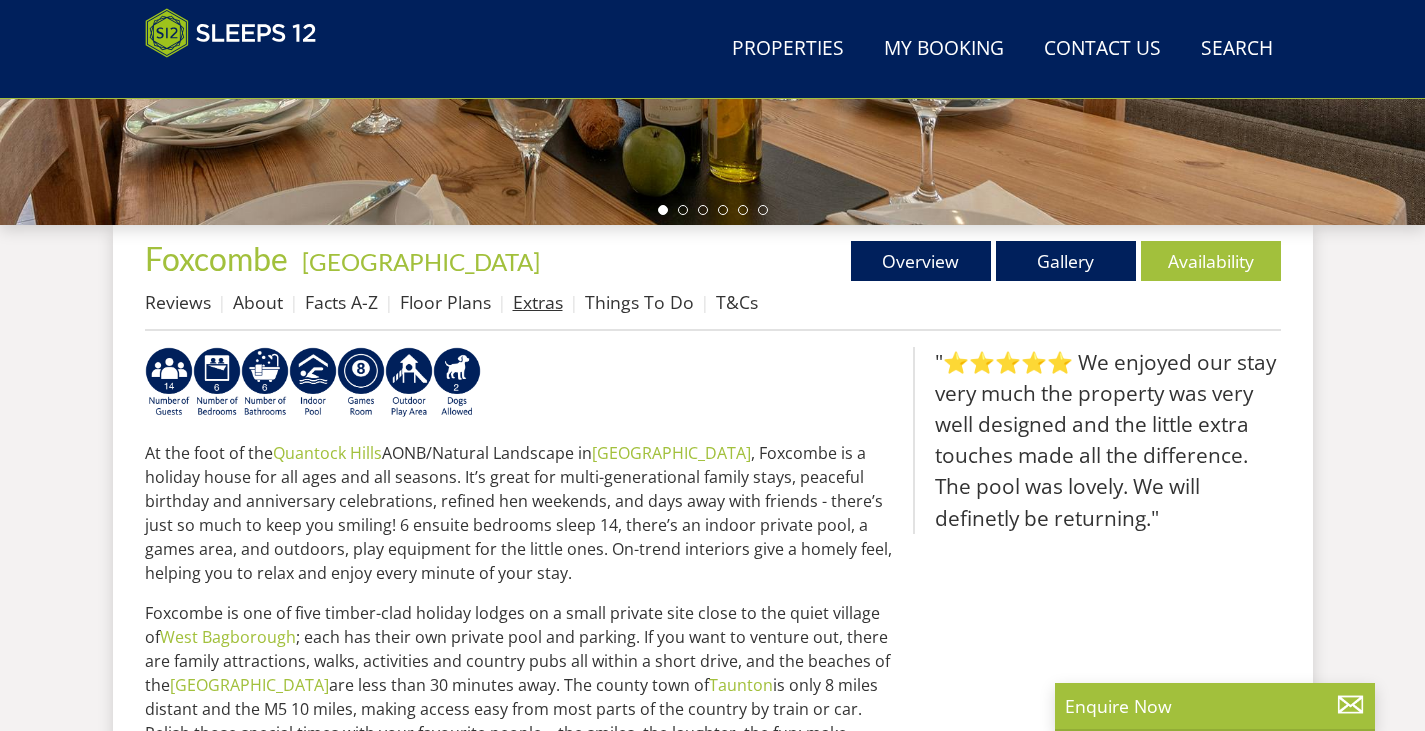 click on "Extras" at bounding box center [538, 302] 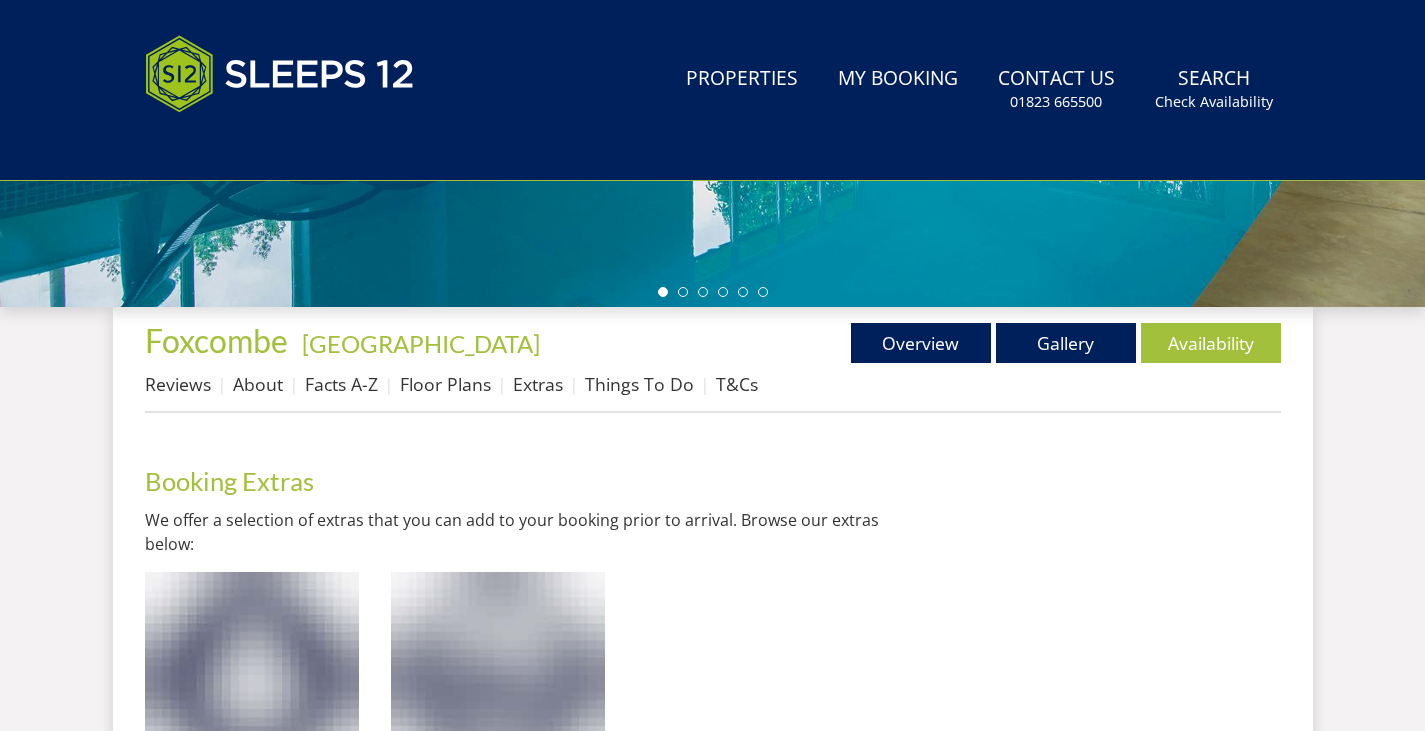 scroll, scrollTop: 0, scrollLeft: 0, axis: both 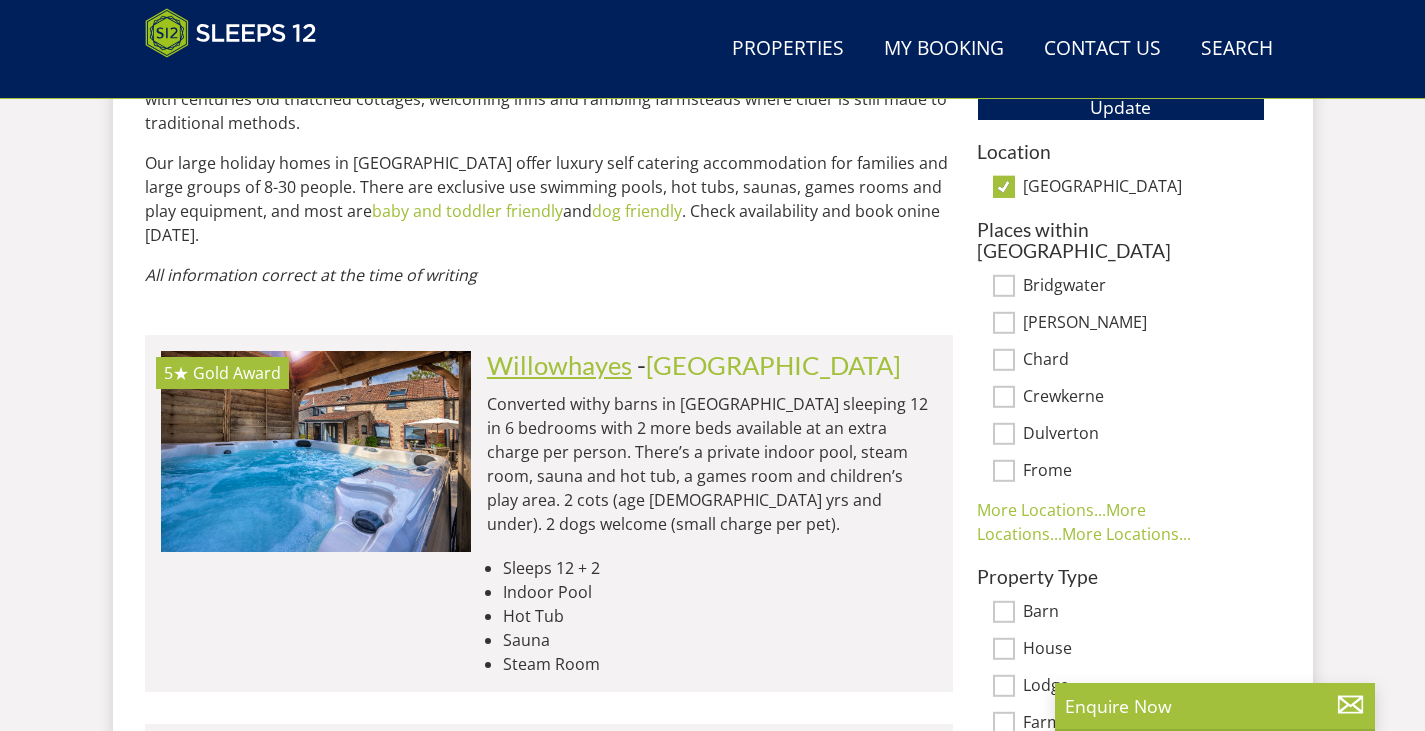 click on "Willowhayes" at bounding box center (559, 365) 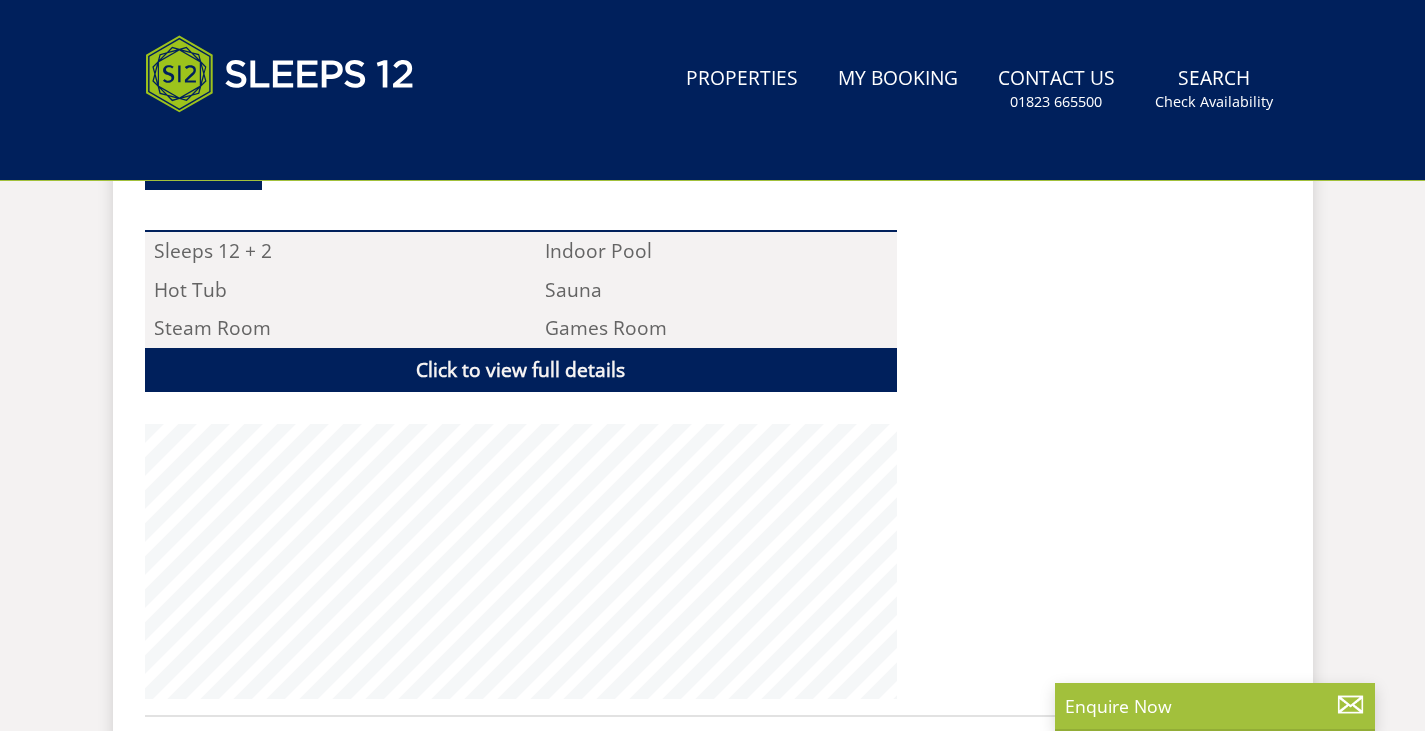scroll, scrollTop: 0, scrollLeft: 0, axis: both 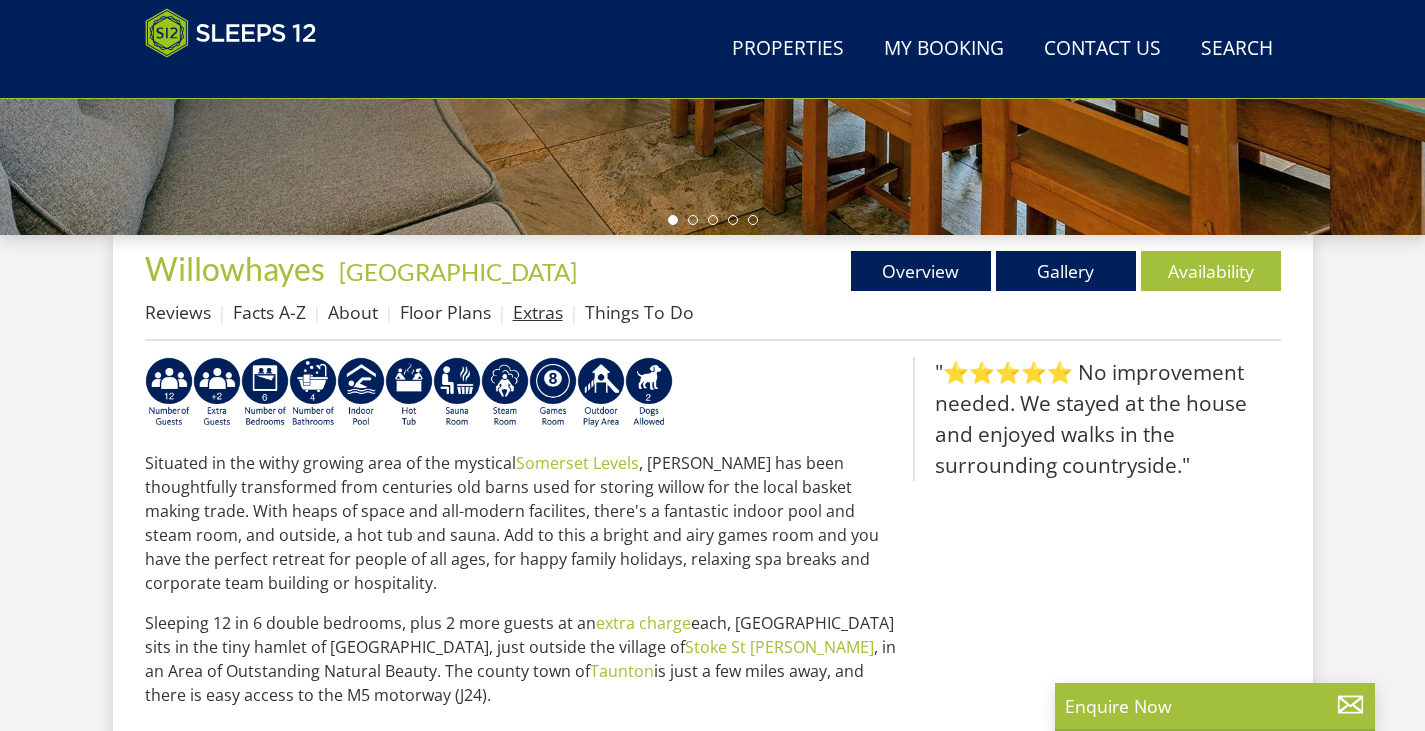 click on "Extras" at bounding box center (538, 312) 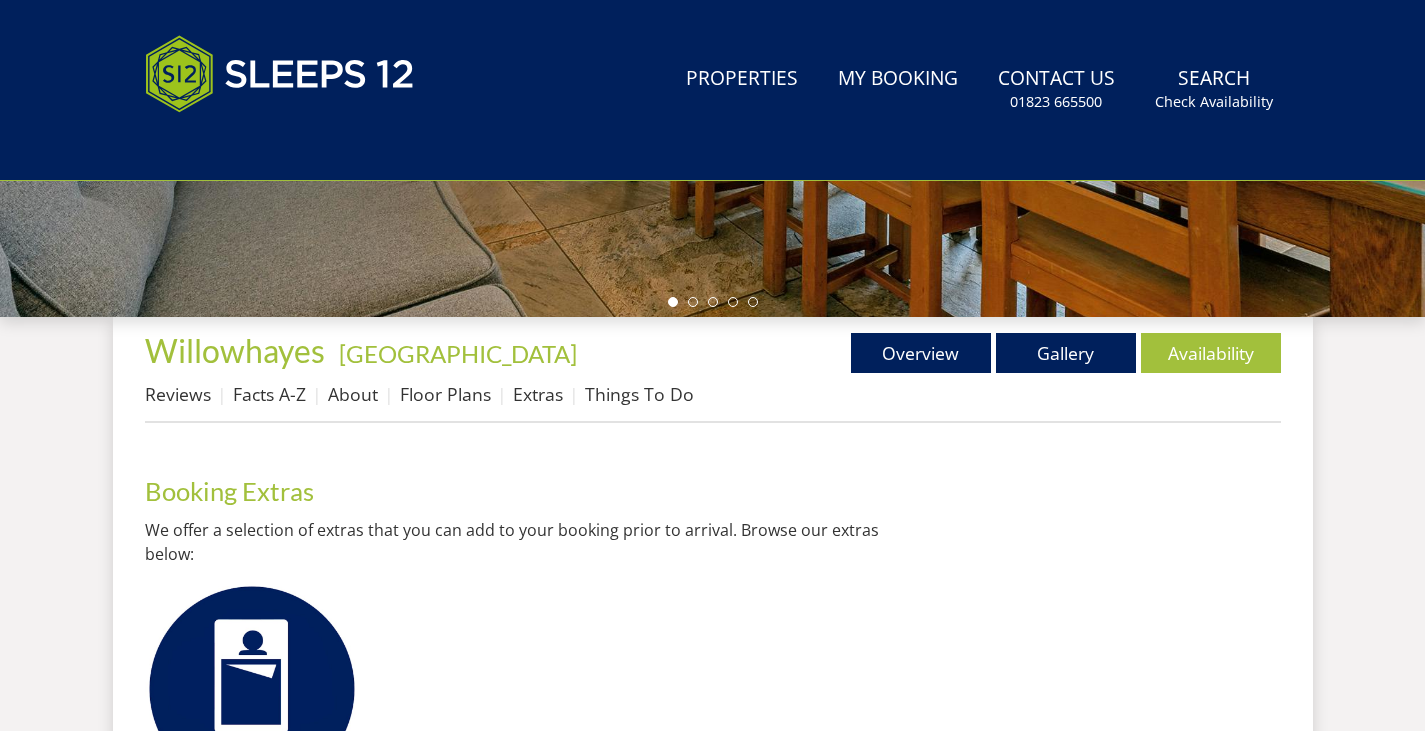 scroll, scrollTop: 0, scrollLeft: 0, axis: both 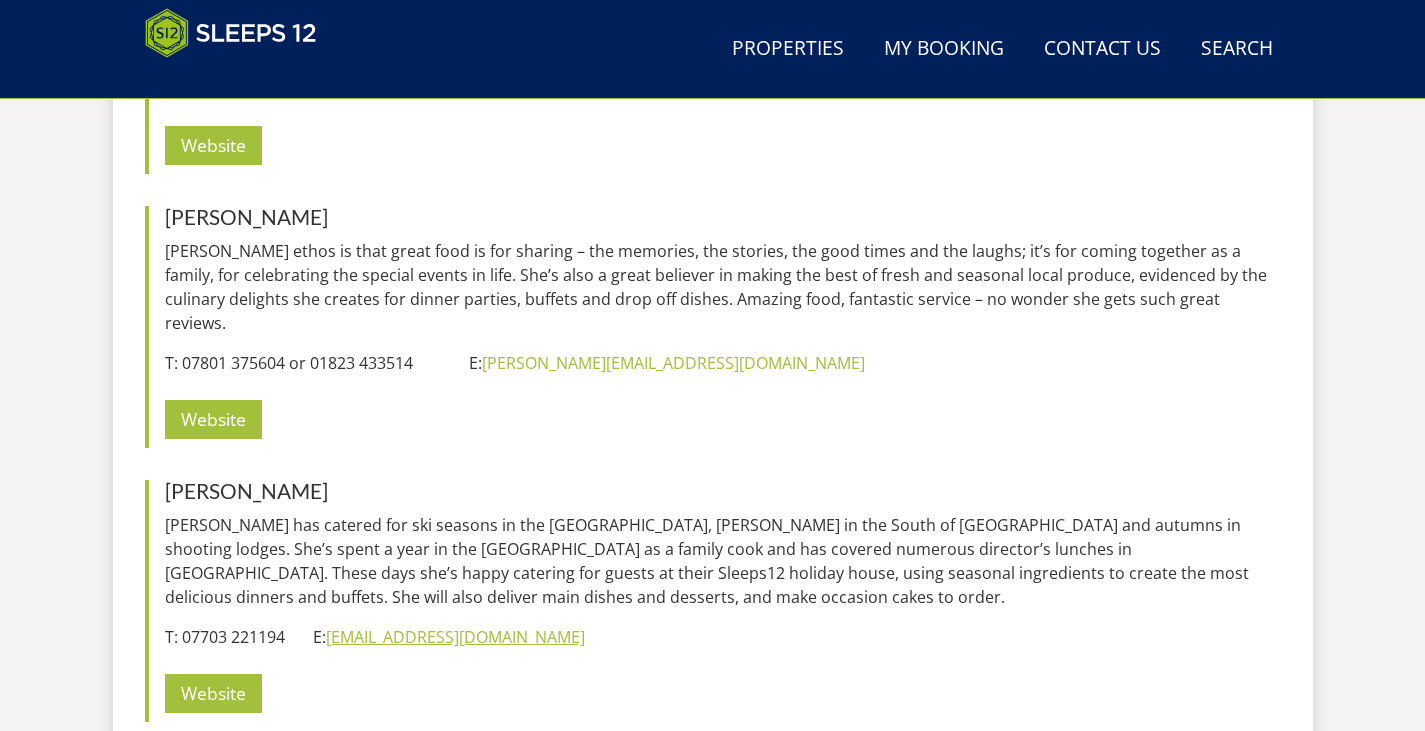 click on "carolinewholey@yahoo.co.uk" at bounding box center [455, 637] 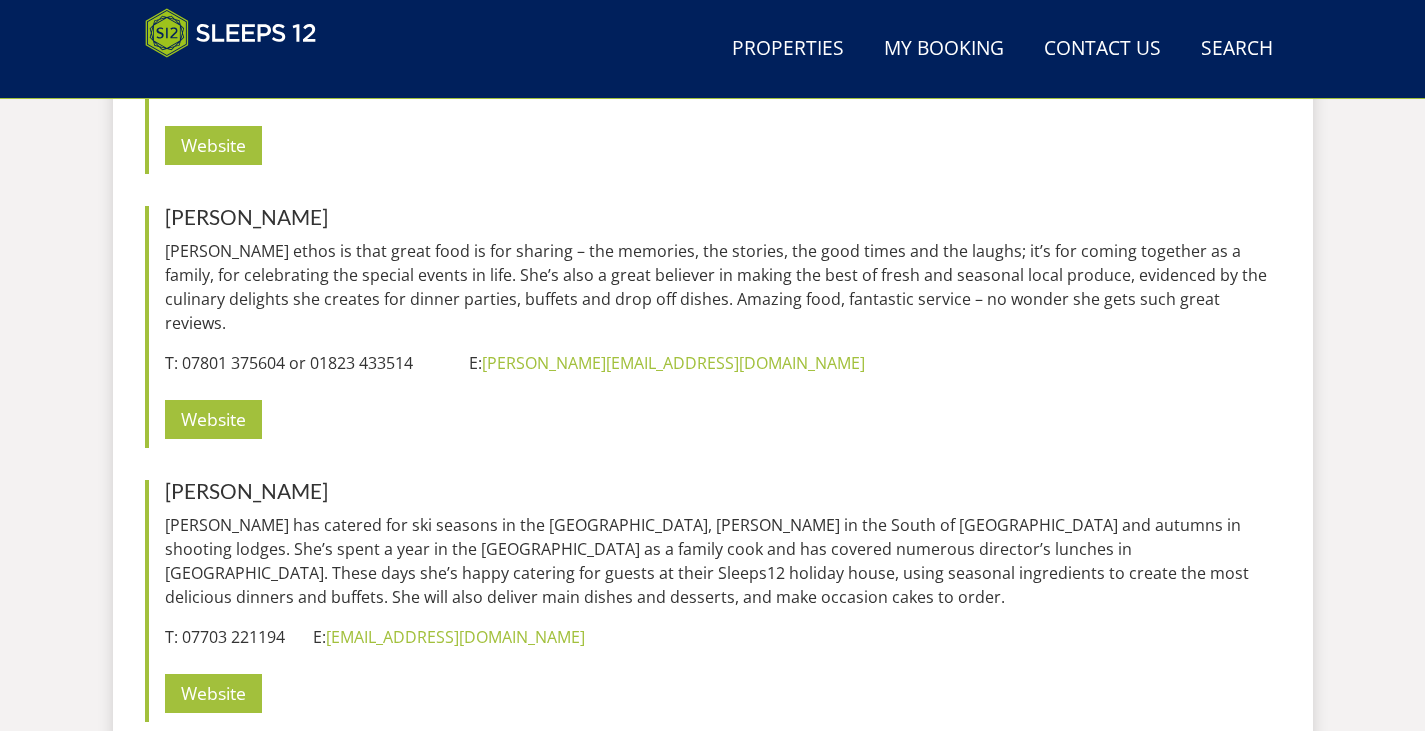 click on "Website" at bounding box center (723, 693) 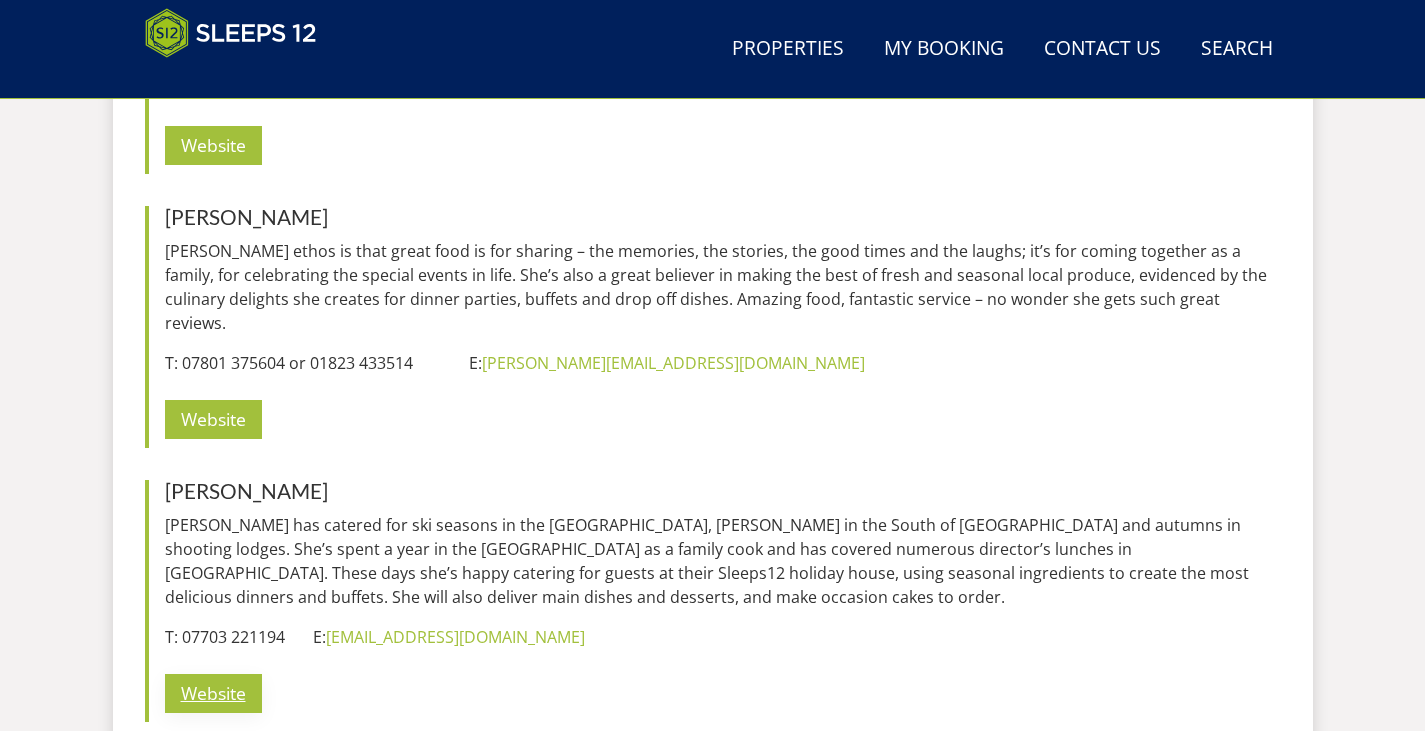 click on "Website" at bounding box center [213, 693] 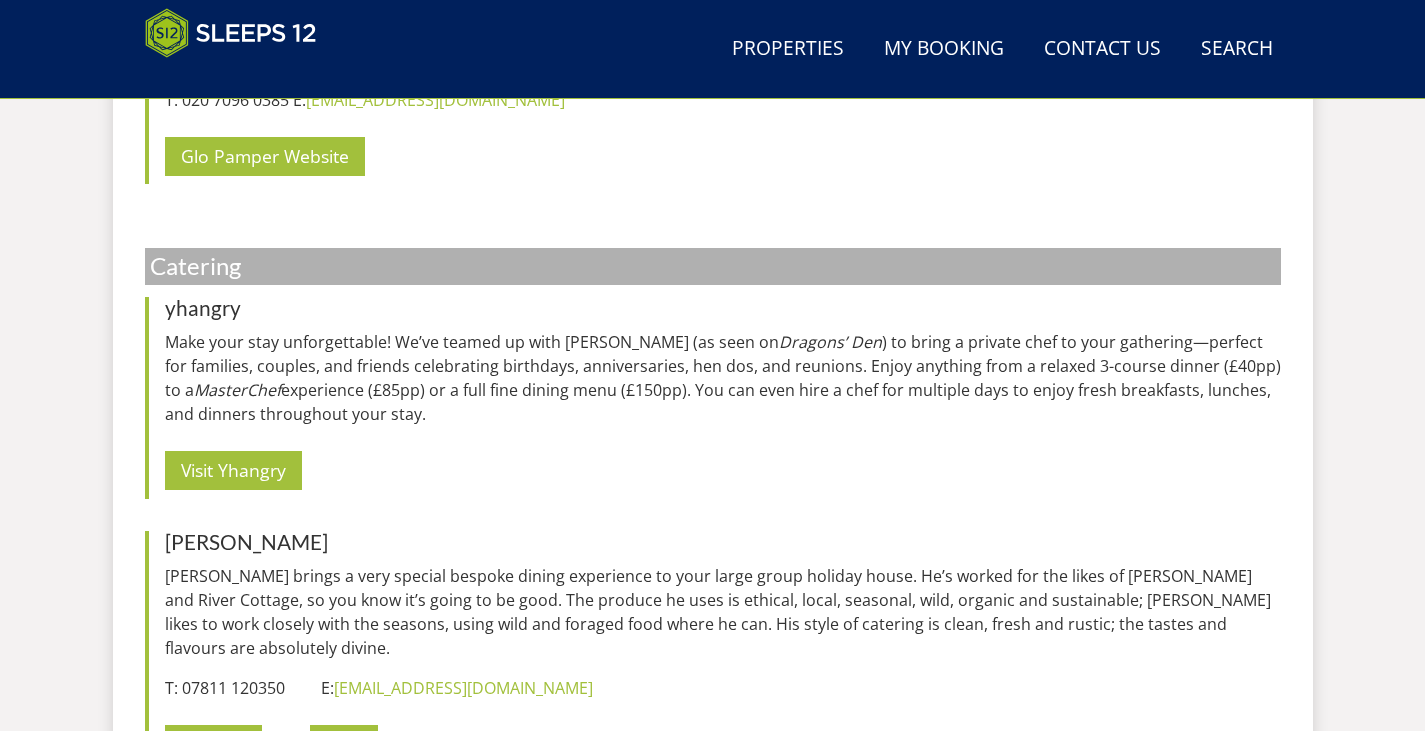 scroll, scrollTop: 2102, scrollLeft: 0, axis: vertical 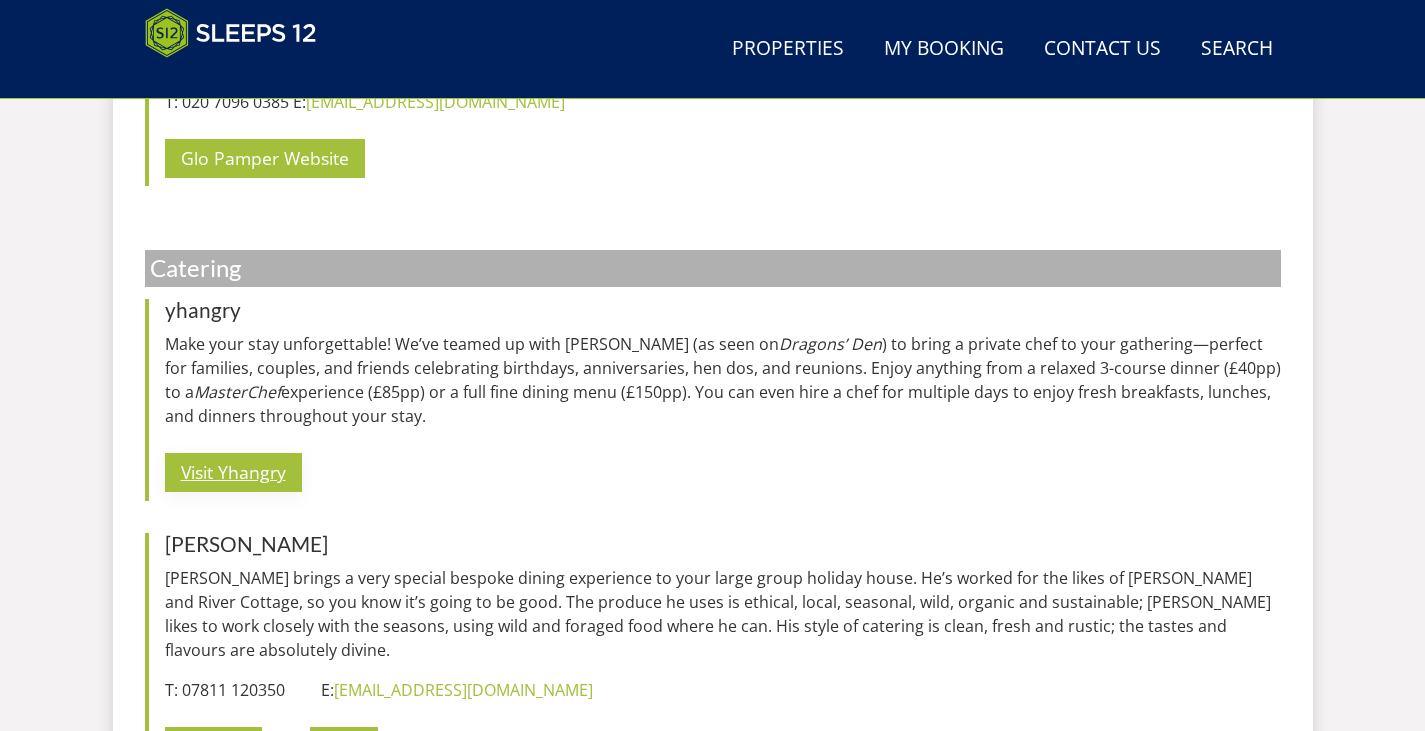 click on "Visit Yhangry" at bounding box center (233, 472) 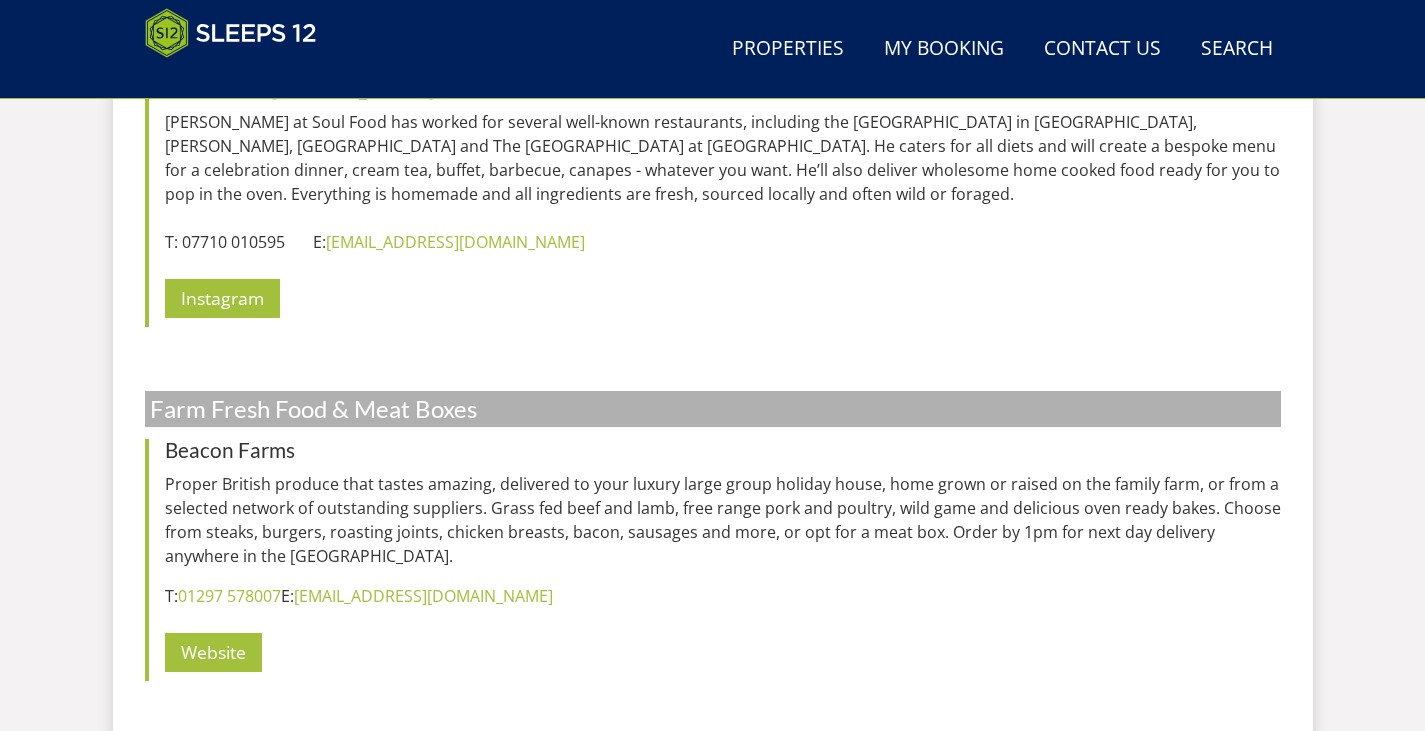 scroll, scrollTop: 4295, scrollLeft: 0, axis: vertical 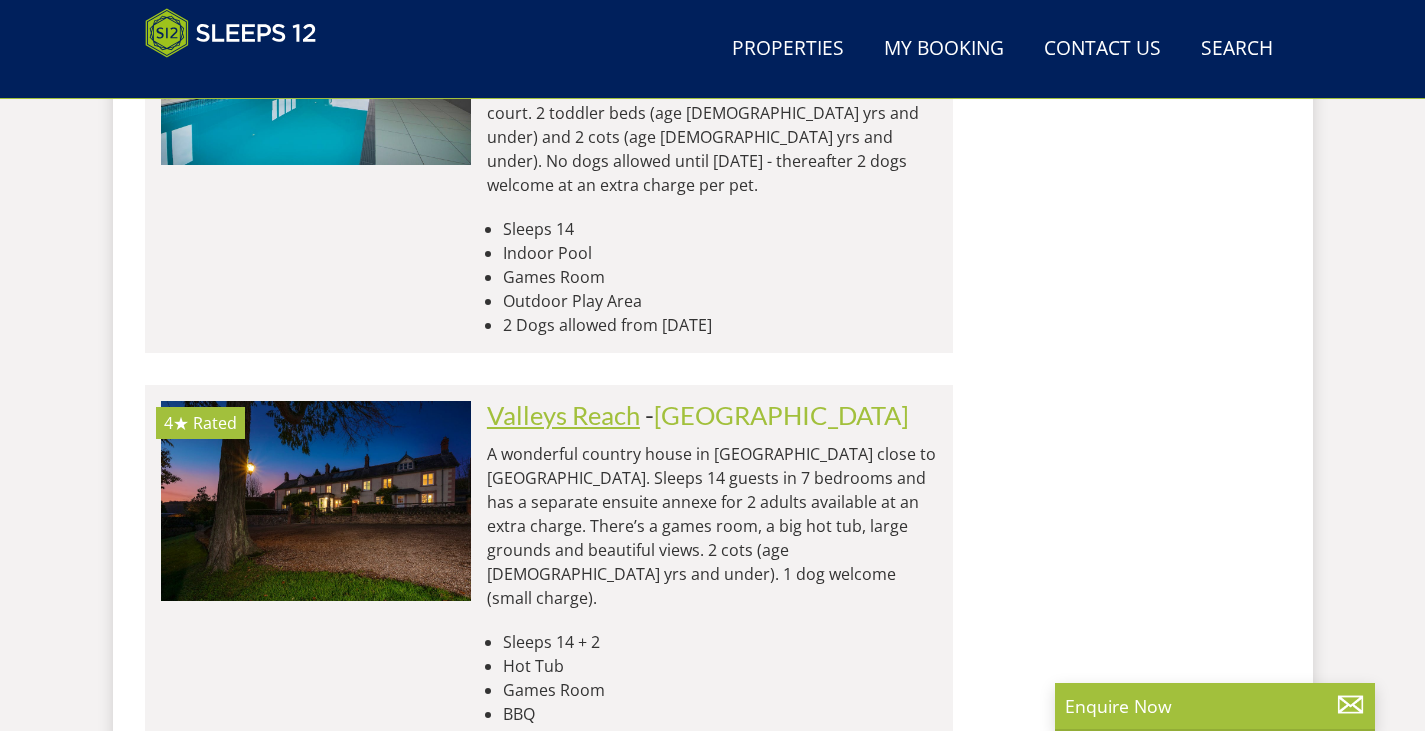 click on "Valleys Reach" at bounding box center [563, 415] 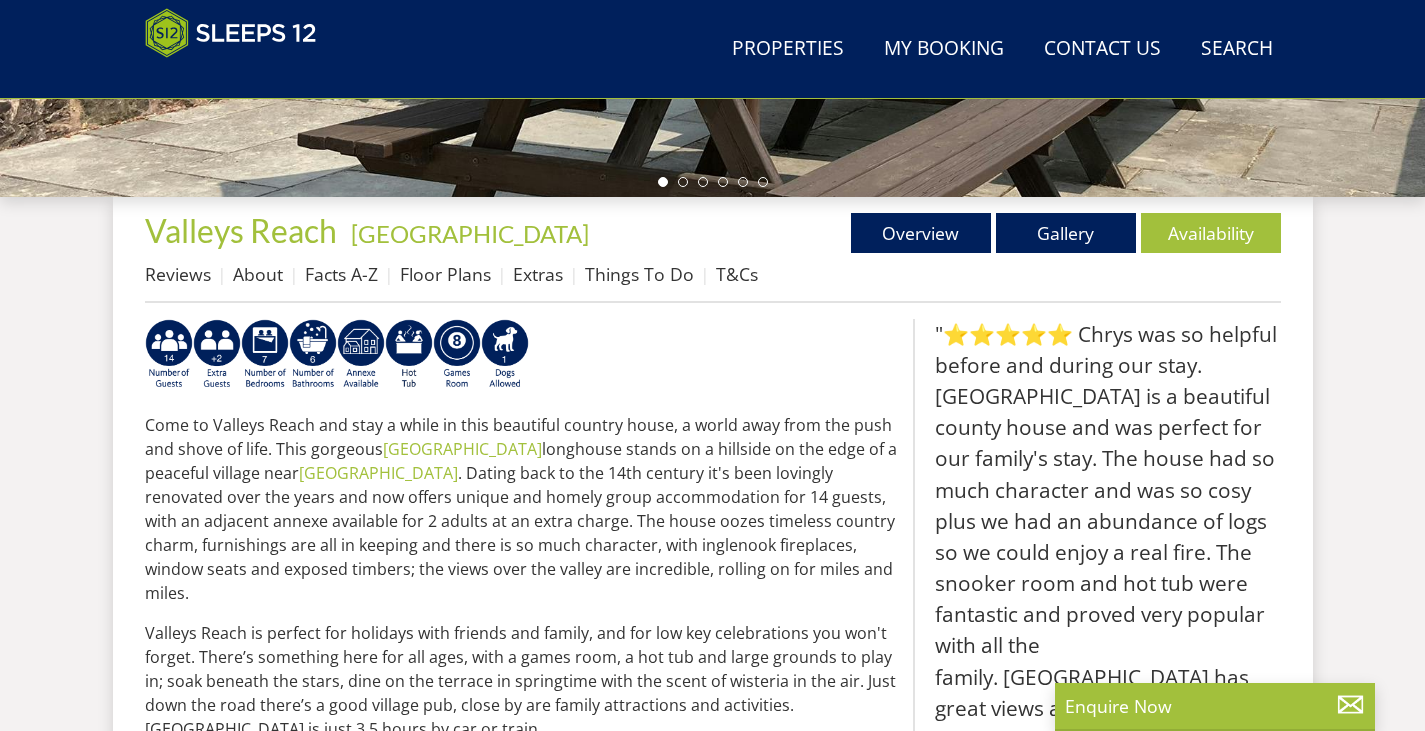 scroll, scrollTop: 644, scrollLeft: 0, axis: vertical 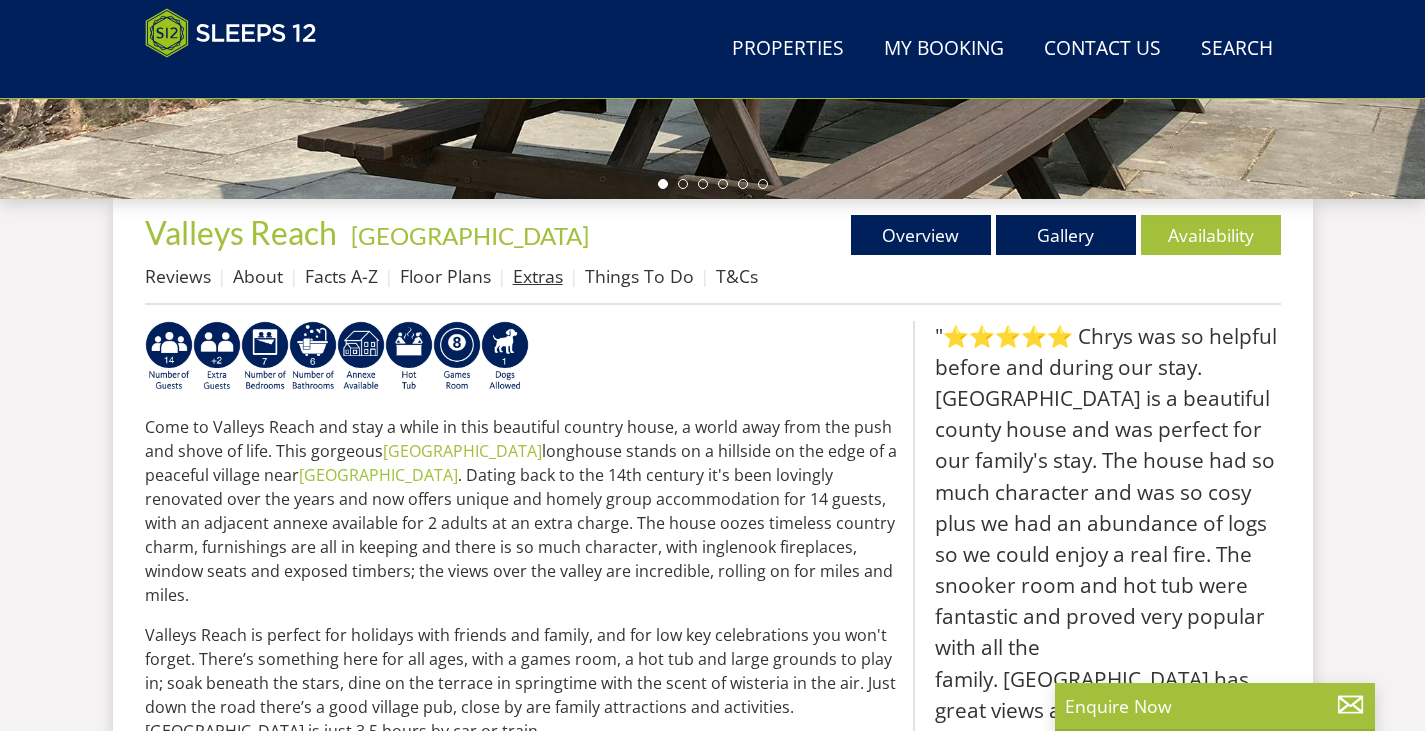 click on "Extras" at bounding box center [538, 276] 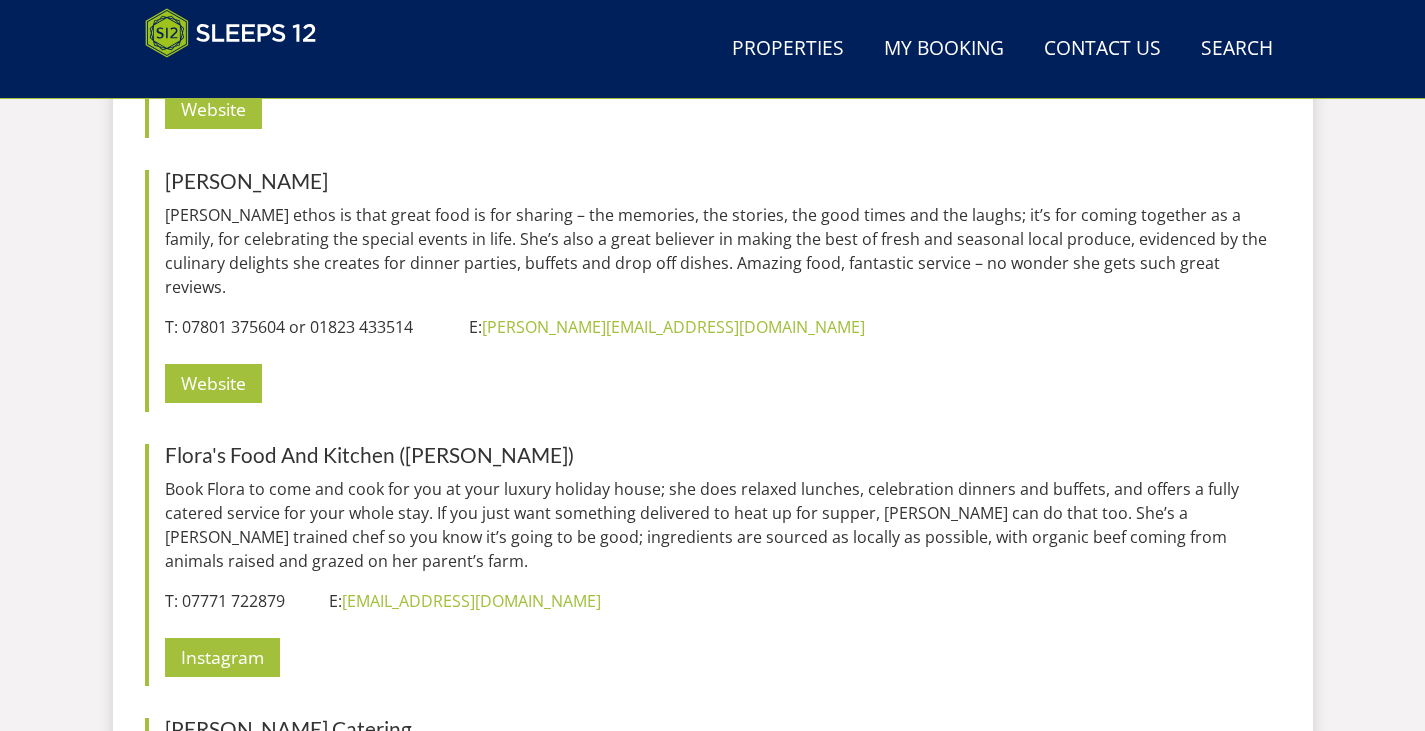 scroll, scrollTop: 2989, scrollLeft: 0, axis: vertical 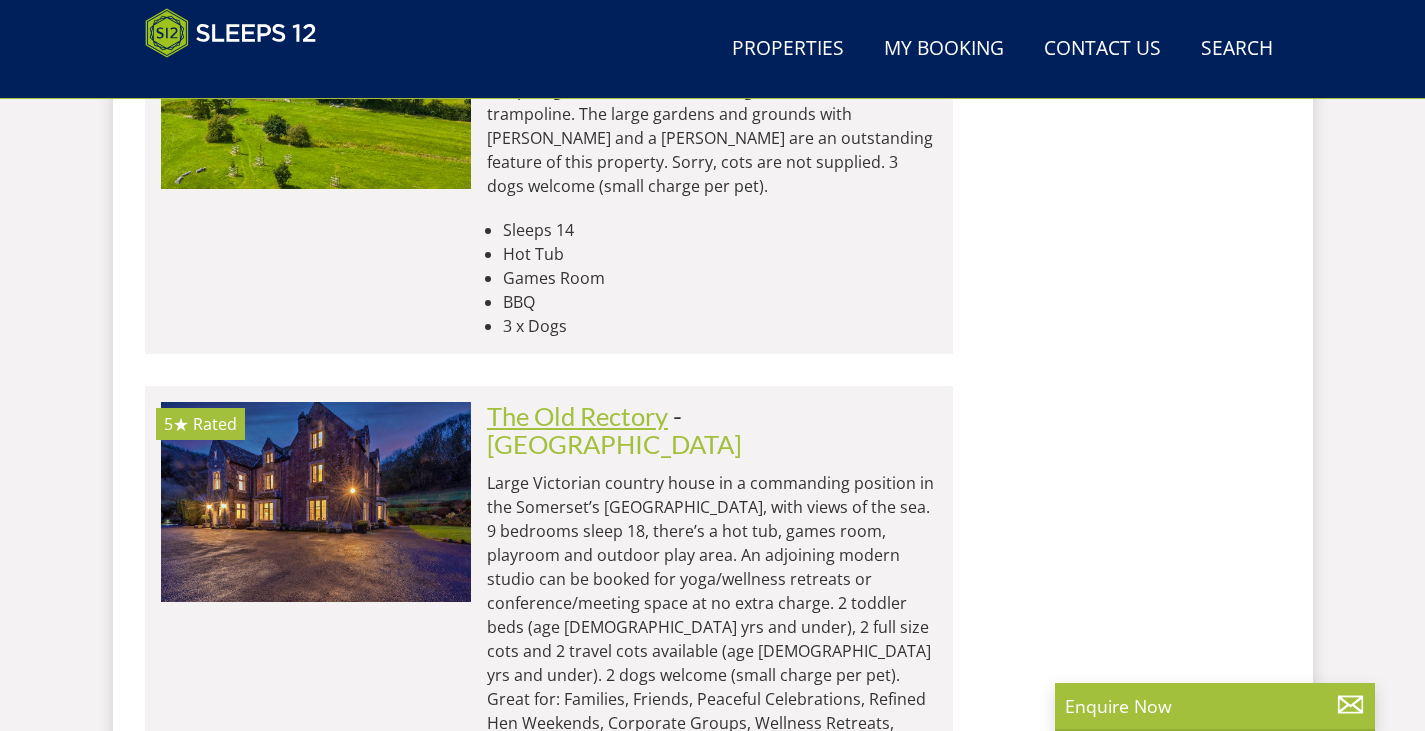 click on "The Old Rectory" at bounding box center [577, 416] 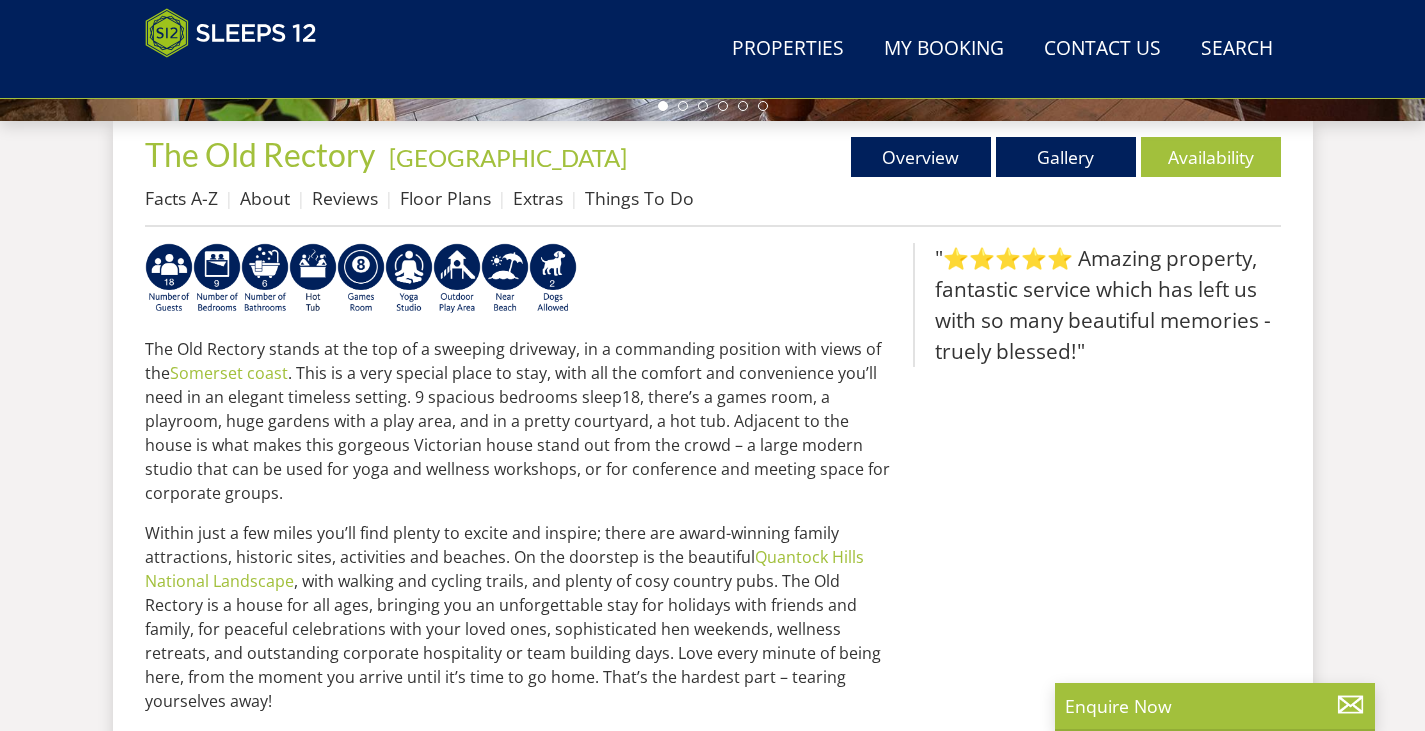 scroll, scrollTop: 724, scrollLeft: 0, axis: vertical 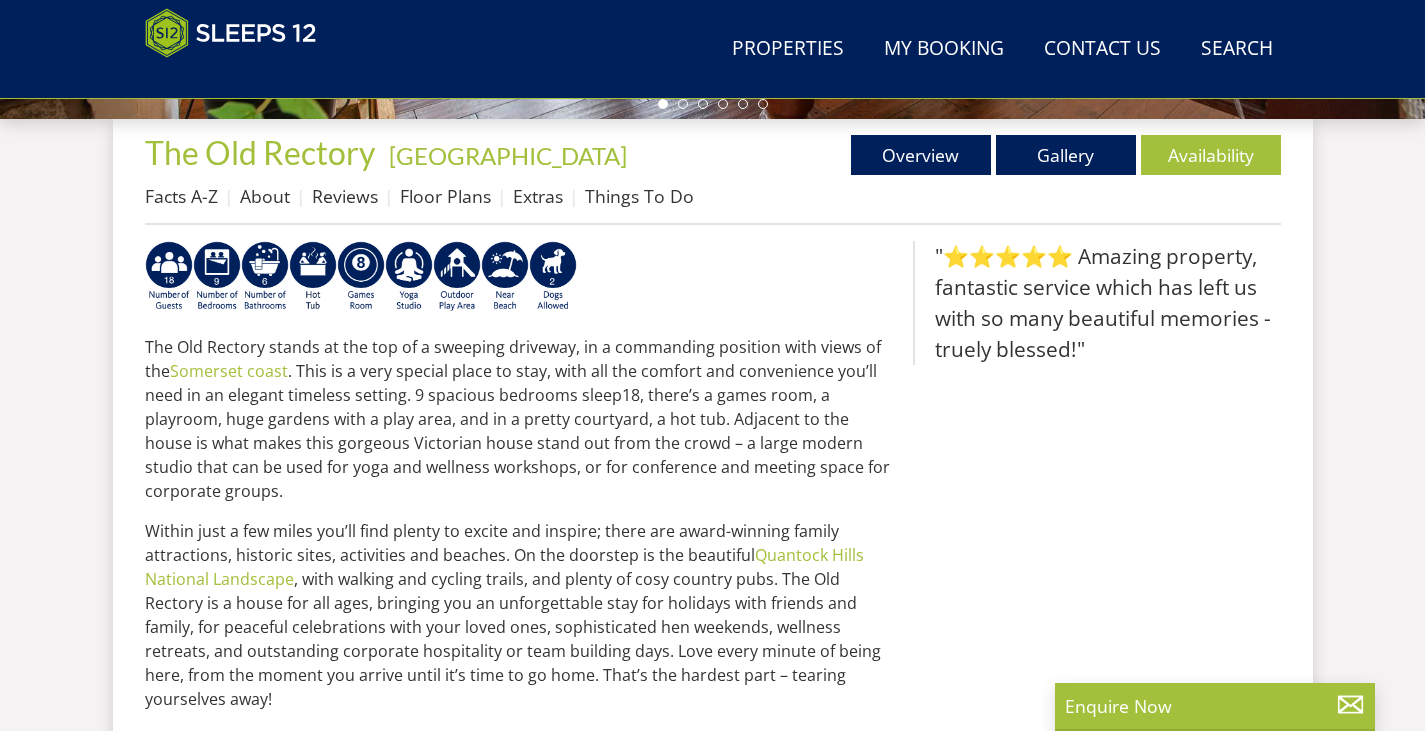click on "Extras" at bounding box center [538, 196] 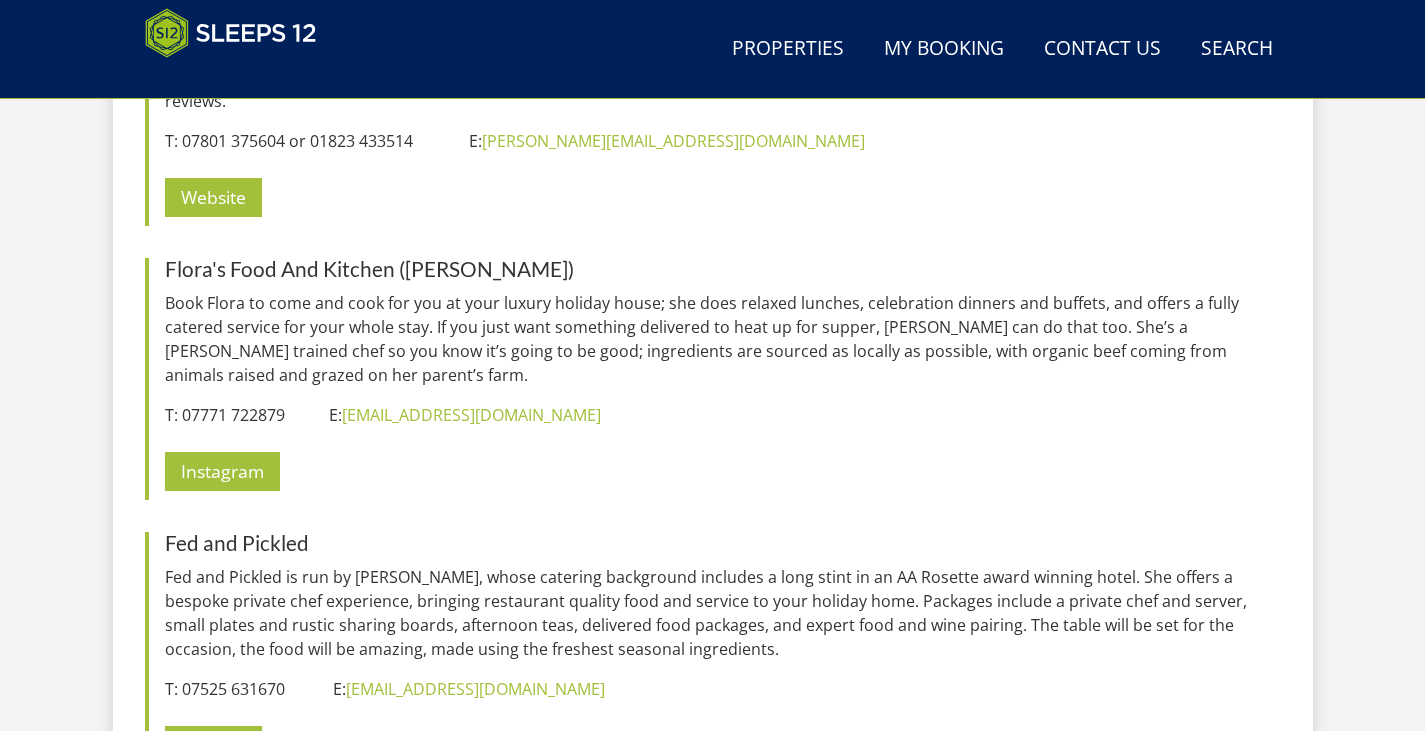 scroll, scrollTop: 2941, scrollLeft: 0, axis: vertical 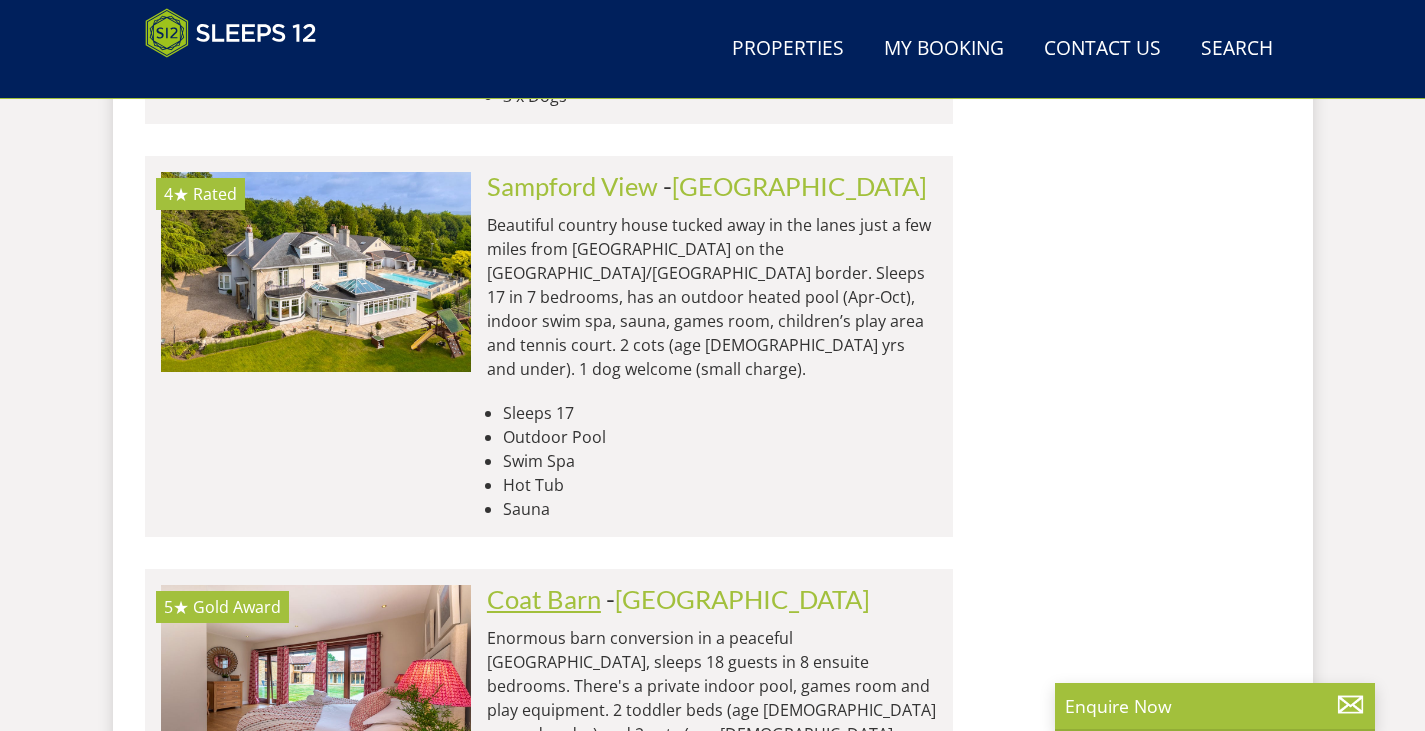 click on "Coat Barn" at bounding box center (544, 599) 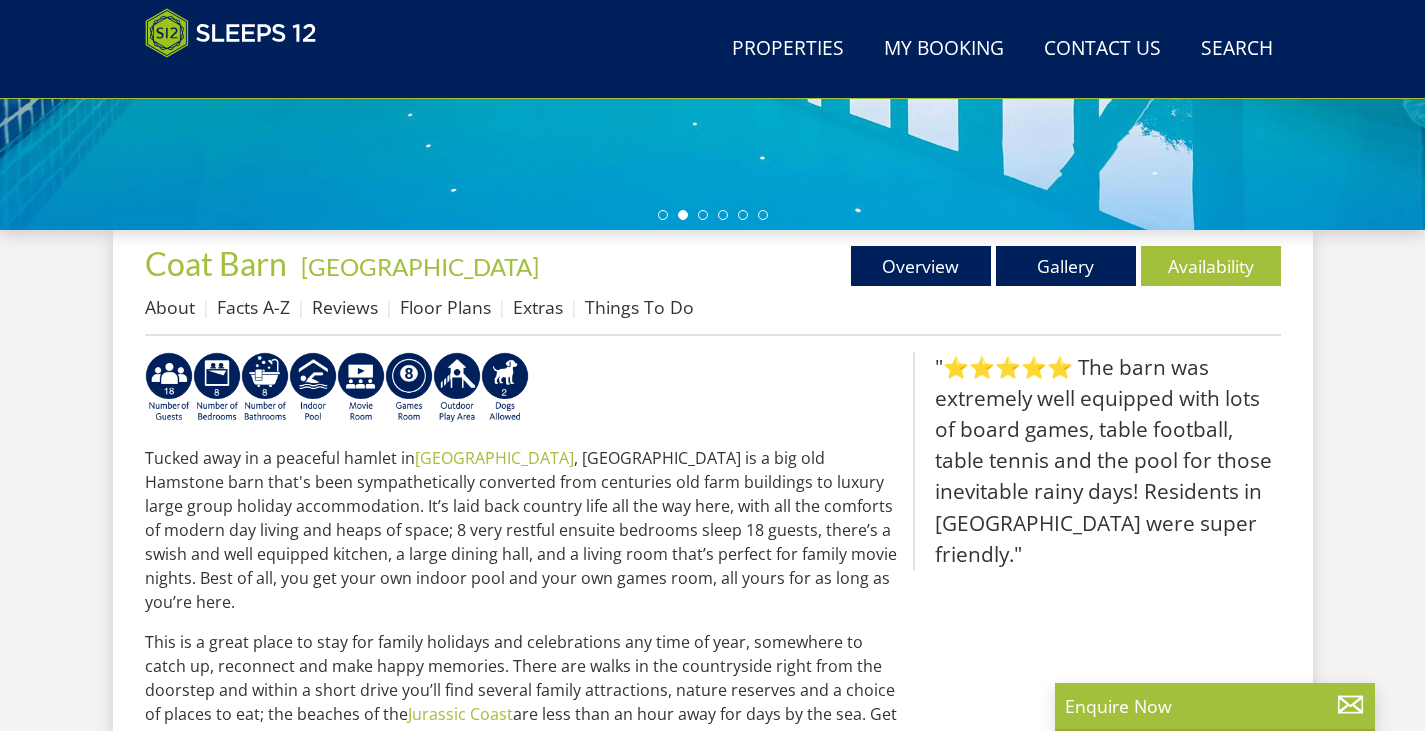 scroll, scrollTop: 494, scrollLeft: 0, axis: vertical 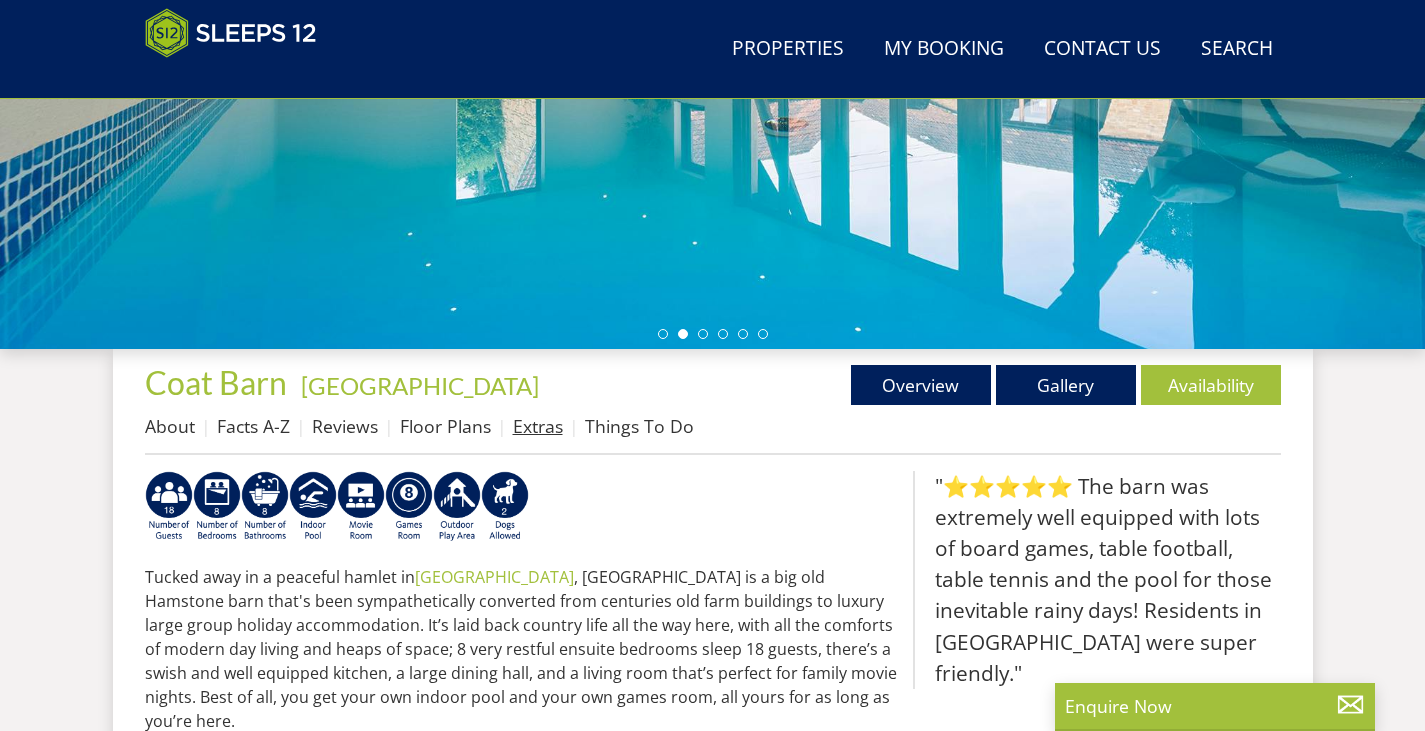 click on "Extras" at bounding box center (538, 426) 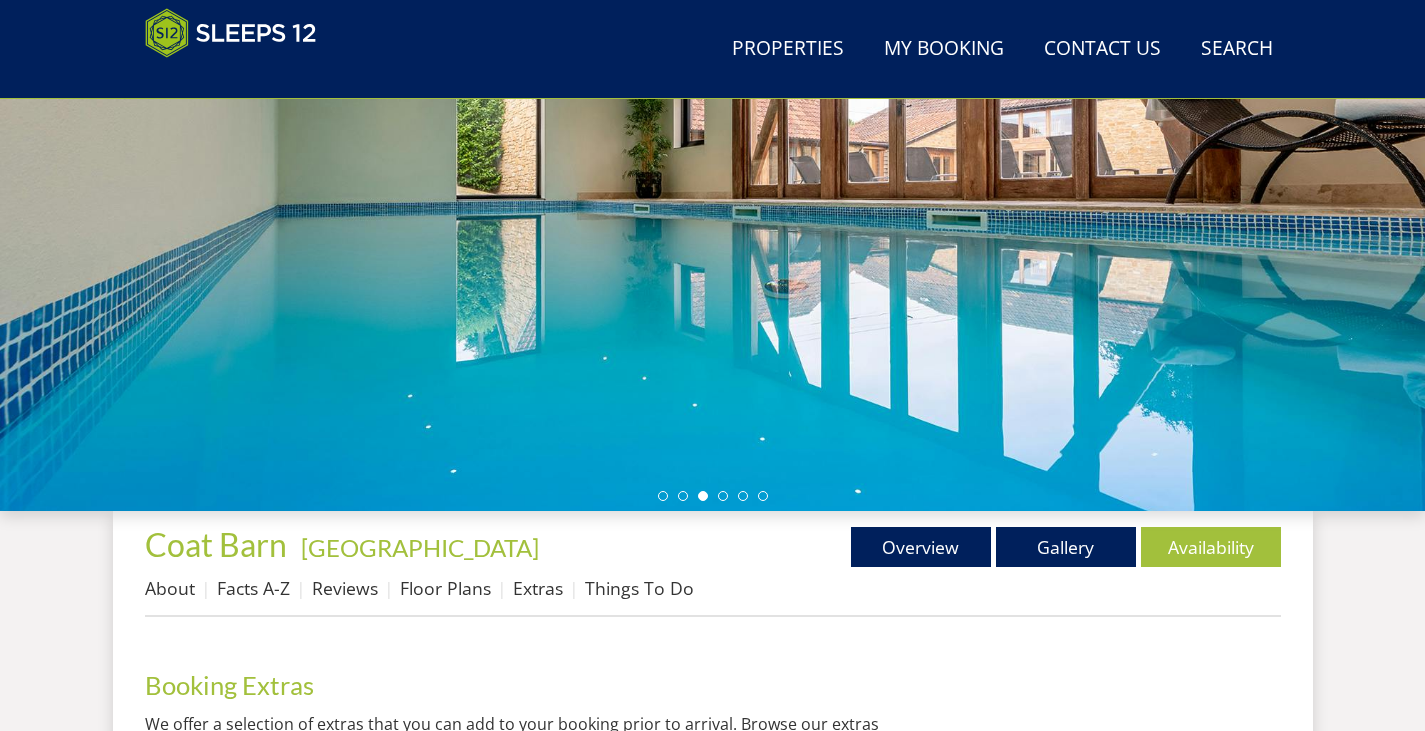 scroll, scrollTop: 312, scrollLeft: 0, axis: vertical 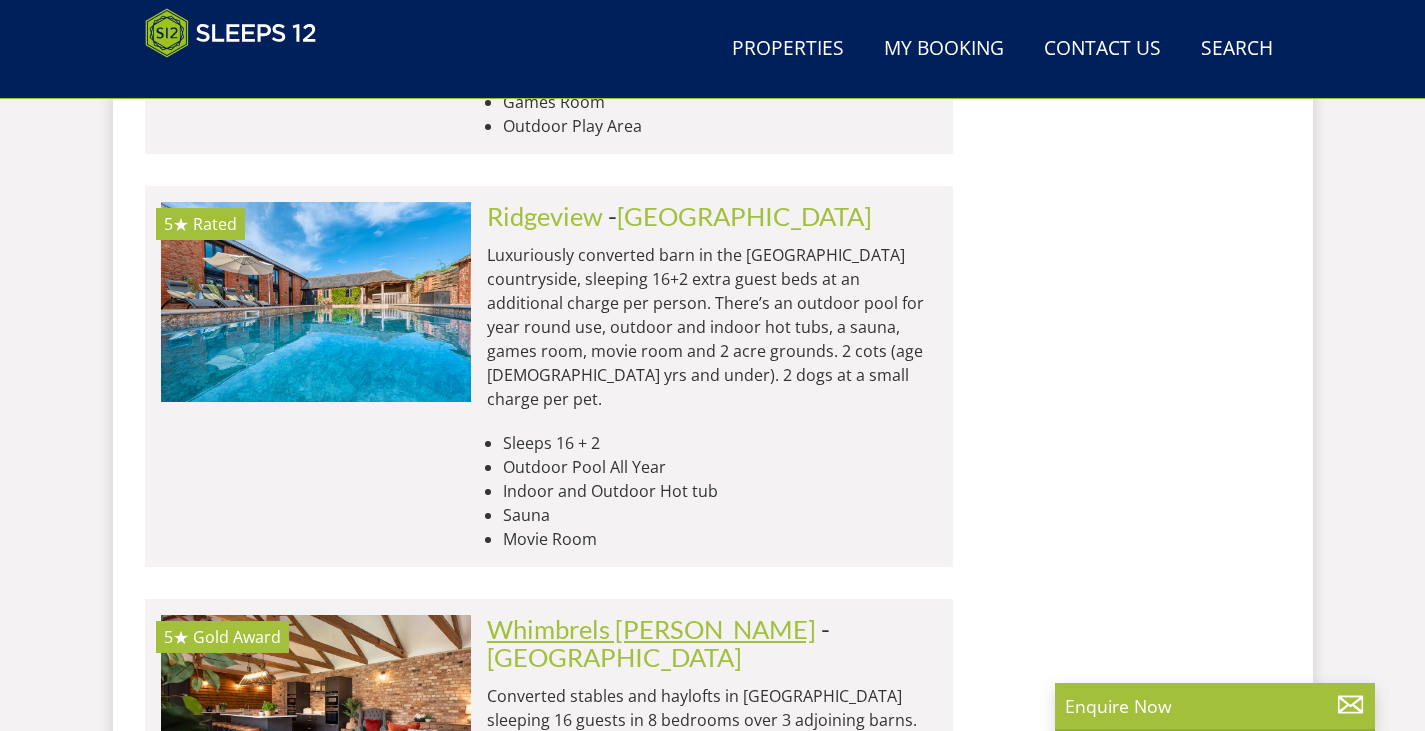 click on "Whimbrels [PERSON_NAME]" at bounding box center [651, 629] 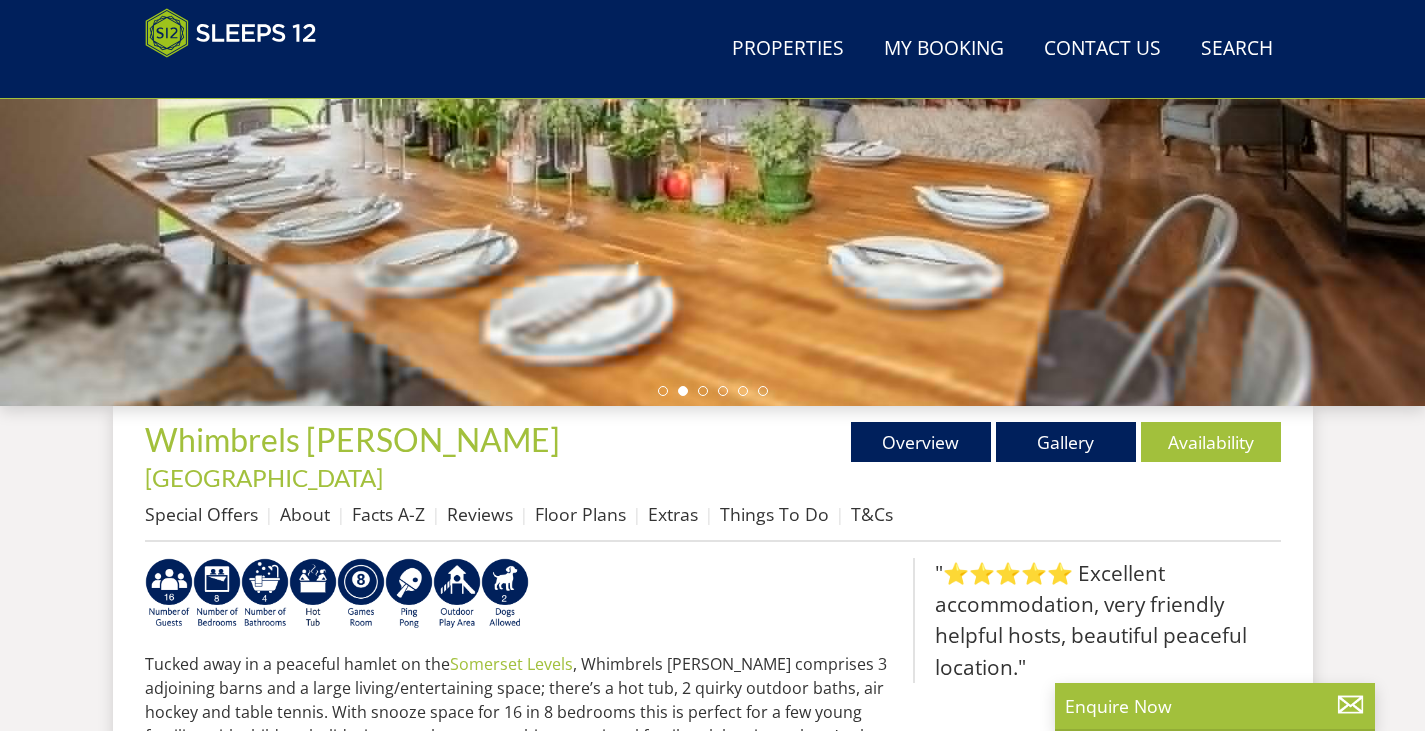 scroll, scrollTop: 436, scrollLeft: 0, axis: vertical 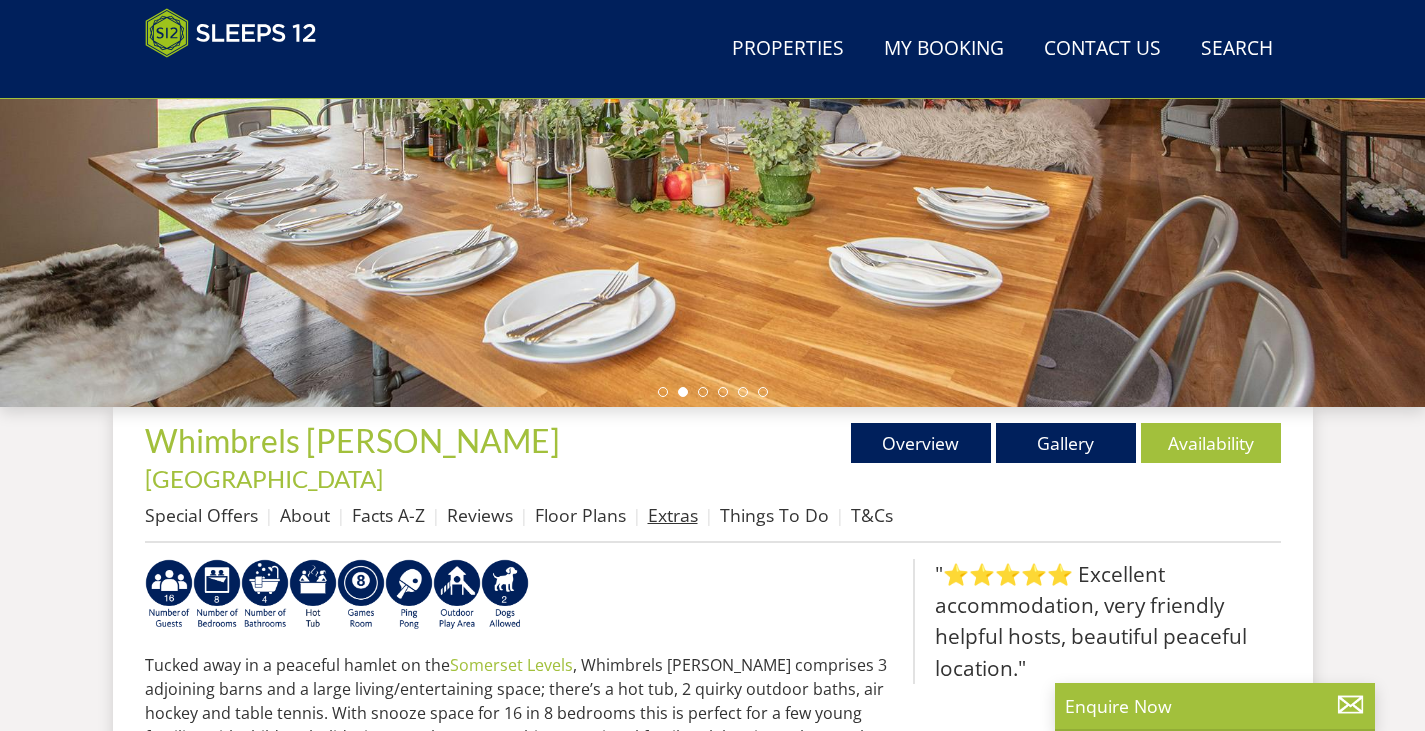 click on "Extras" at bounding box center (673, 515) 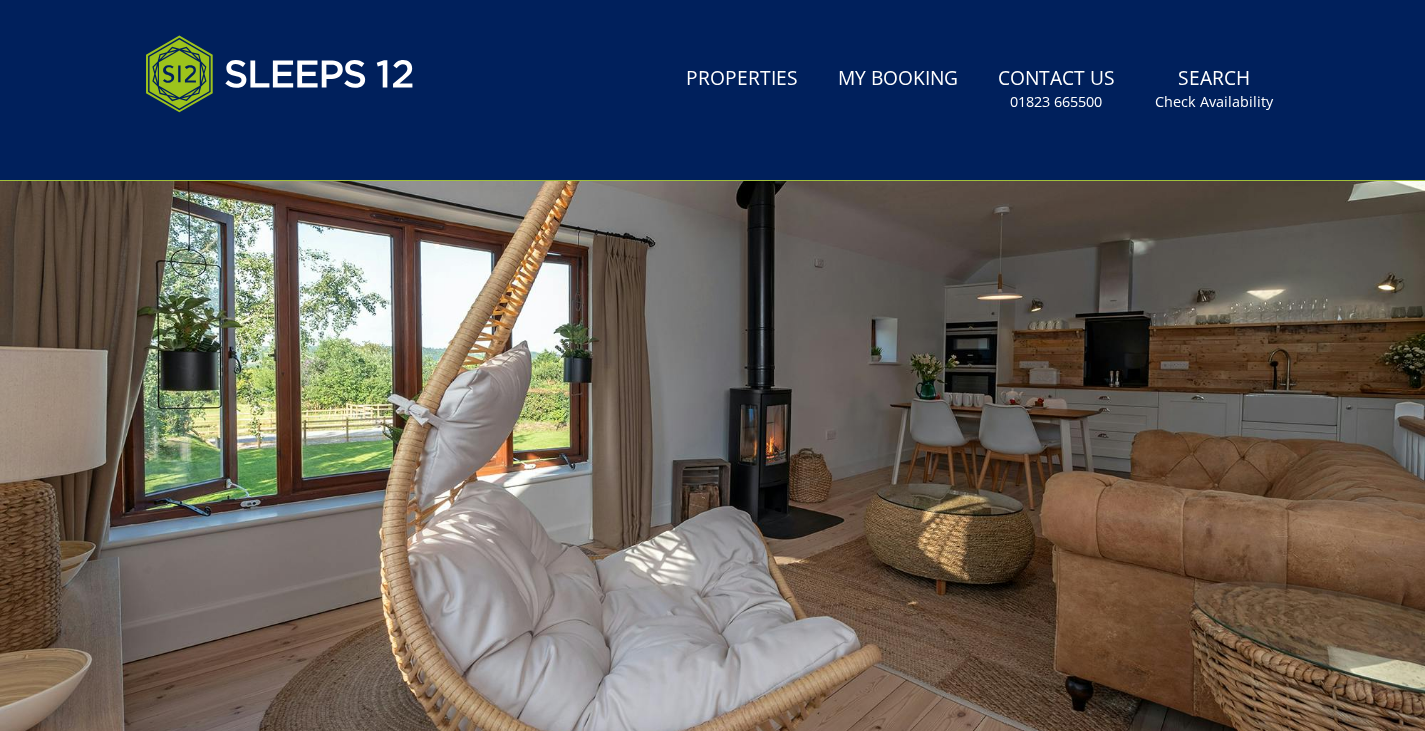 scroll, scrollTop: 0, scrollLeft: 0, axis: both 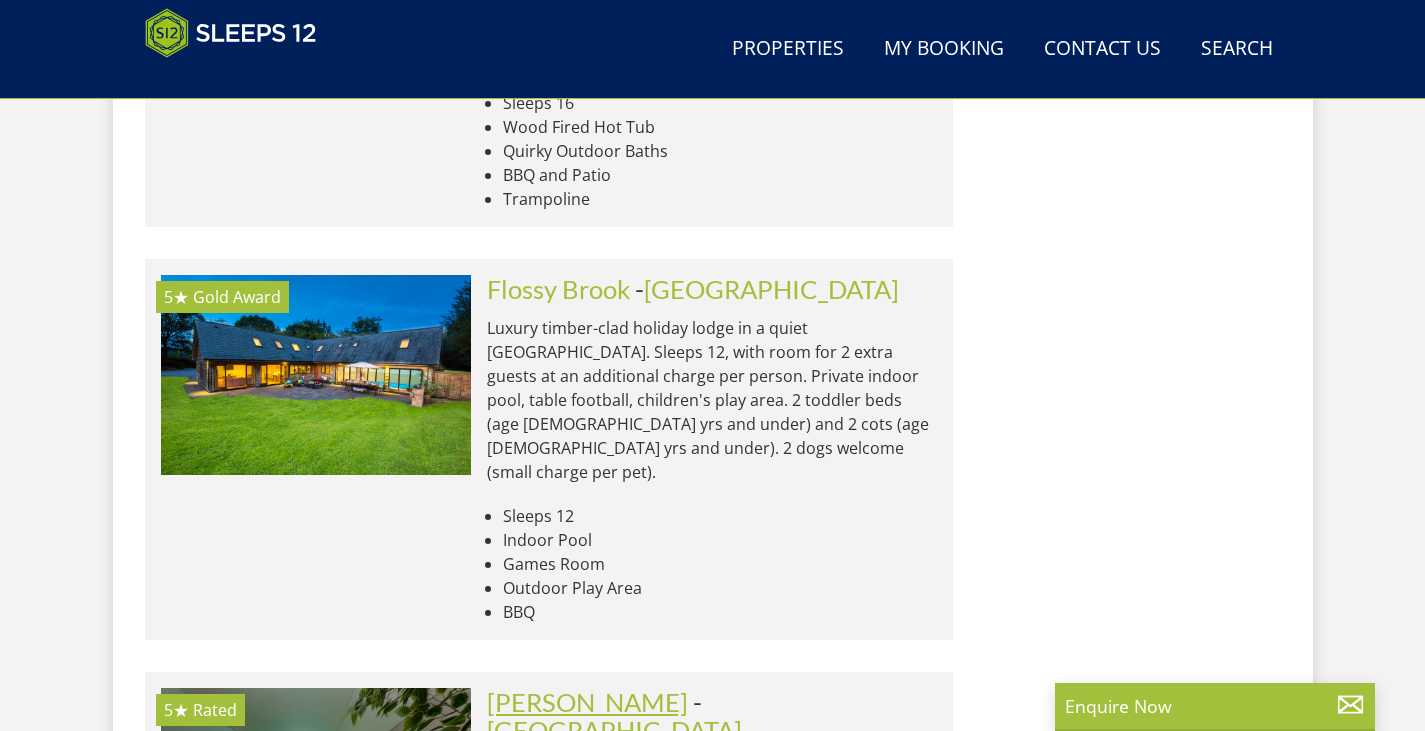 click on "[PERSON_NAME]" at bounding box center (587, 702) 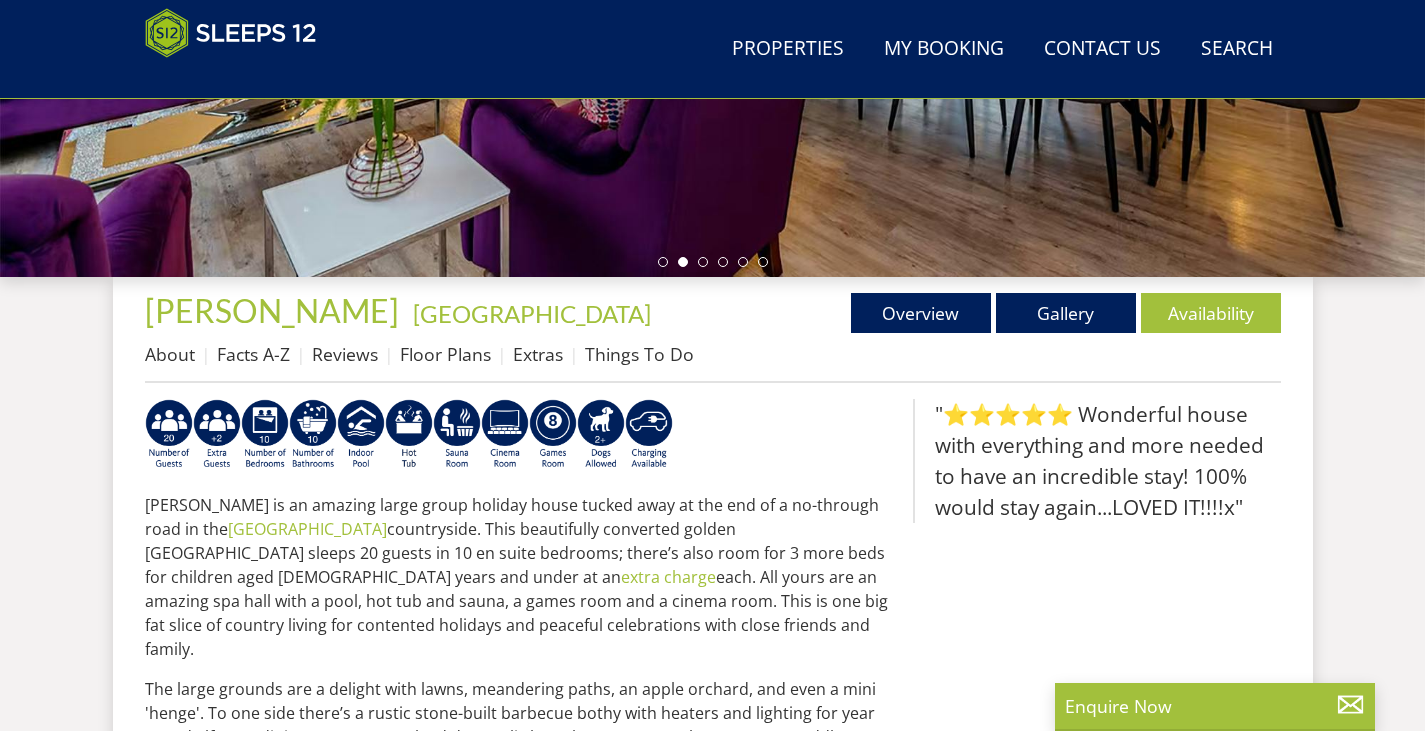 scroll, scrollTop: 566, scrollLeft: 0, axis: vertical 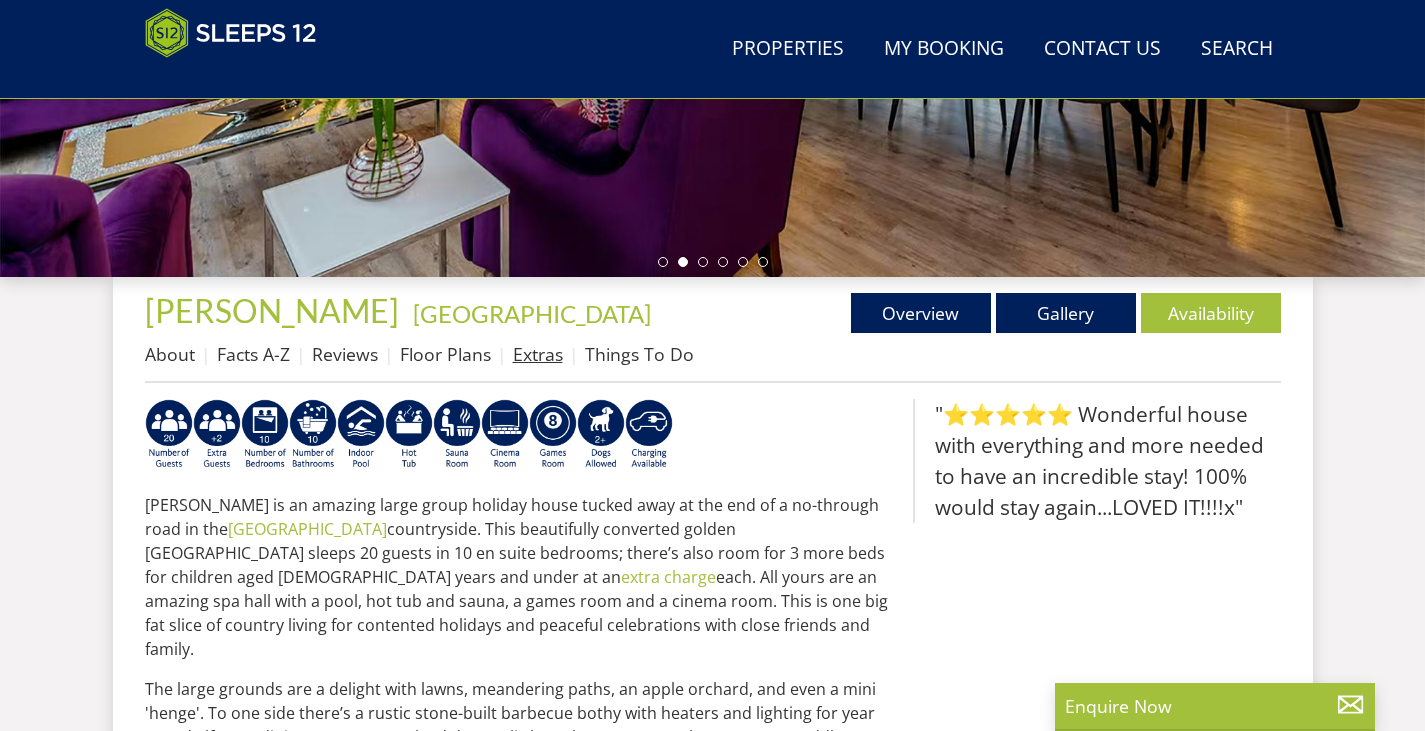 click on "Extras" at bounding box center [538, 354] 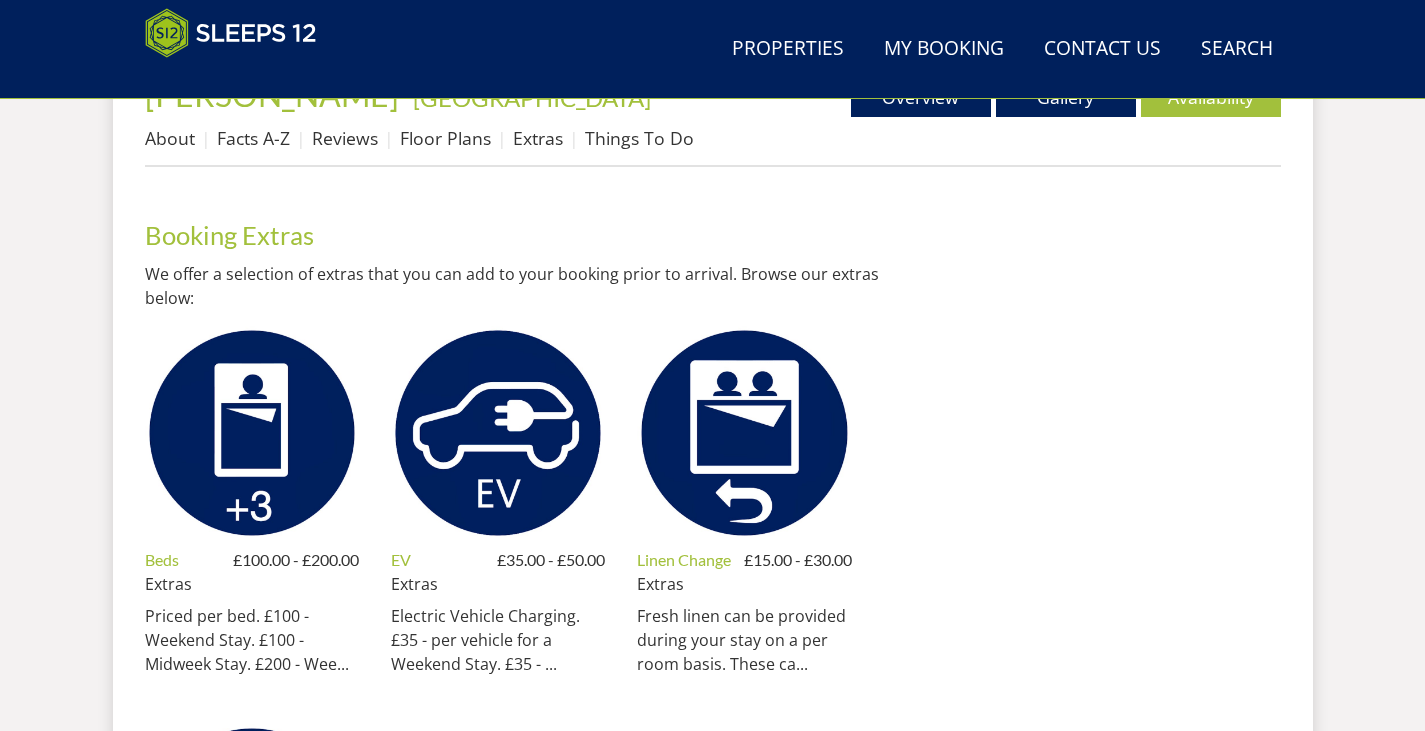 scroll, scrollTop: 0, scrollLeft: 0, axis: both 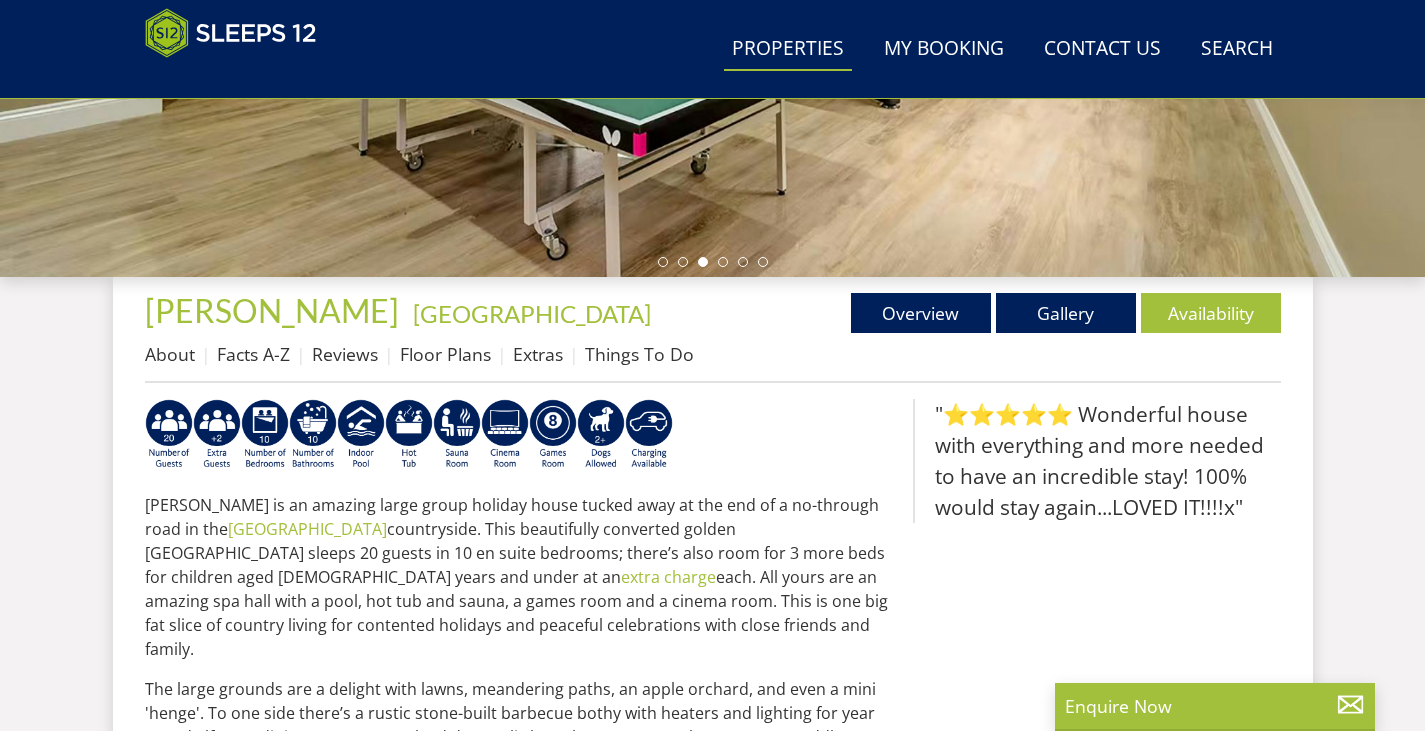 click on "Properties" at bounding box center (788, 49) 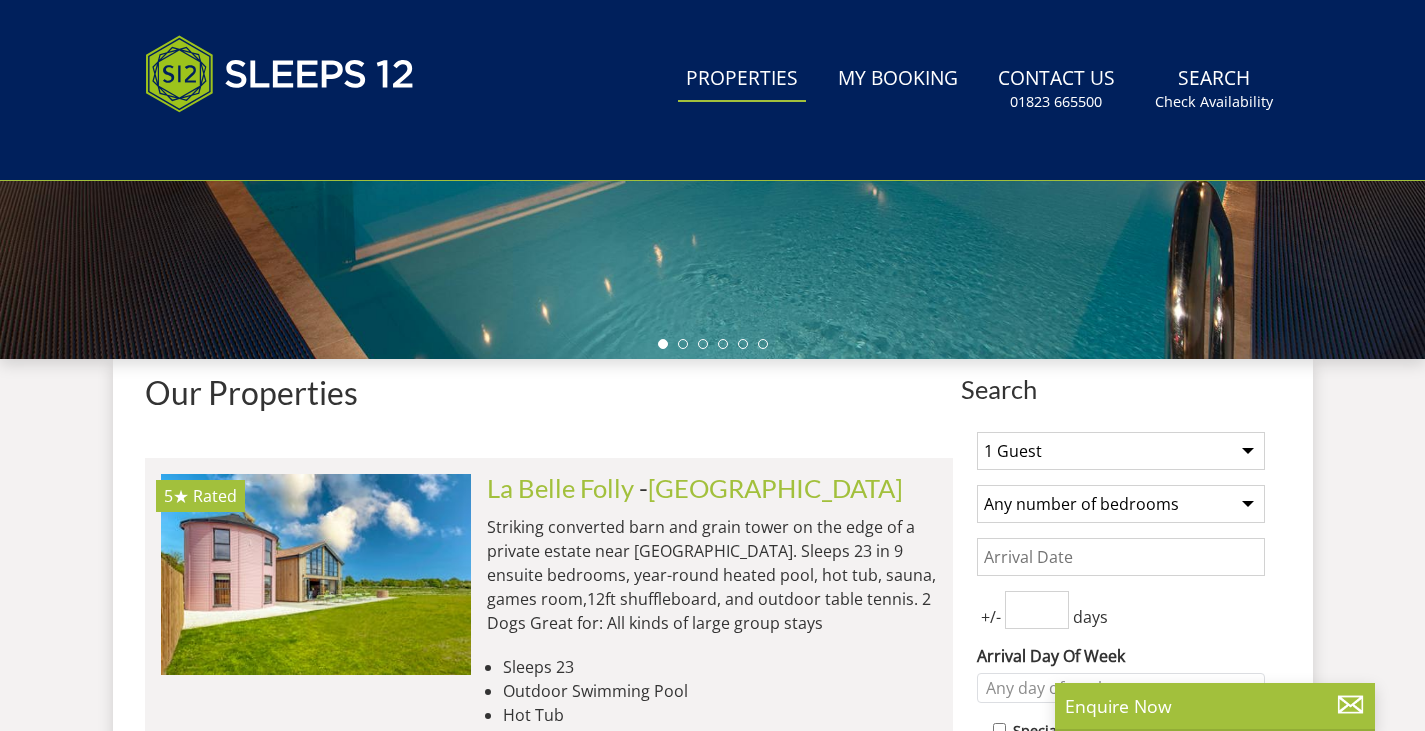 scroll, scrollTop: 0, scrollLeft: 0, axis: both 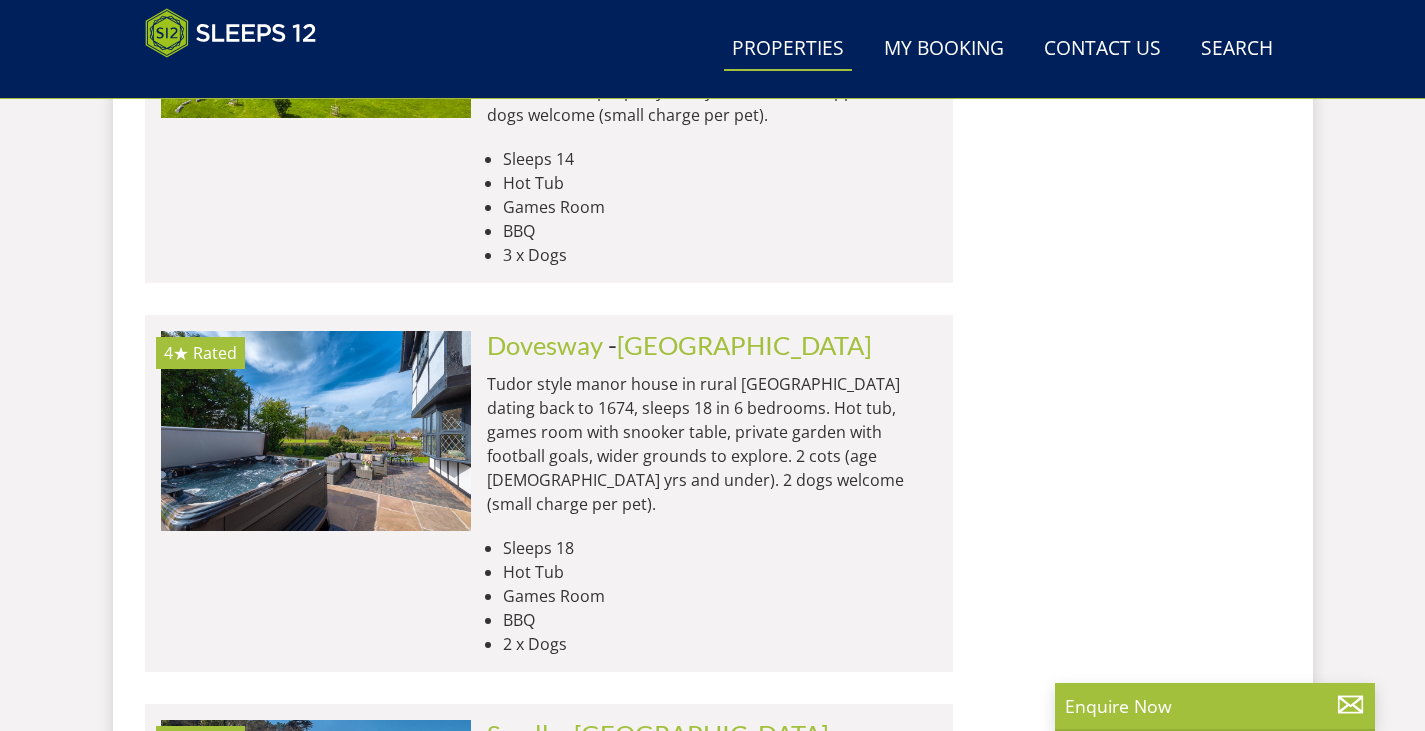 click on "Search
Search
1 Guest
2 Guests
3 Guests
4 Guests
5 Guests
6 Guests
7 Guests
8 Guests
9 Guests
10 Guests
11 Guests
12 Guests
13 Guests
14 Guests
15 Guests
16 Guests
17 Guests
18 Guests
19 Guests
20 Guests
21 Guests
22 Guests
23 Guests
24 Guests
25 Guests
26 Guests
27 Guests
28 Guests
29 Guests
30 Guests
31 Guests
32 Guests
33 Guests
34 Guests
35 Guests
36 Guests
37 Guests
38 Guests
39 Guests
40 Guests
41 Guests
42 Guests
43 Guests
44 Guests
45 Guests
46 Guests
47 Guests
48 Guests
49 Guests
50 Guests
51 Guests
52 Guests
53 Guests
54 Guests
55 Guests
56 Guests
57 Guests
58 Guests
59 Guests
60 Guests
61 Guests
62 Guests
63 Guests
64 Guests
65 Guests
66 Guests
67 Guests
68 Guests
69 Guests
70 Guests
71 Guests
72 Guests
73 Guests" at bounding box center (1121, -2716) 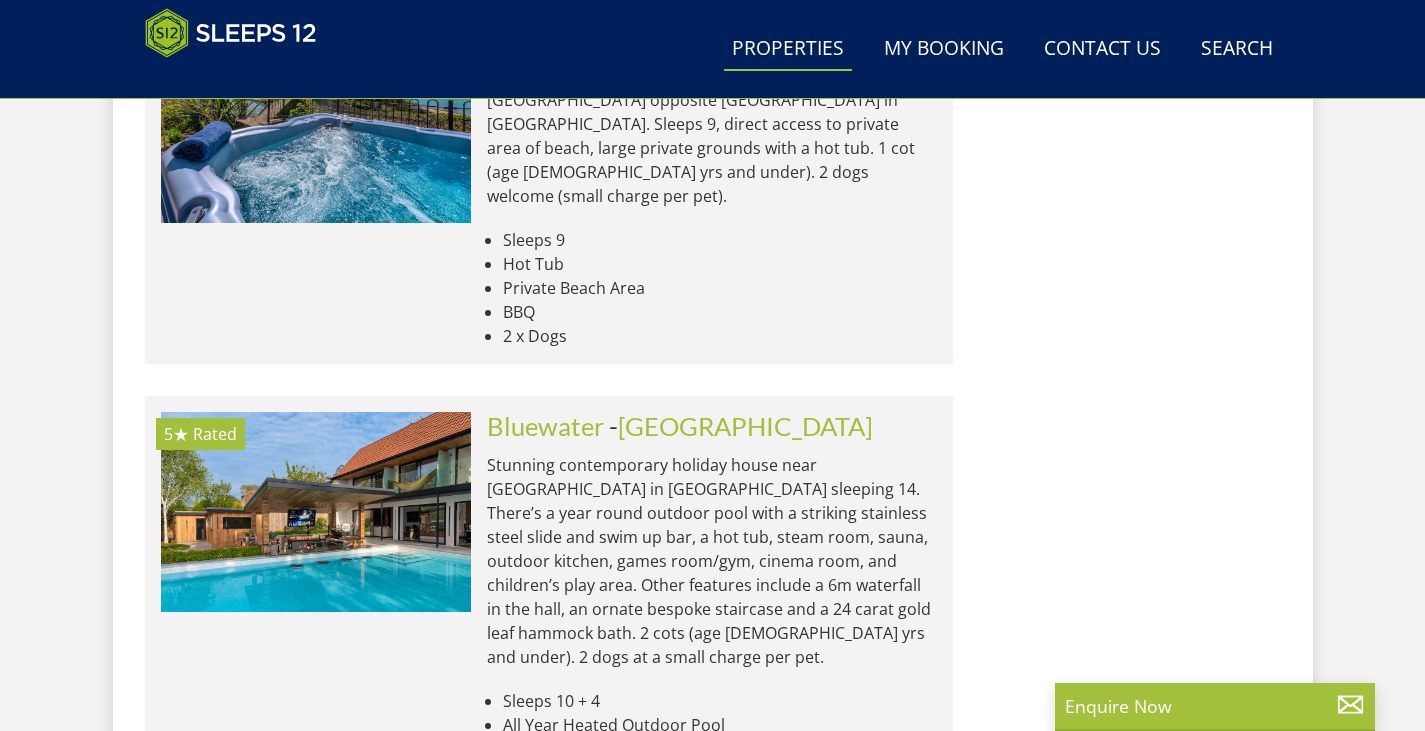 scroll, scrollTop: 8583, scrollLeft: 0, axis: vertical 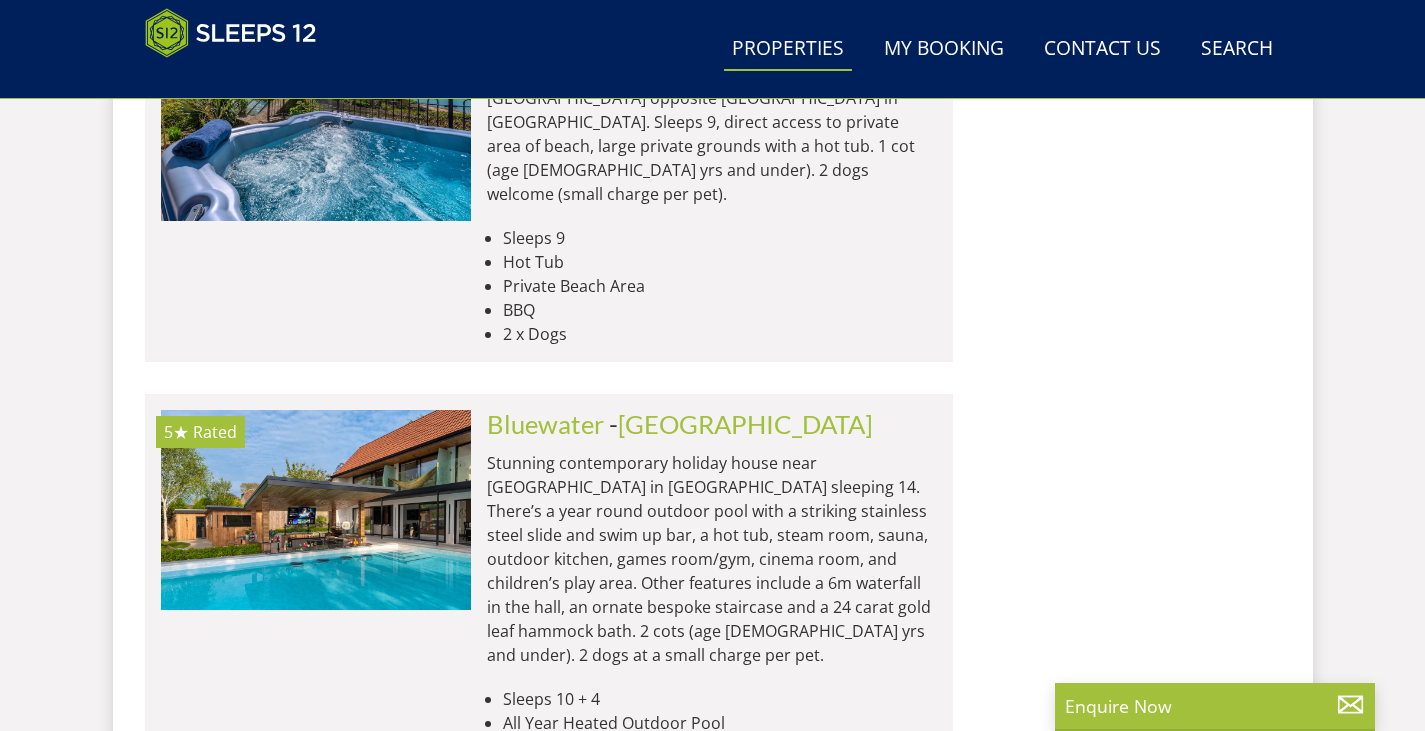 click on "Load More" at bounding box center [549, 874] 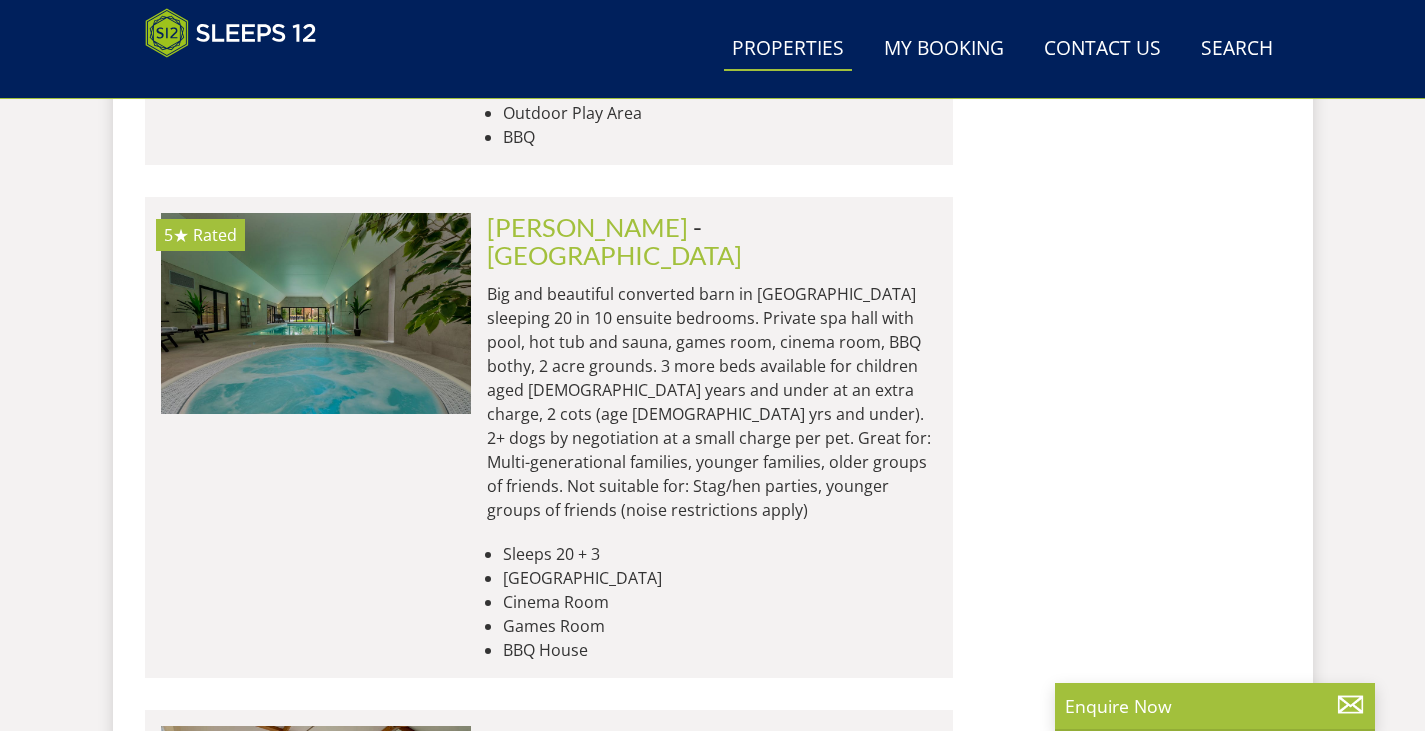 scroll, scrollTop: 14832, scrollLeft: 0, axis: vertical 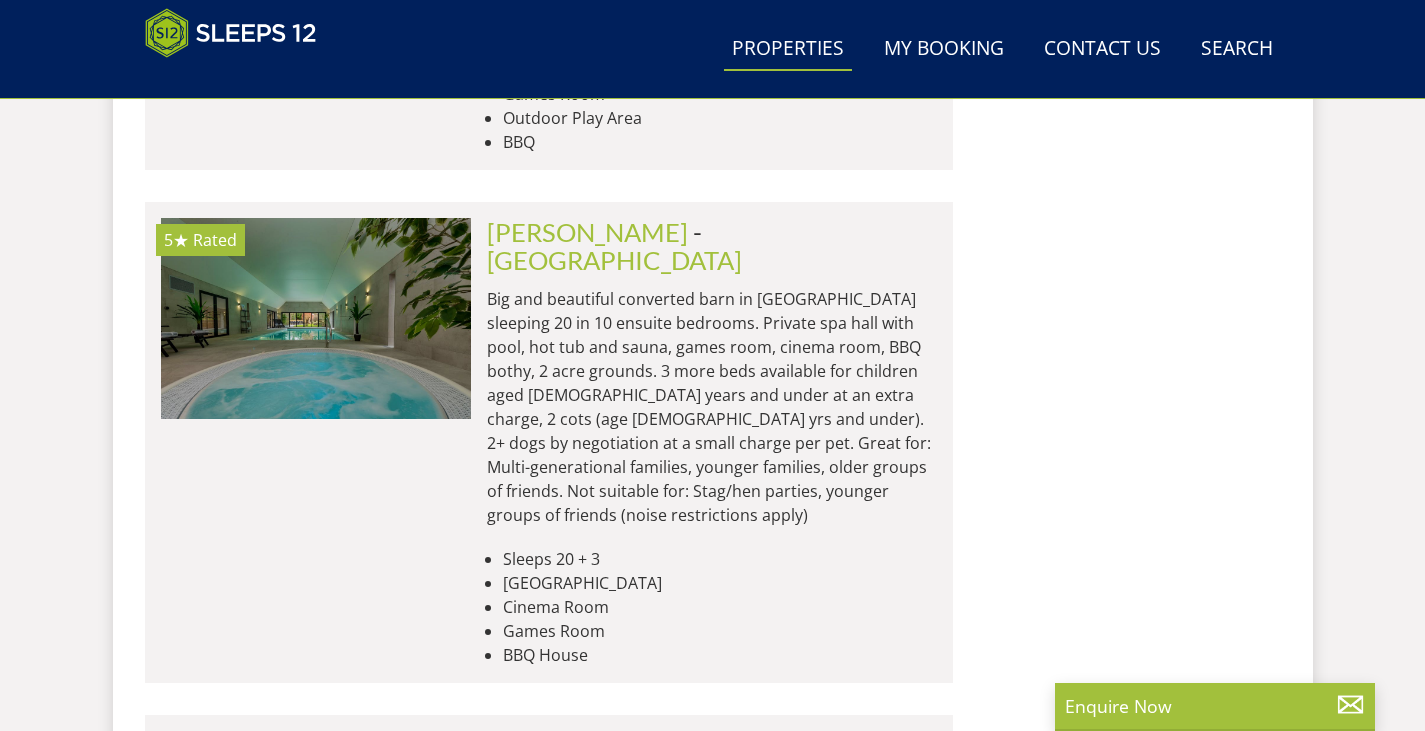click on "[PERSON_NAME]" at bounding box center [587, 1110] 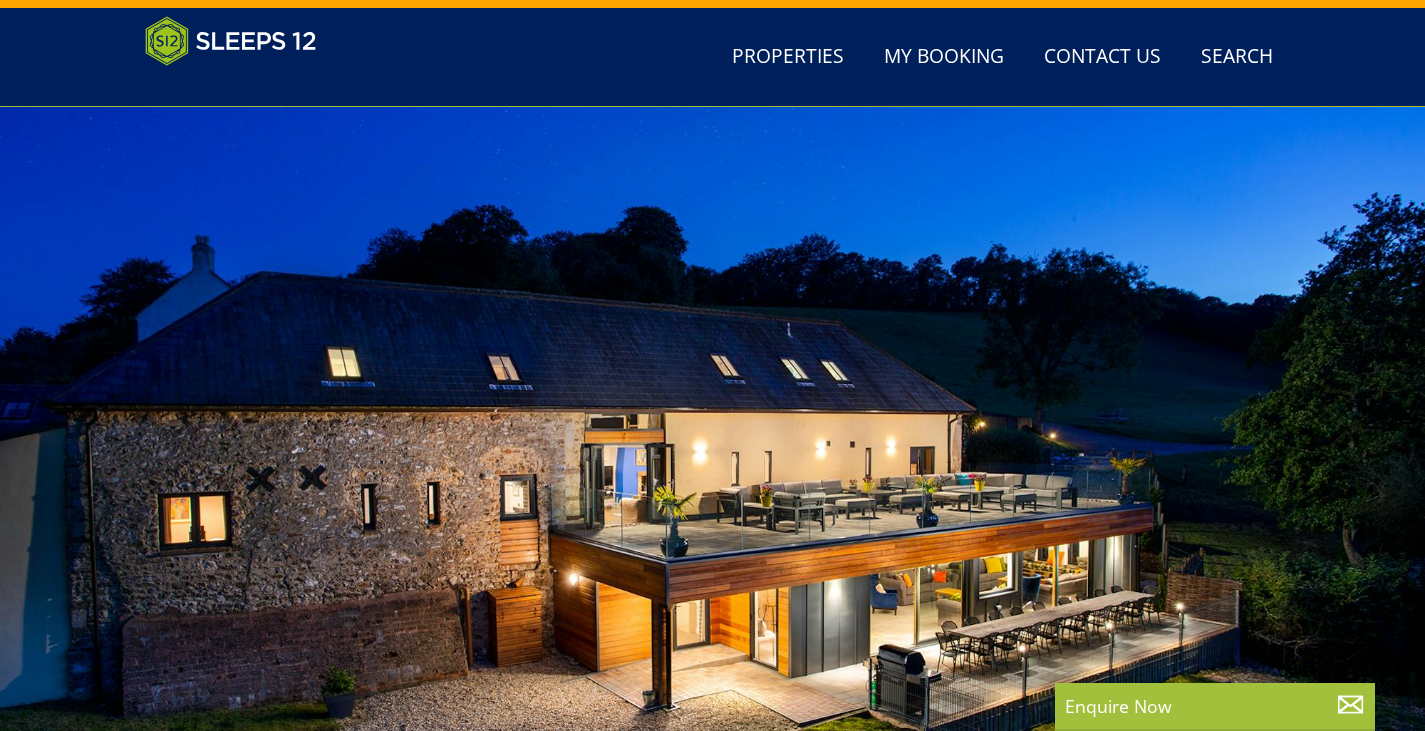 scroll, scrollTop: 188, scrollLeft: 0, axis: vertical 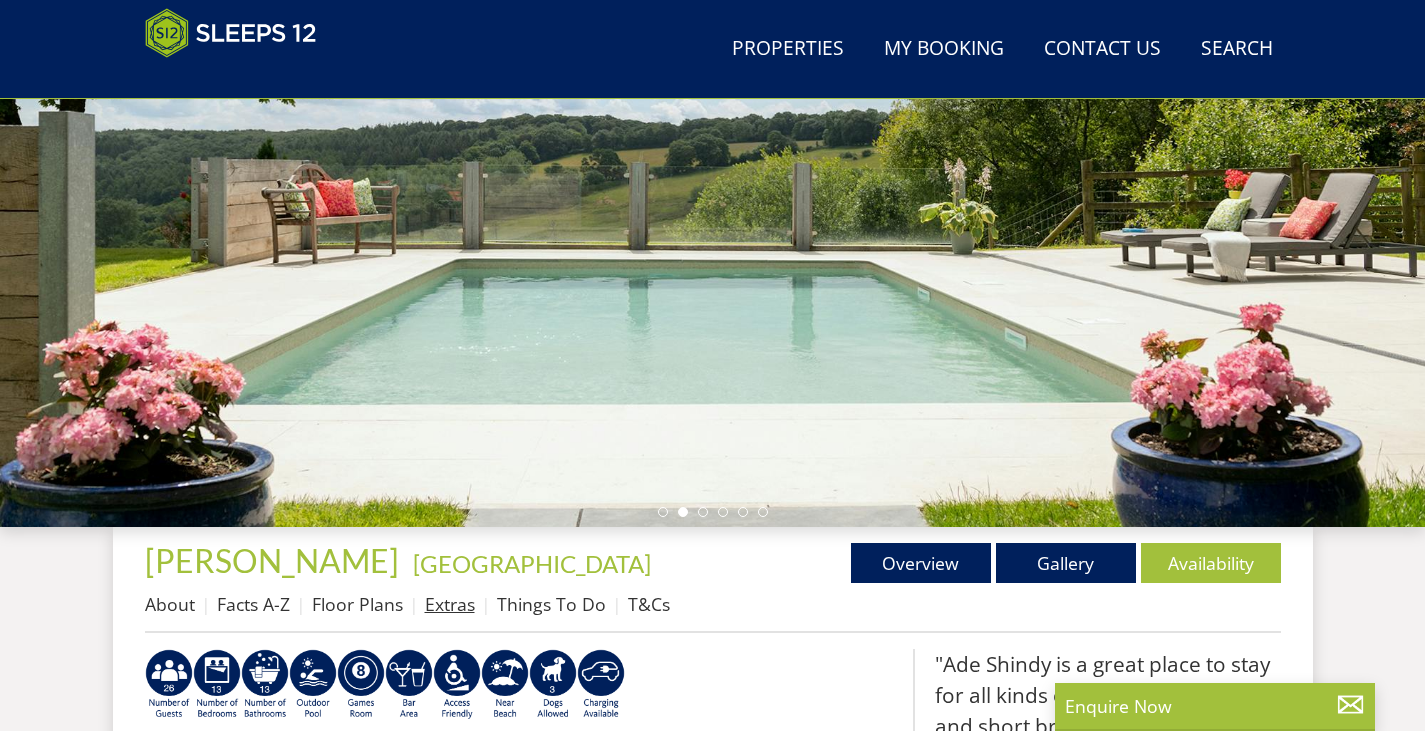 click on "Extras" at bounding box center [450, 604] 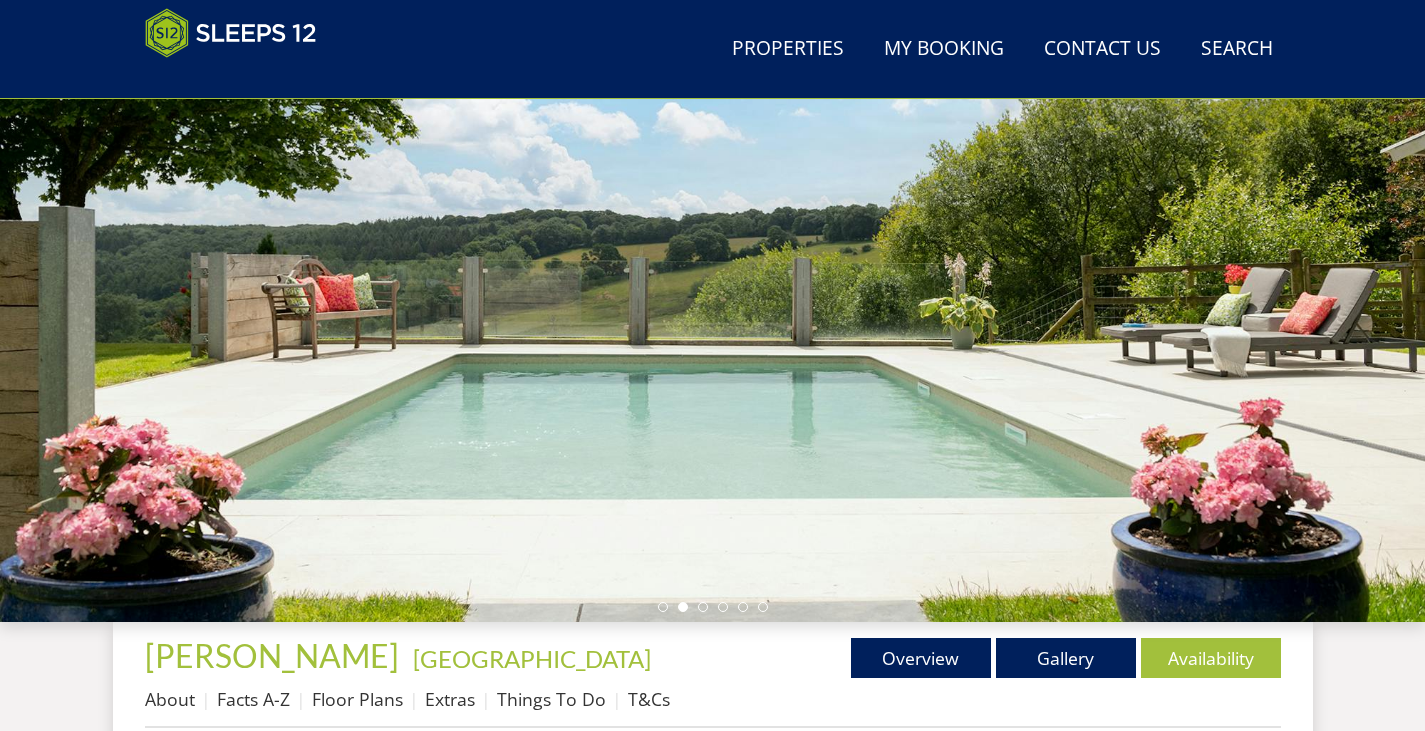 scroll, scrollTop: 221, scrollLeft: 0, axis: vertical 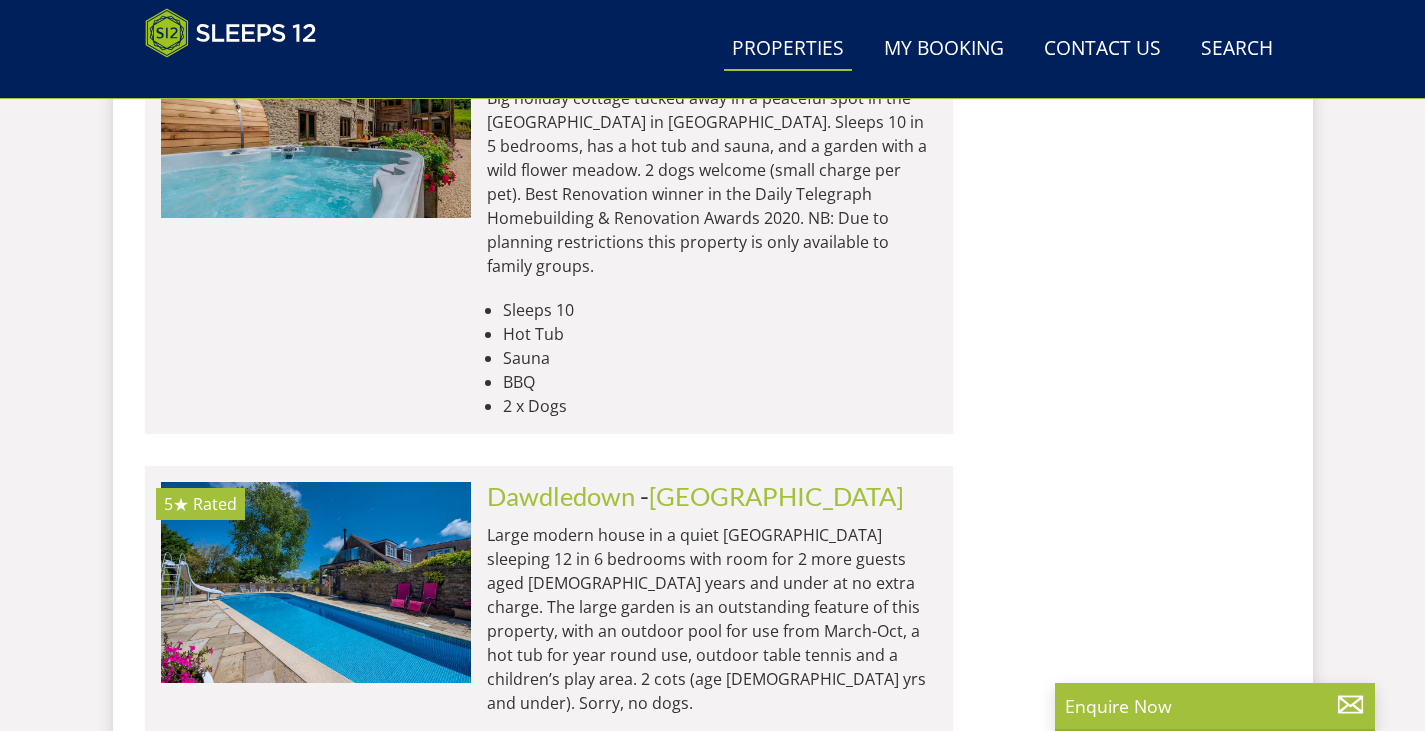 click on "Duxhams" at bounding box center [539, 1322] 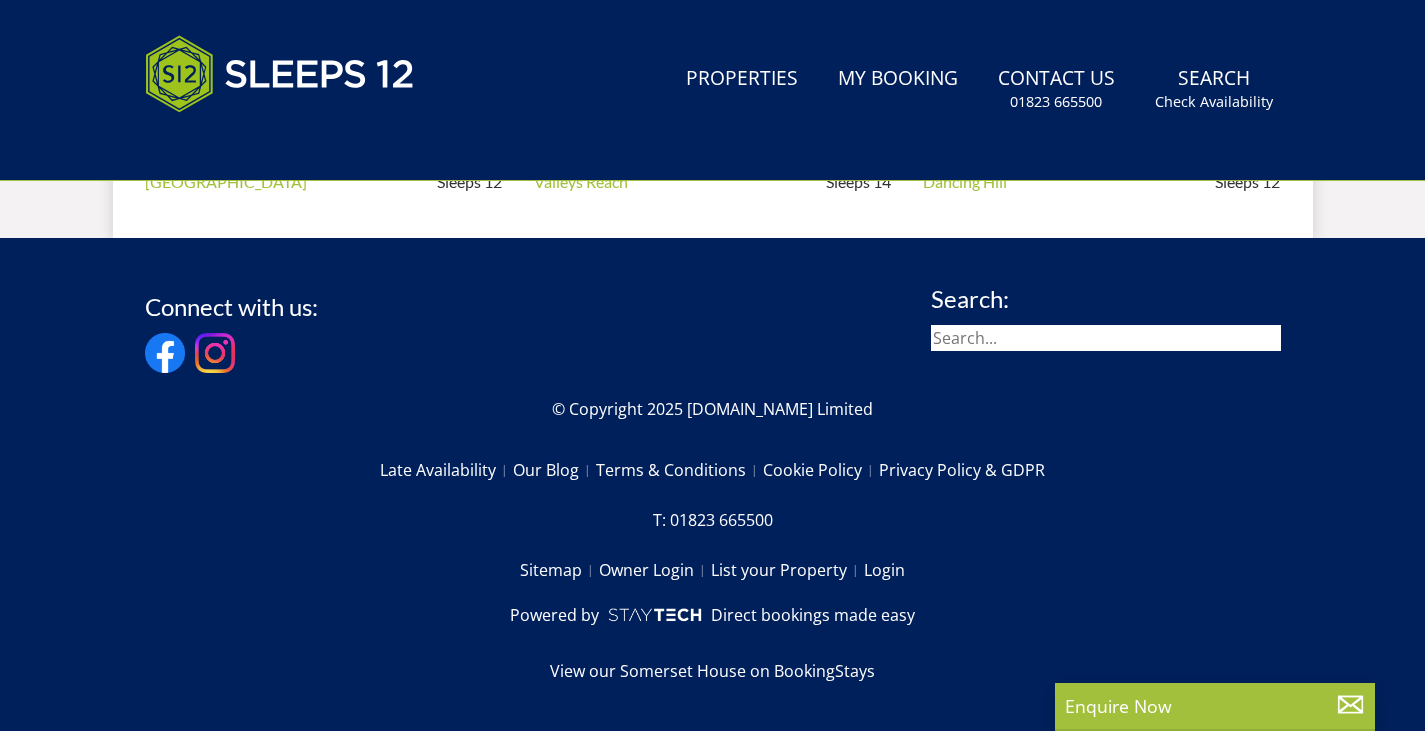 scroll, scrollTop: 0, scrollLeft: 0, axis: both 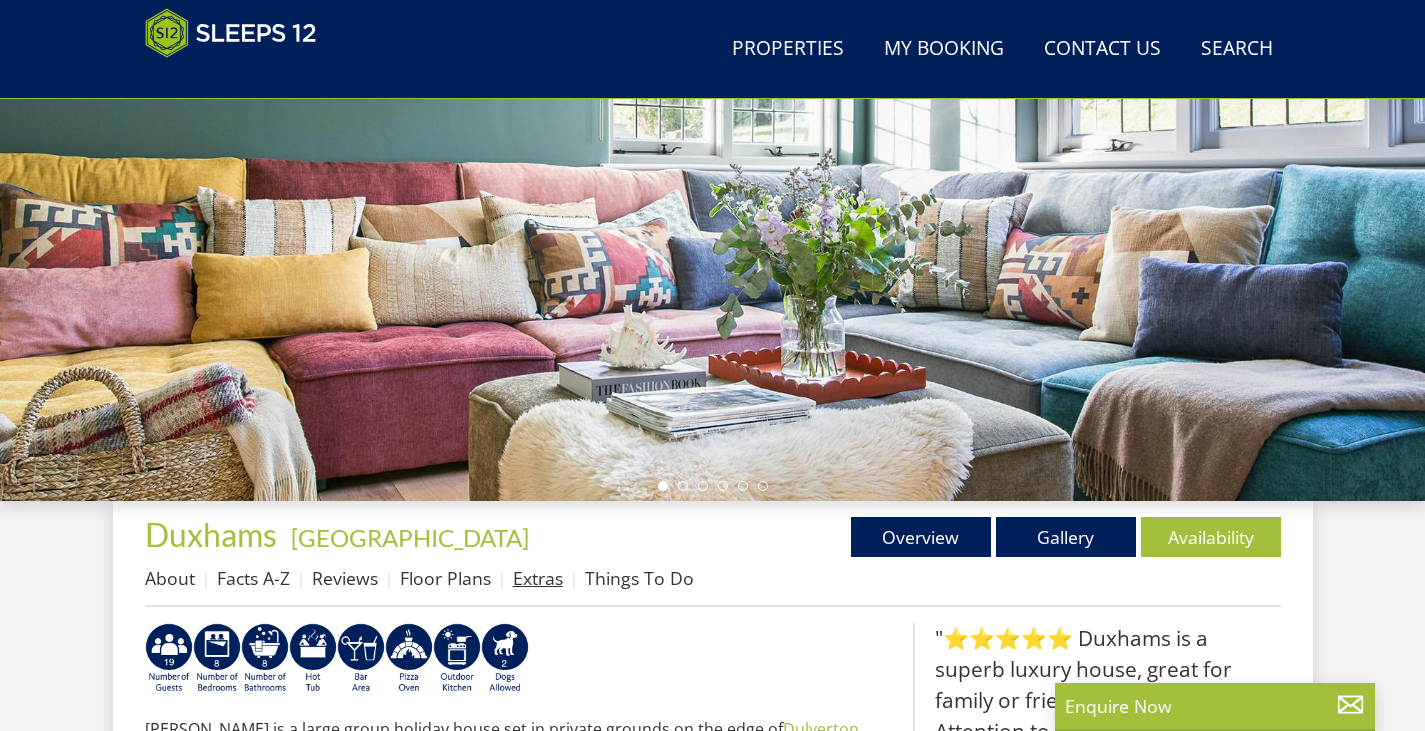 click on "Extras" at bounding box center (538, 578) 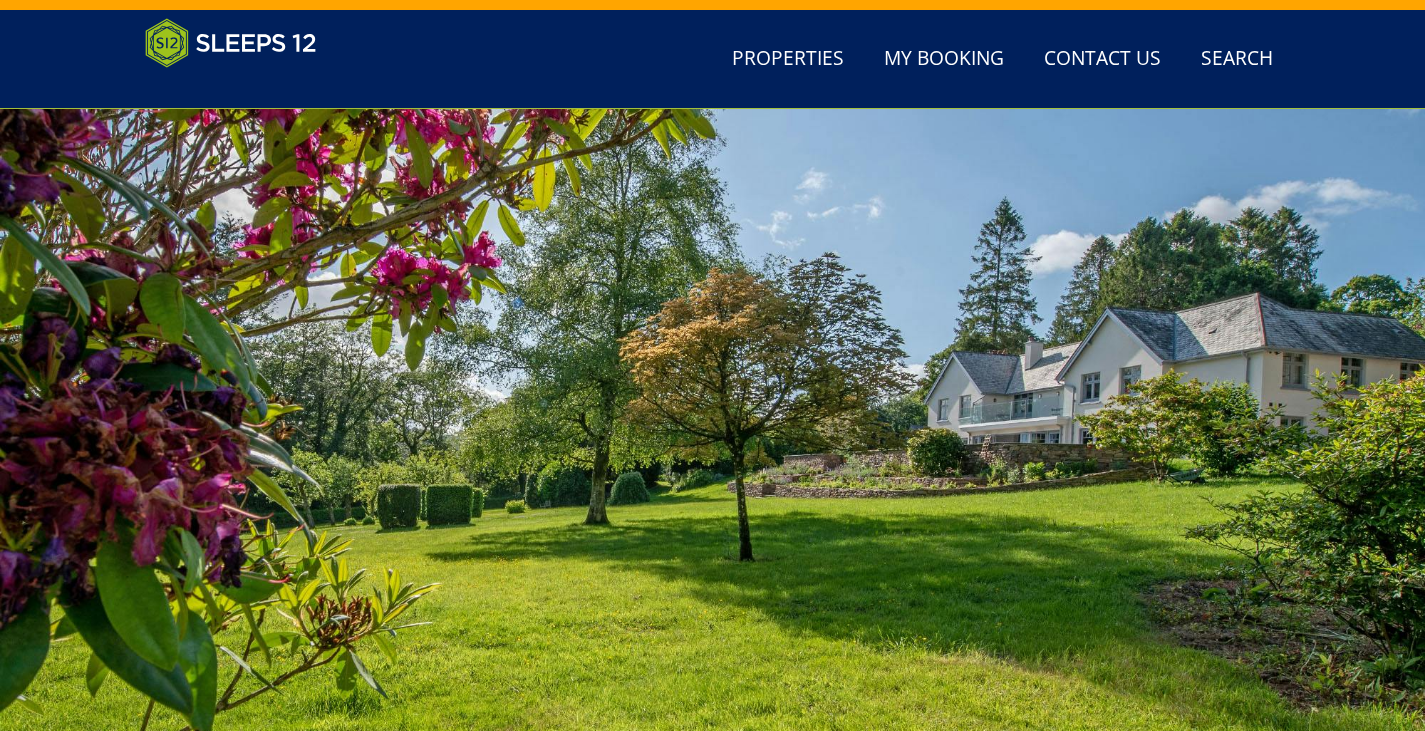 scroll, scrollTop: 0, scrollLeft: 0, axis: both 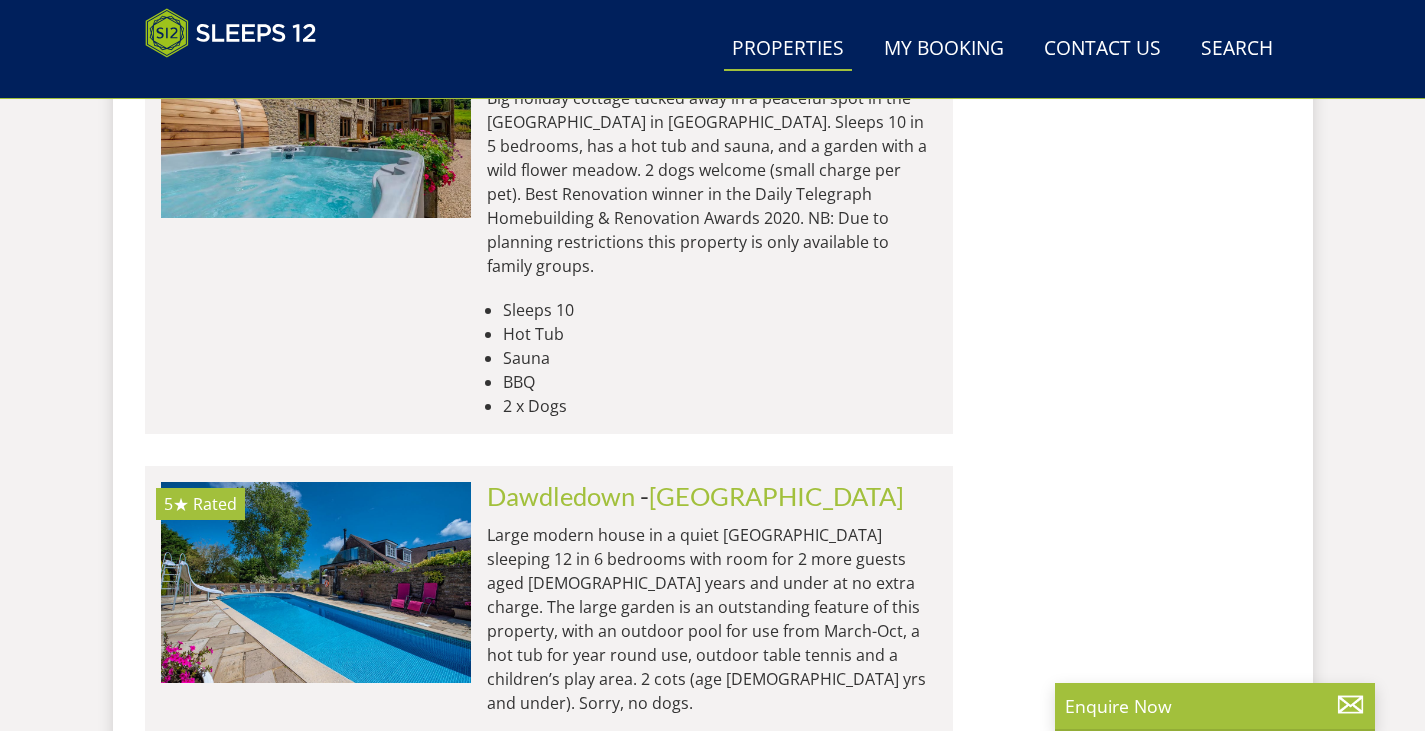 click on "Load More" at bounding box center (549, 1725) 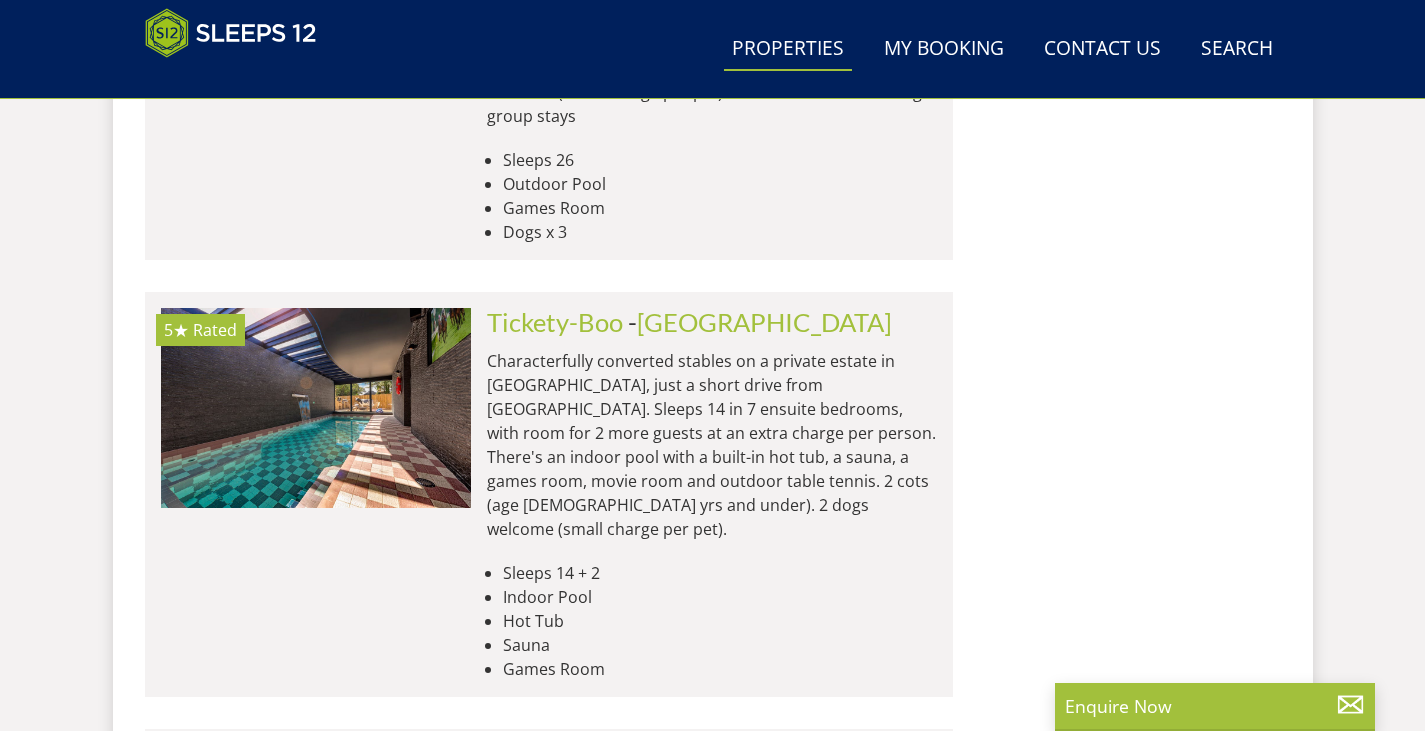 scroll, scrollTop: 19655, scrollLeft: 0, axis: vertical 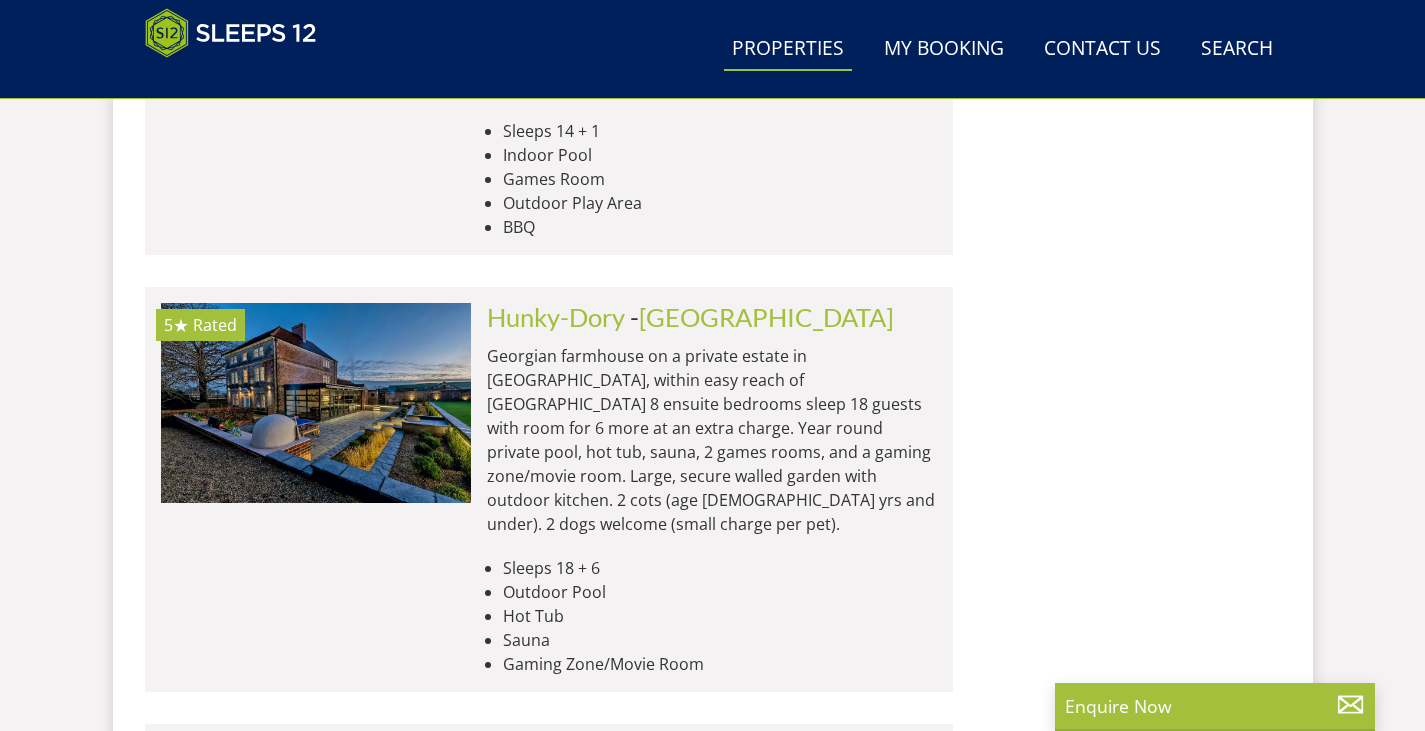 click on "[PERSON_NAME]" at bounding box center [587, 1632] 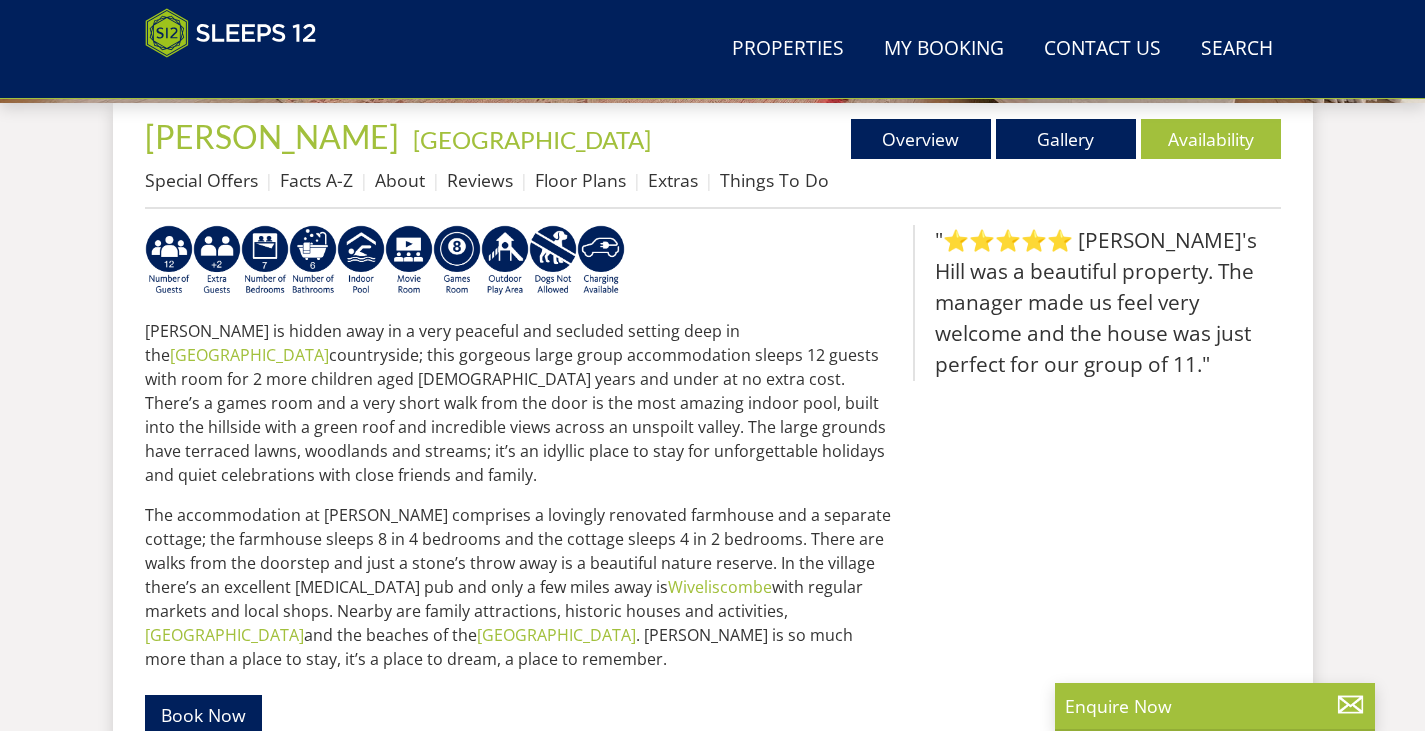scroll, scrollTop: 648, scrollLeft: 0, axis: vertical 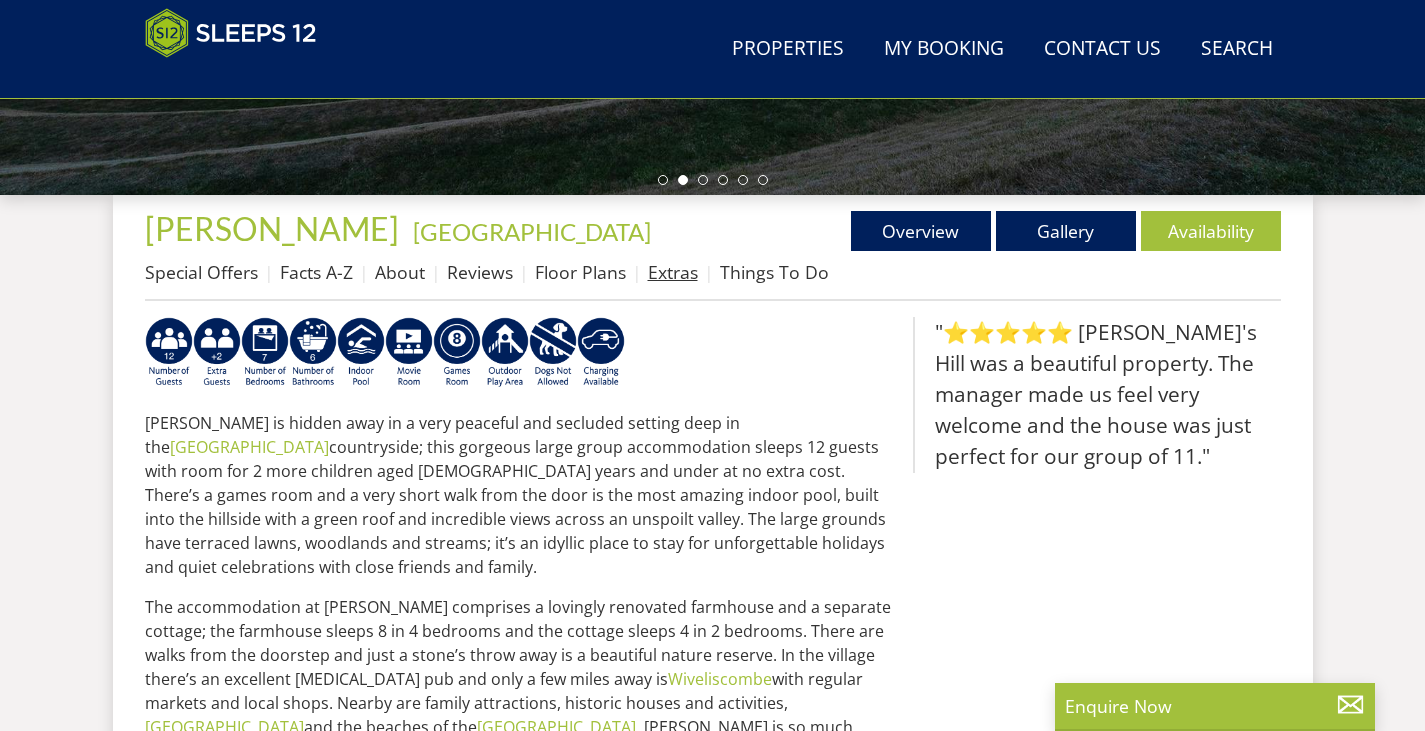 click on "Extras" at bounding box center (673, 272) 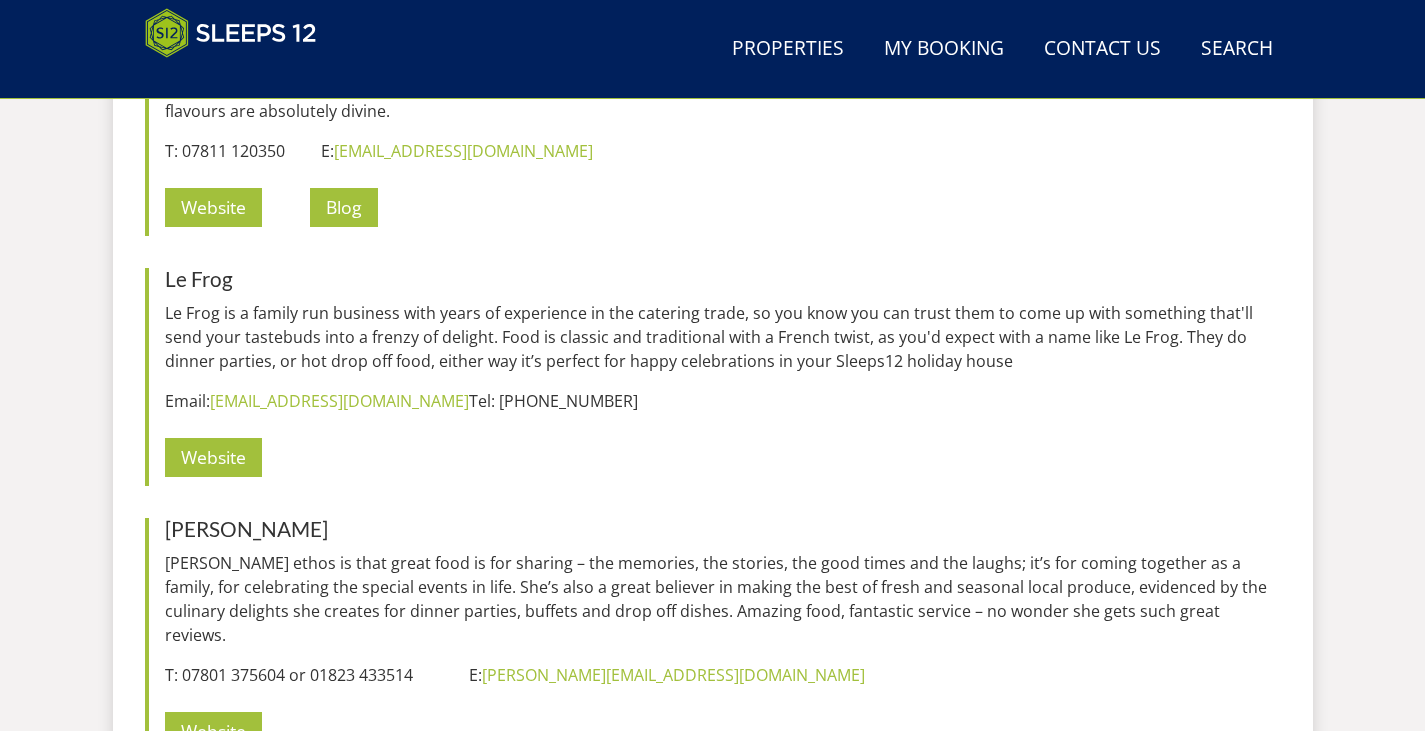 scroll, scrollTop: 2639, scrollLeft: 0, axis: vertical 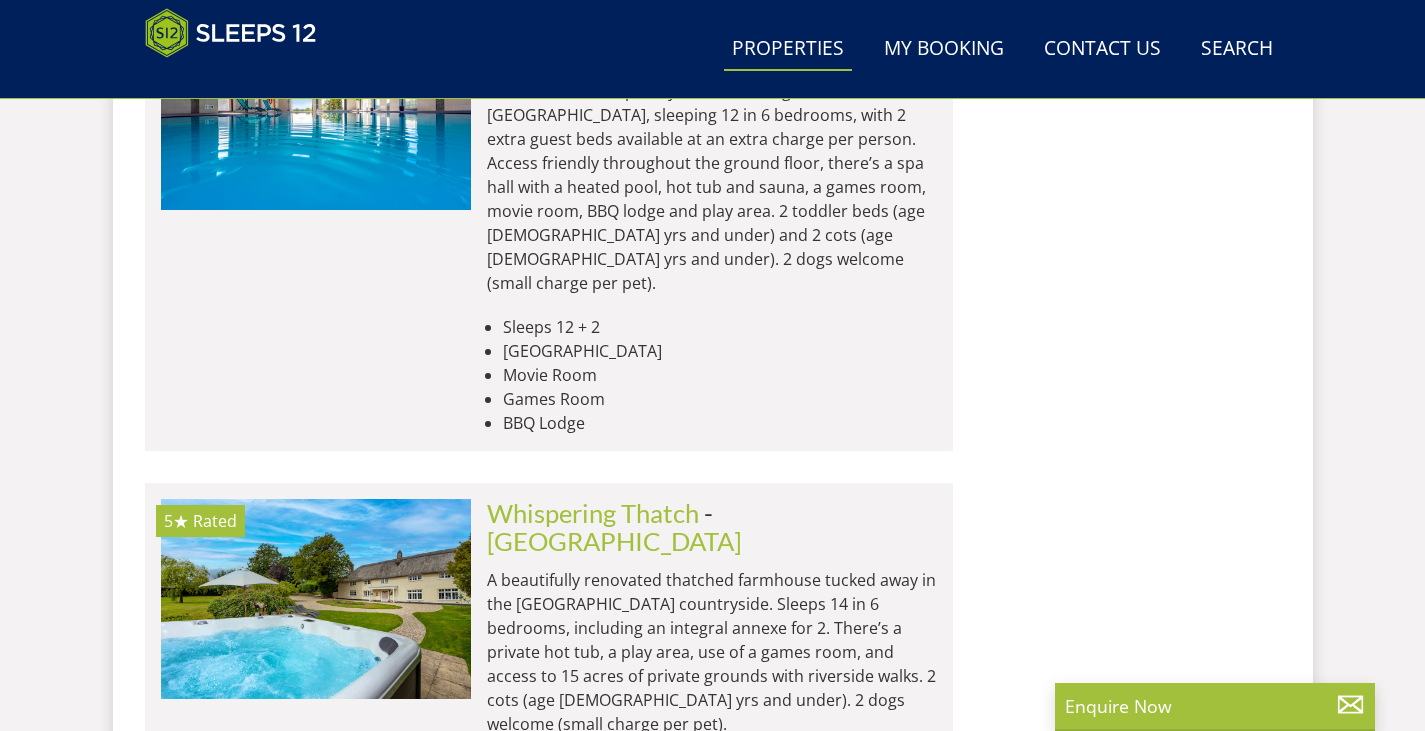 click on "Teds Place" at bounding box center (545, 1852) 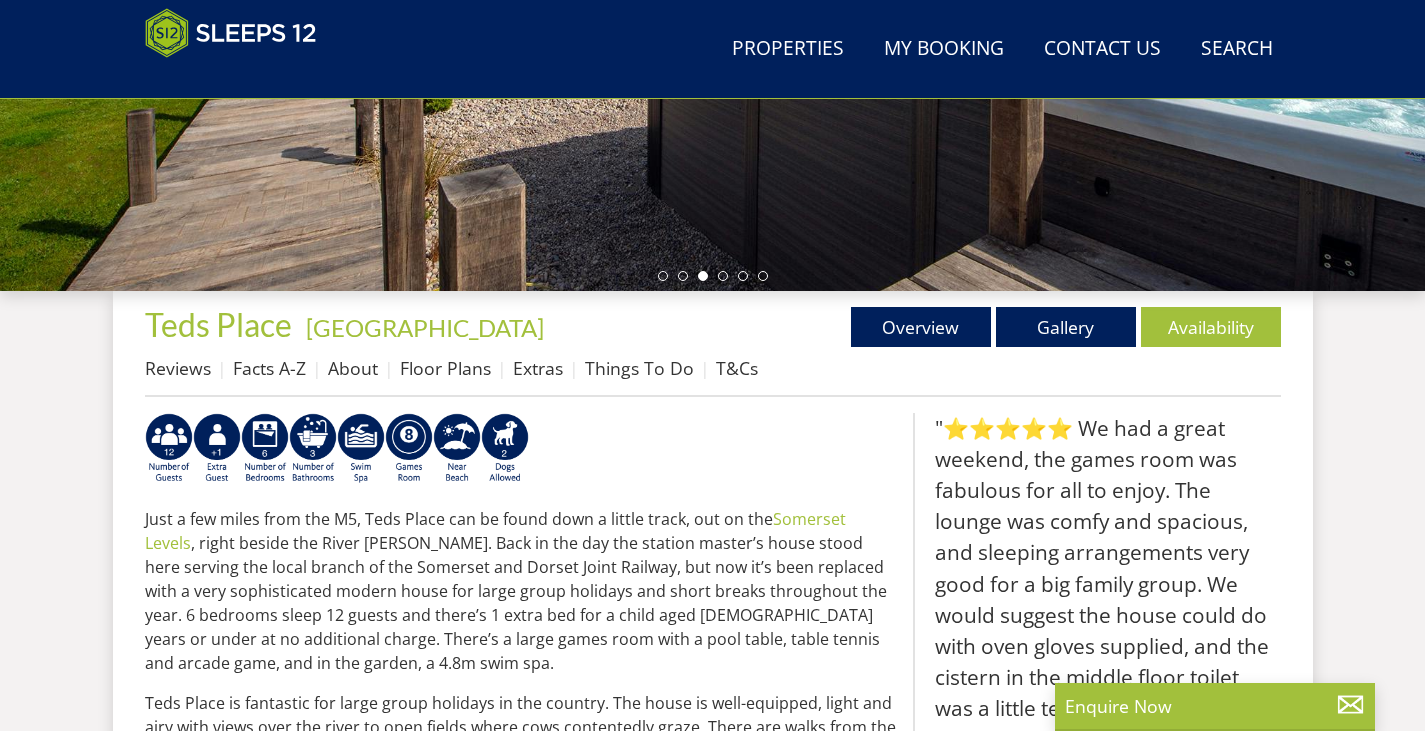 scroll, scrollTop: 550, scrollLeft: 0, axis: vertical 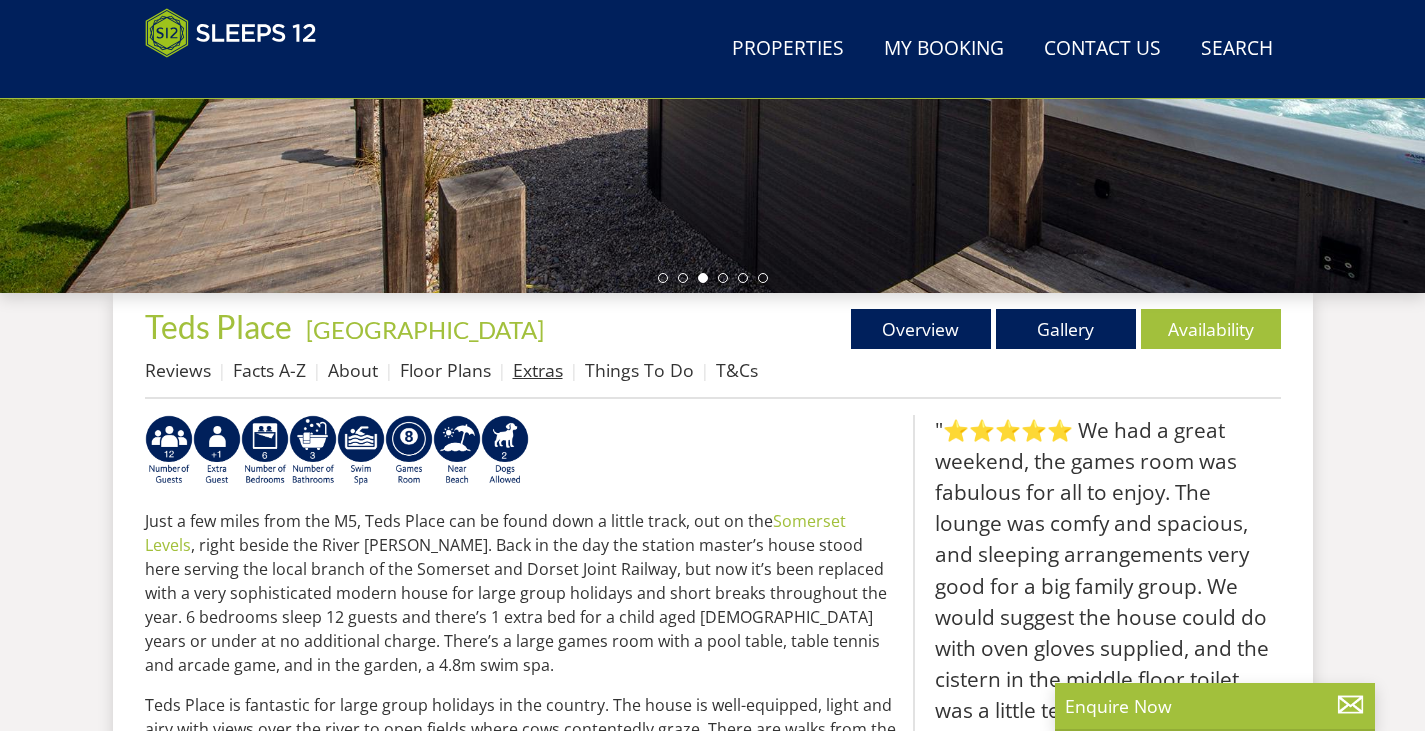 click on "Extras" at bounding box center [538, 370] 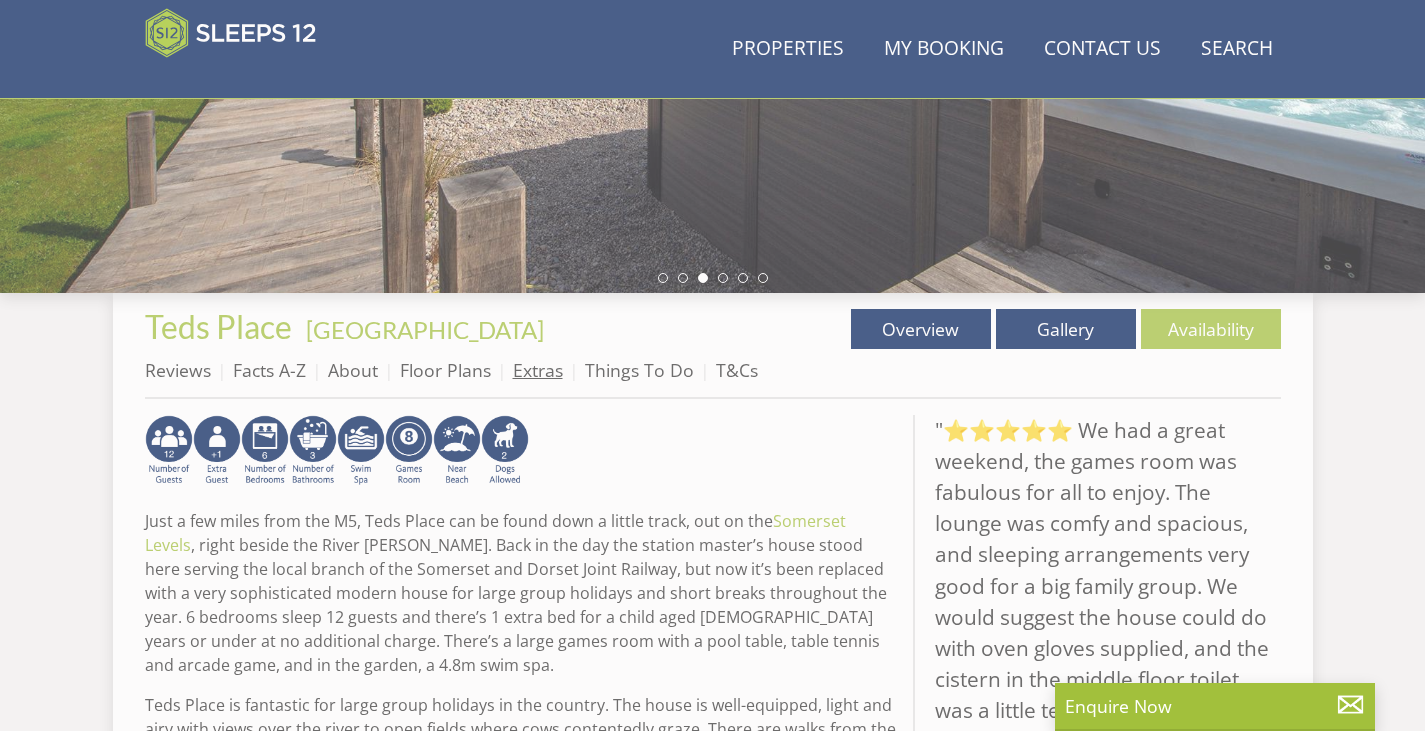 scroll, scrollTop: 0, scrollLeft: 0, axis: both 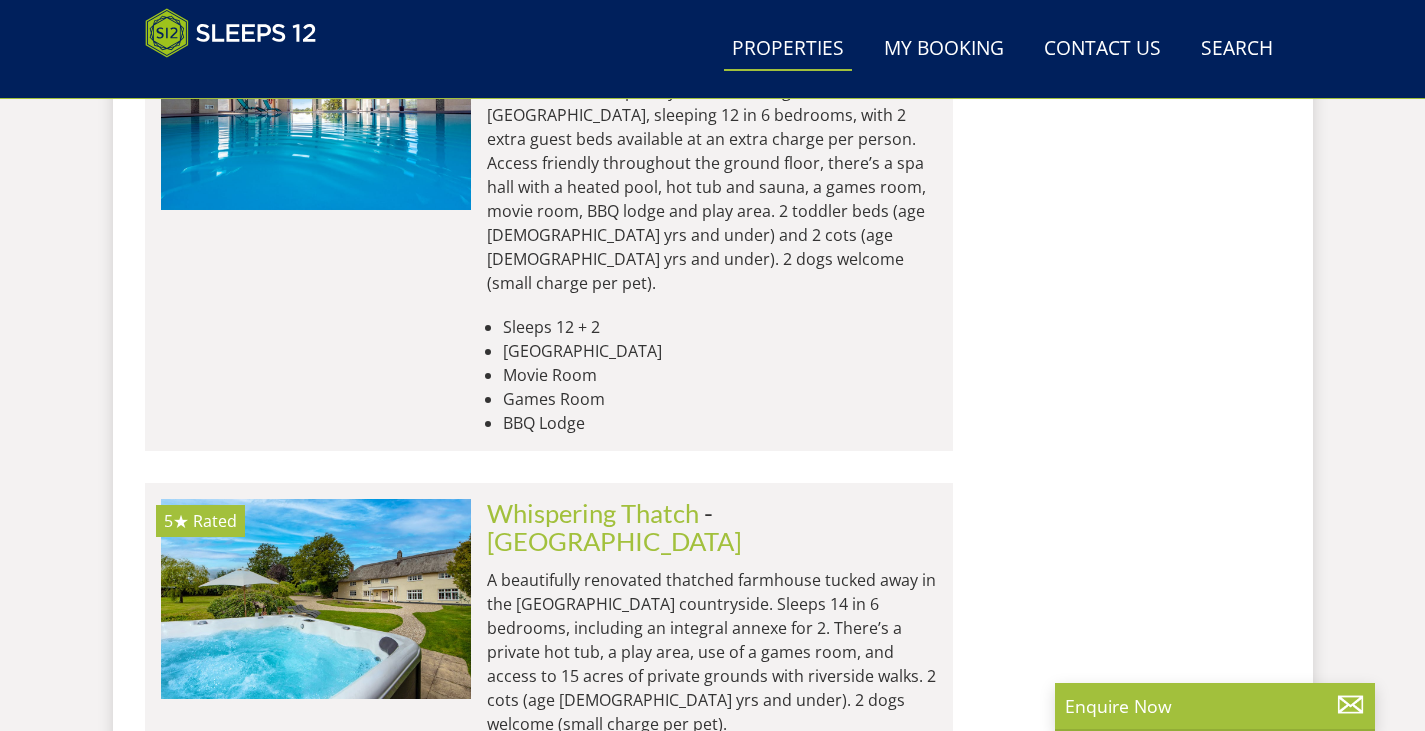 click on "Load More" at bounding box center (549, 2230) 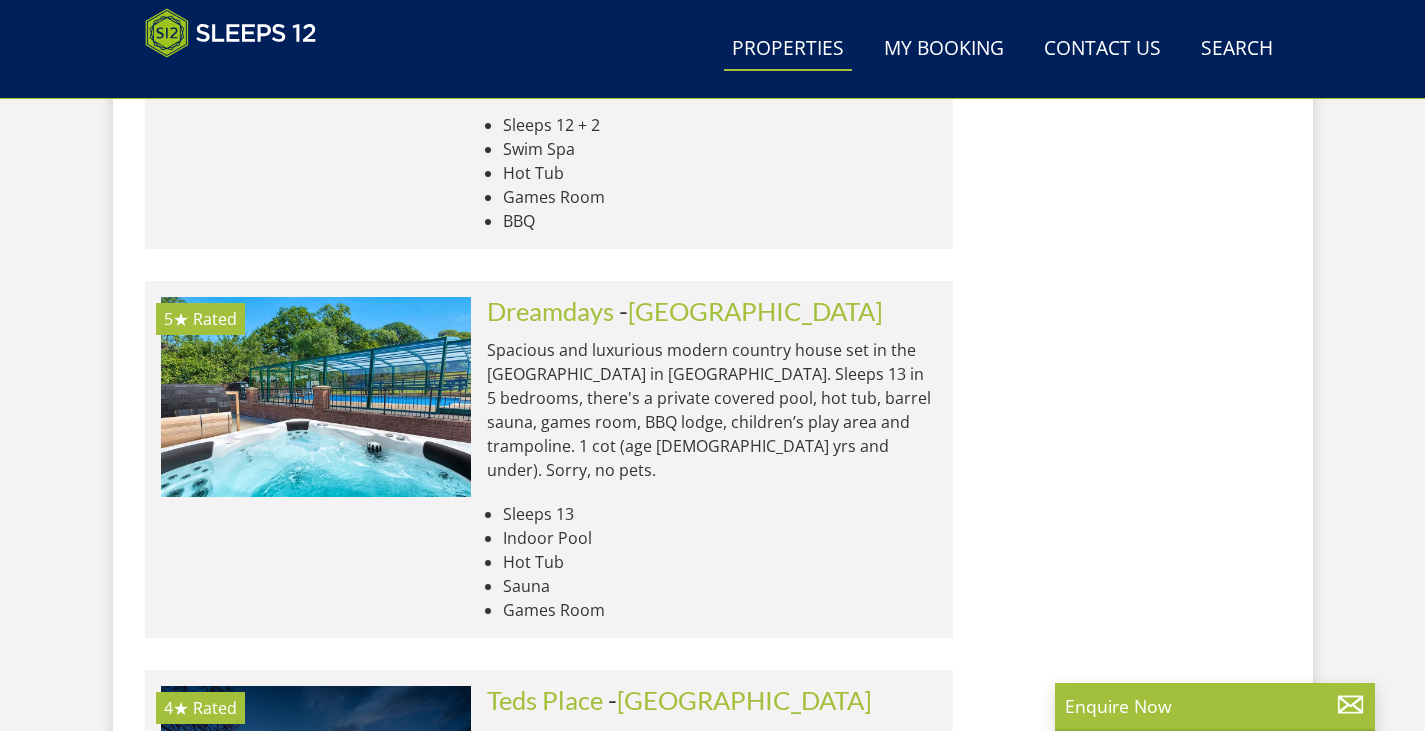scroll, scrollTop: 25732, scrollLeft: 0, axis: vertical 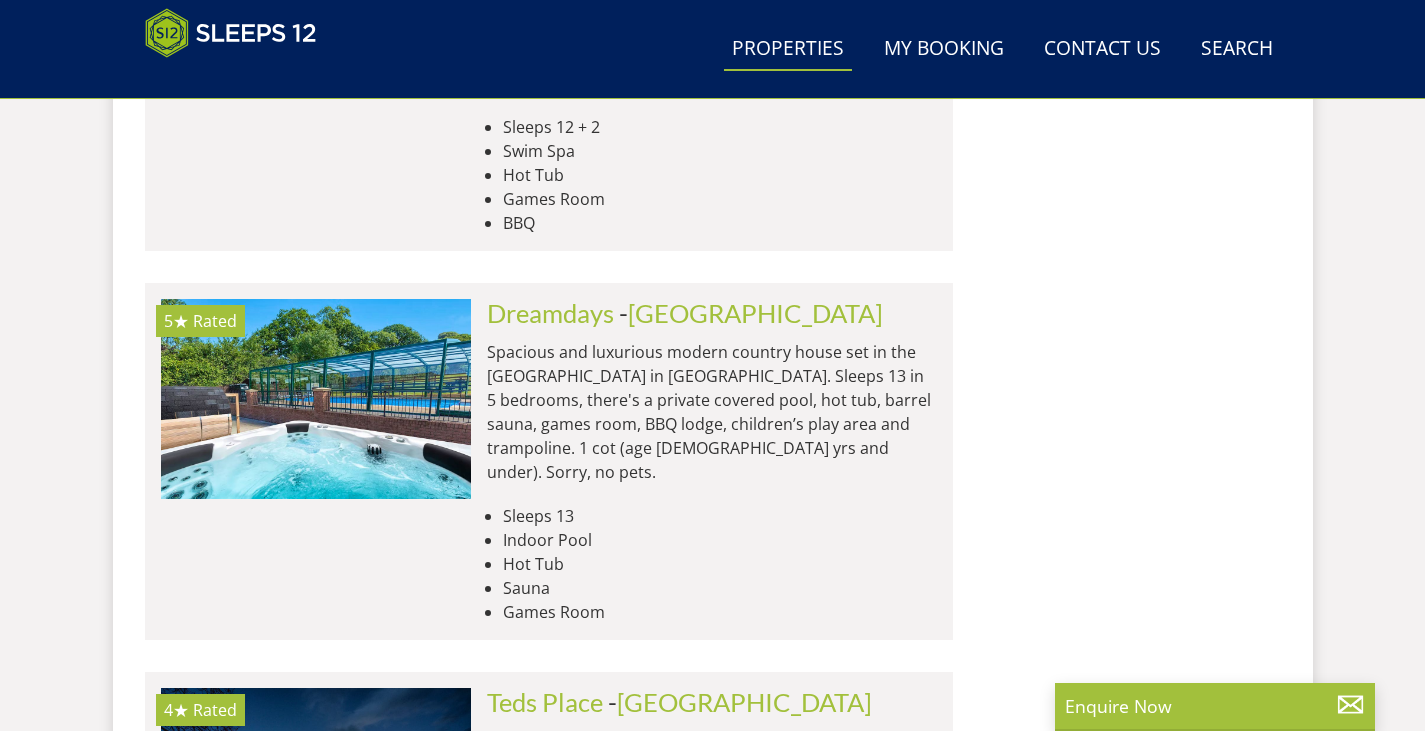 click on "Holemoor Stables" at bounding box center [586, 1845] 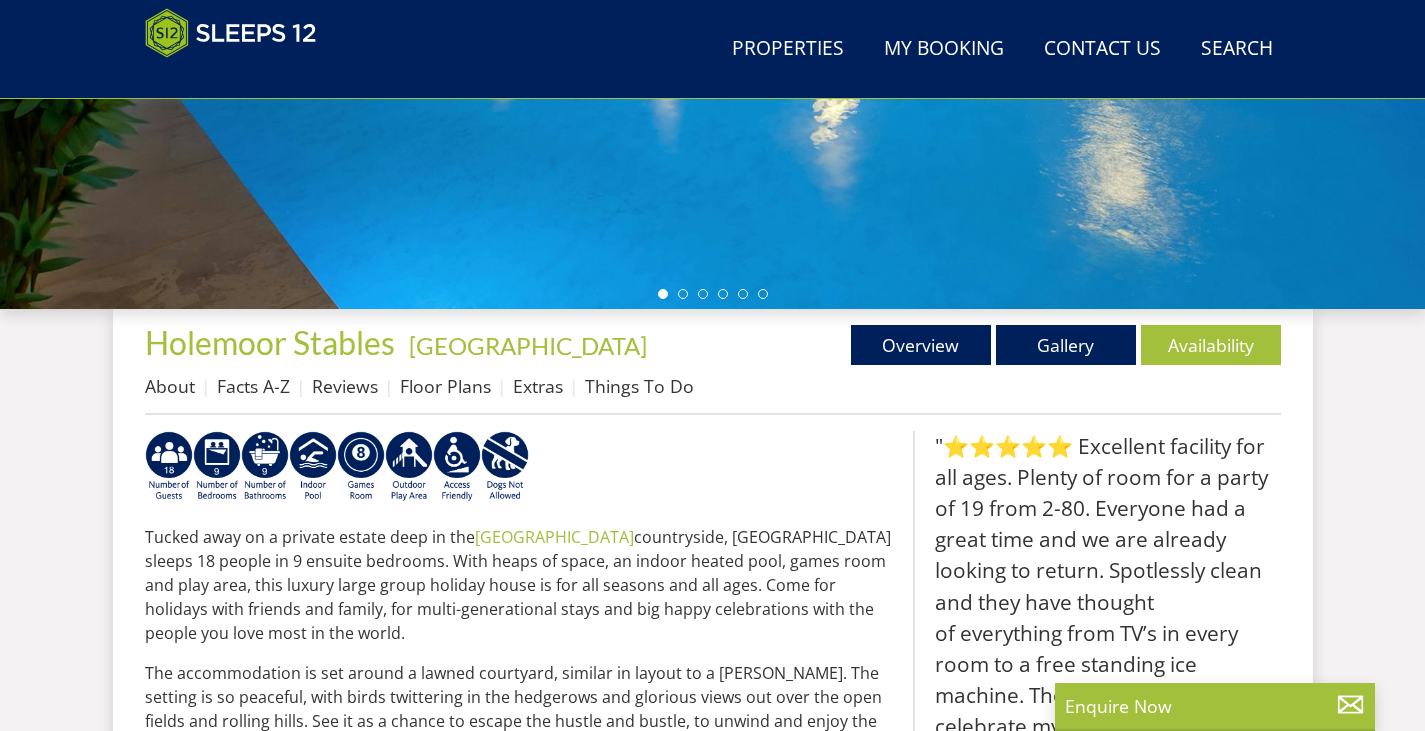 scroll, scrollTop: 534, scrollLeft: 0, axis: vertical 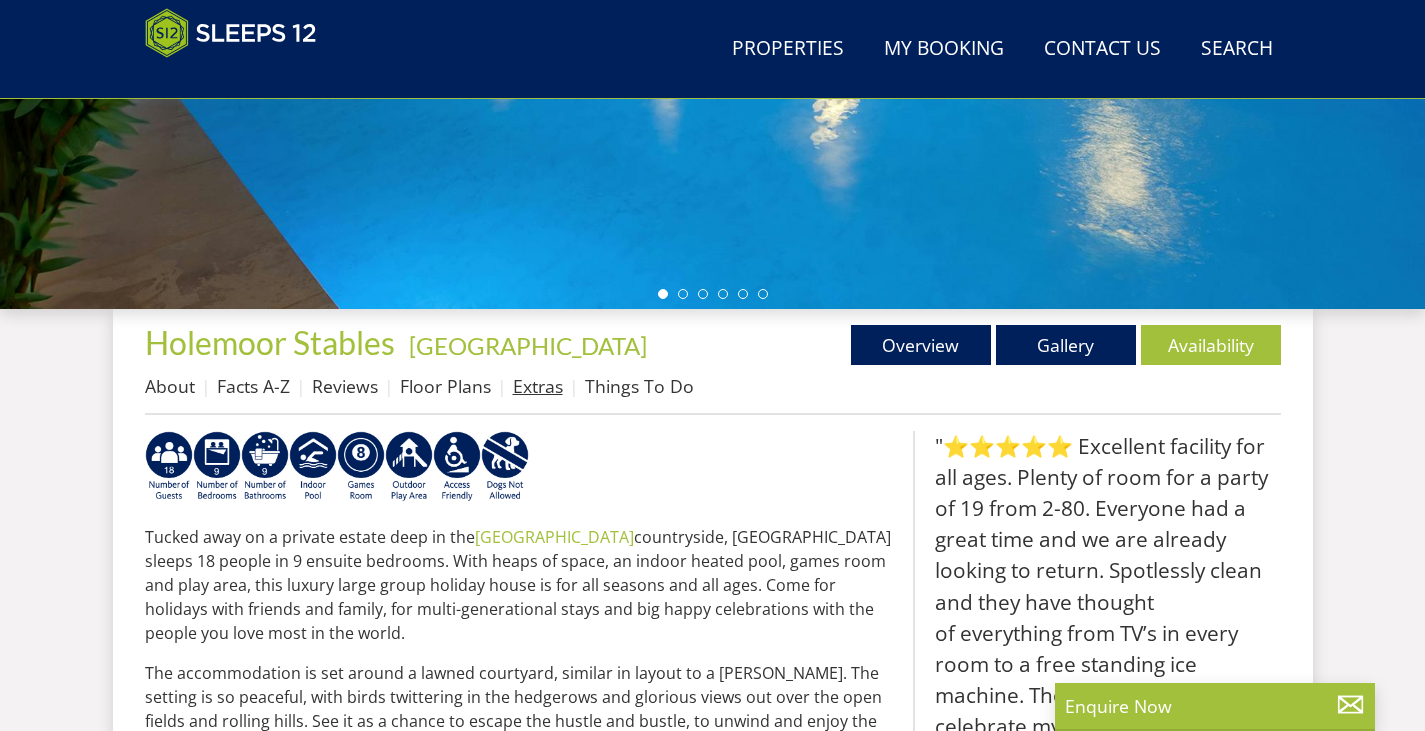 click on "Extras" at bounding box center (538, 386) 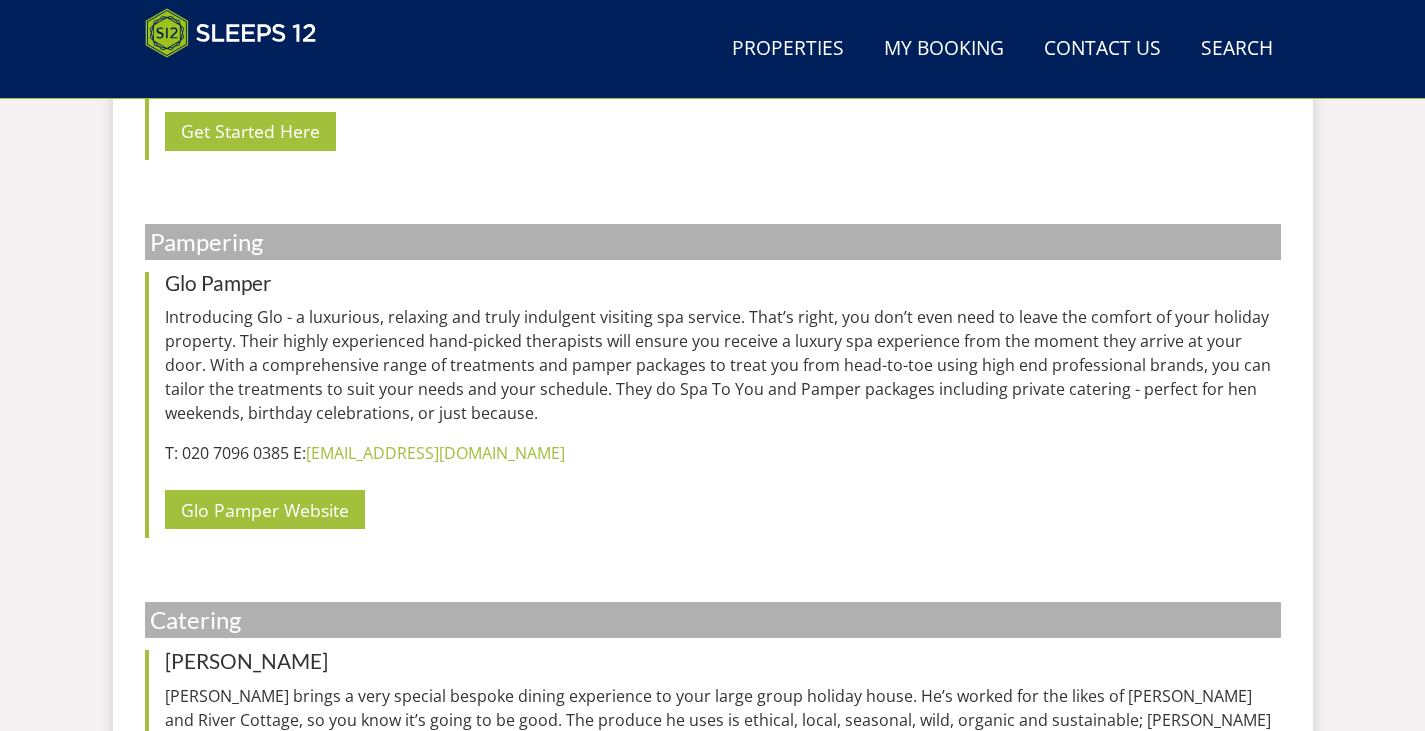 scroll, scrollTop: 1749, scrollLeft: 0, axis: vertical 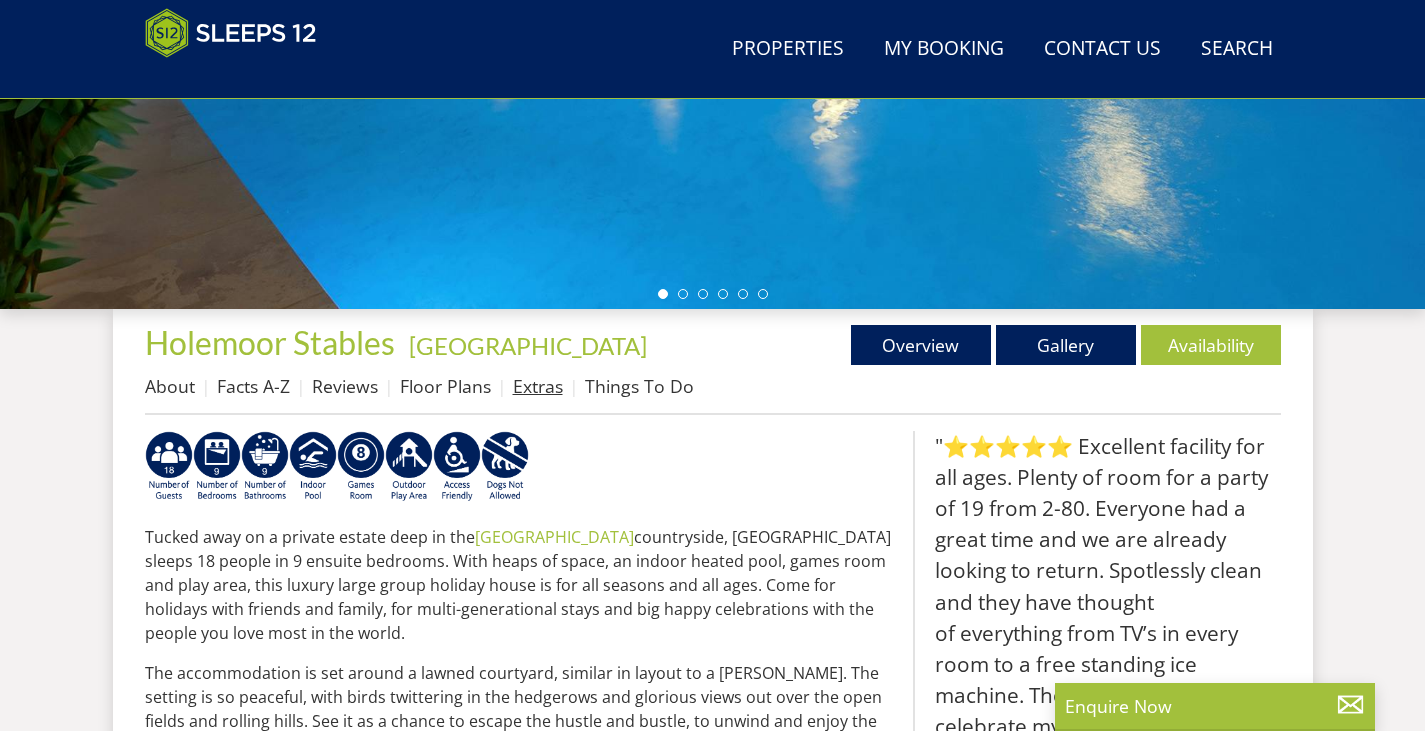 click on "Extras" at bounding box center (538, 386) 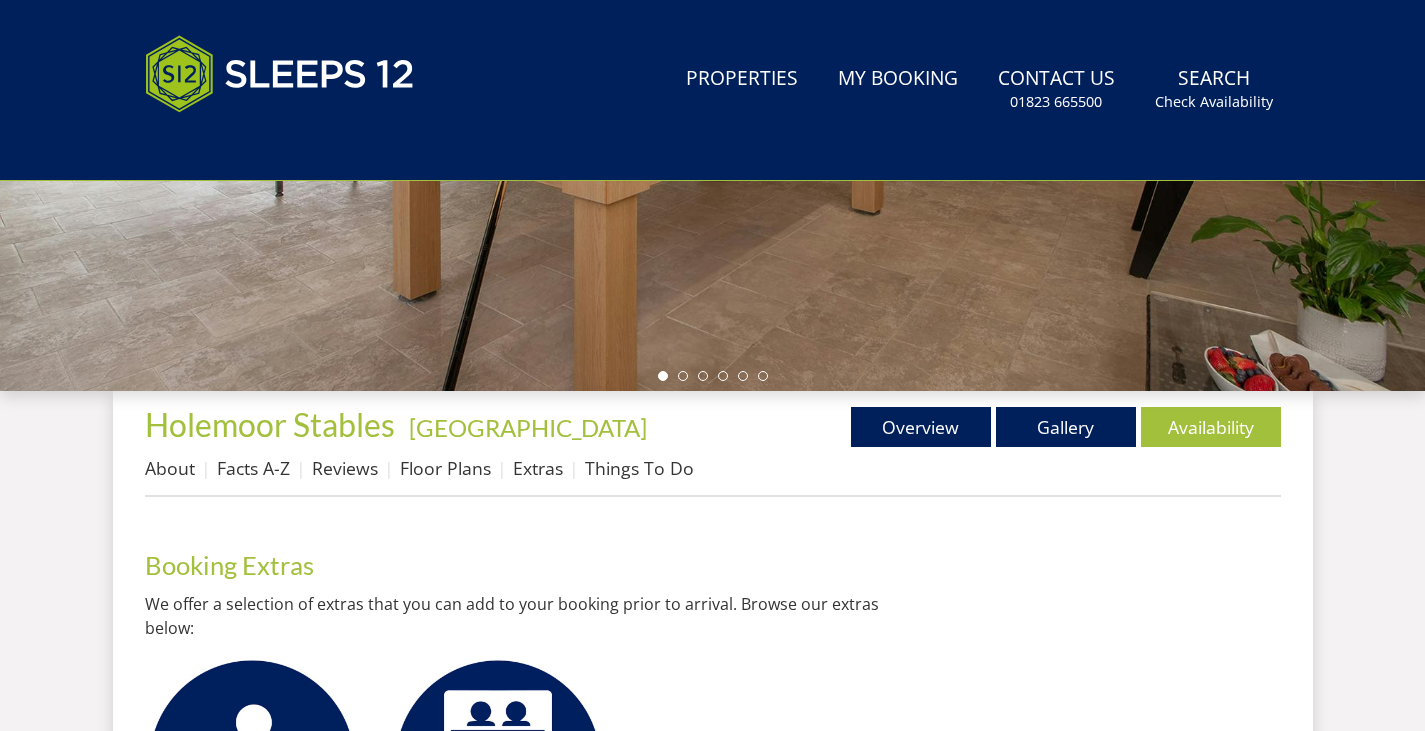 scroll, scrollTop: 0, scrollLeft: 0, axis: both 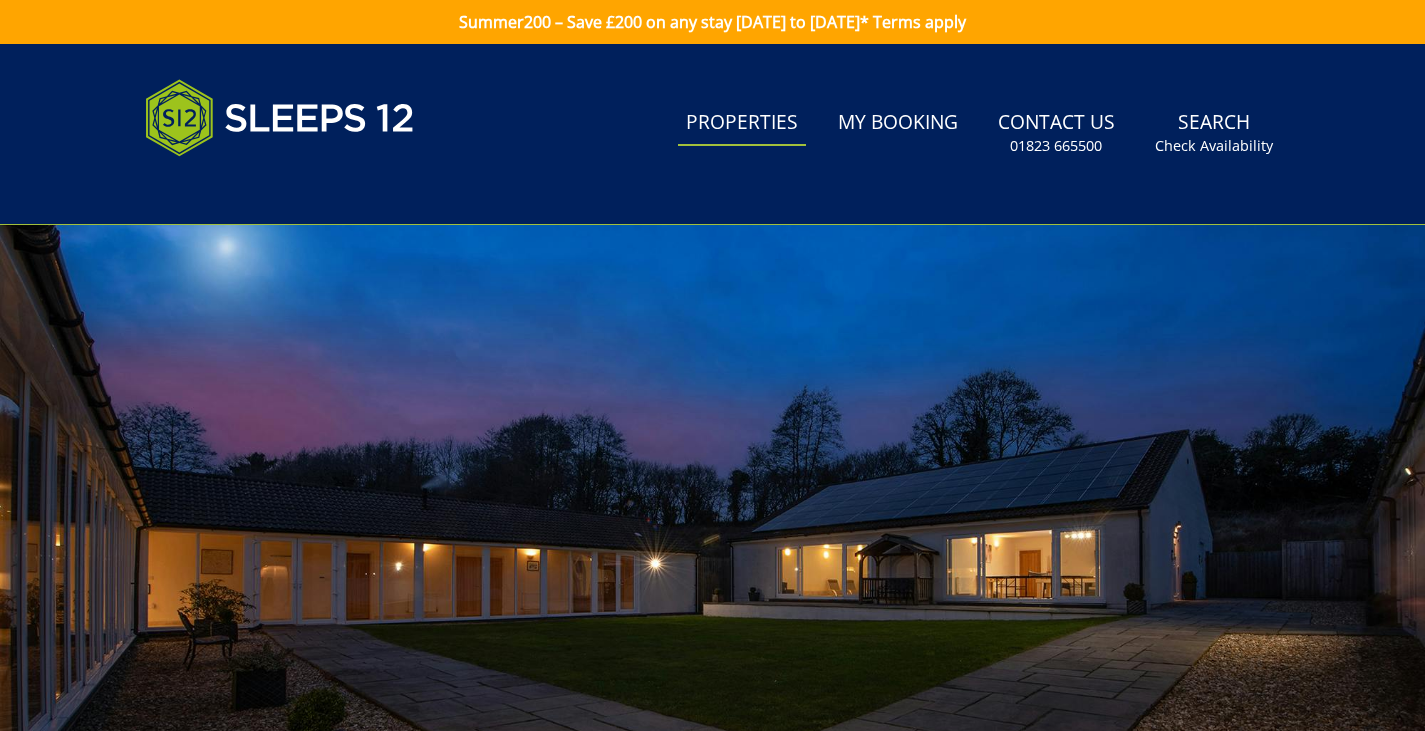 click on "Properties" at bounding box center [742, 123] 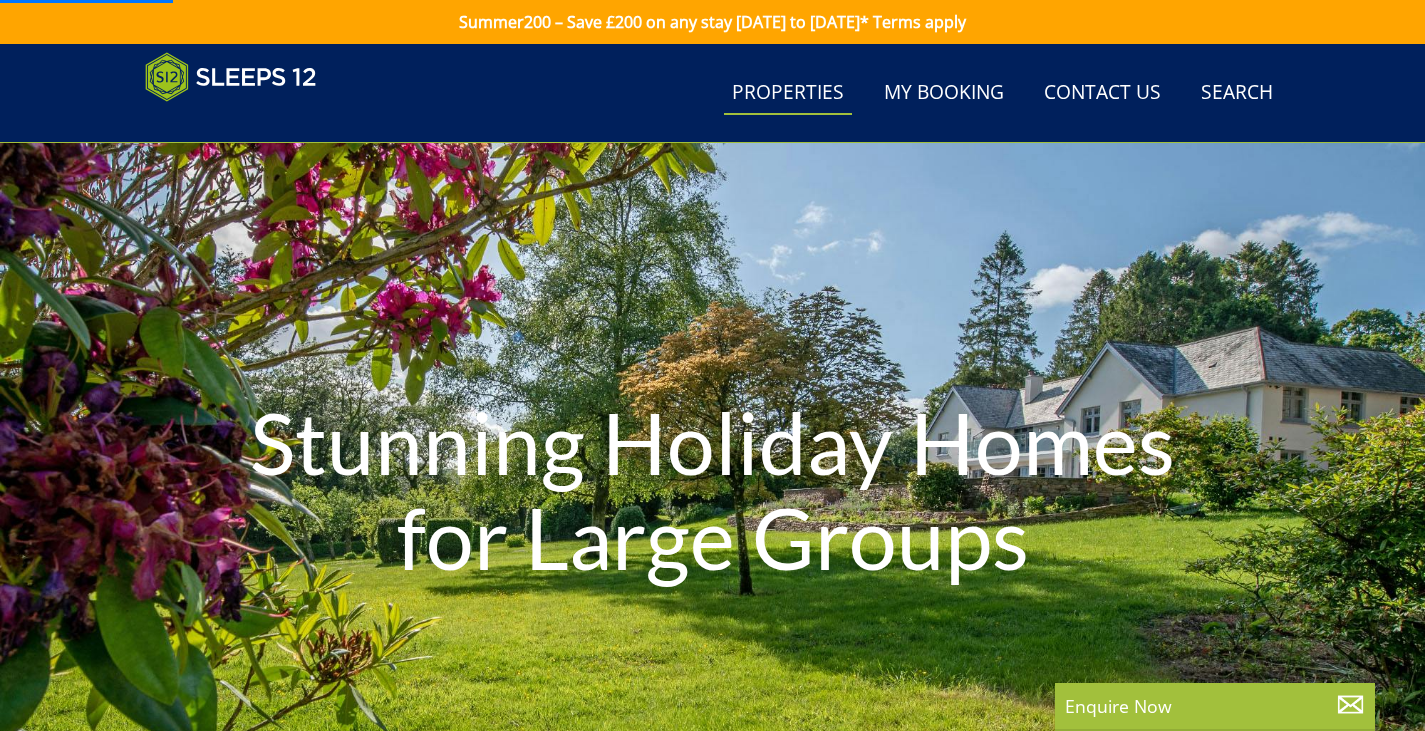scroll, scrollTop: 0, scrollLeft: 0, axis: both 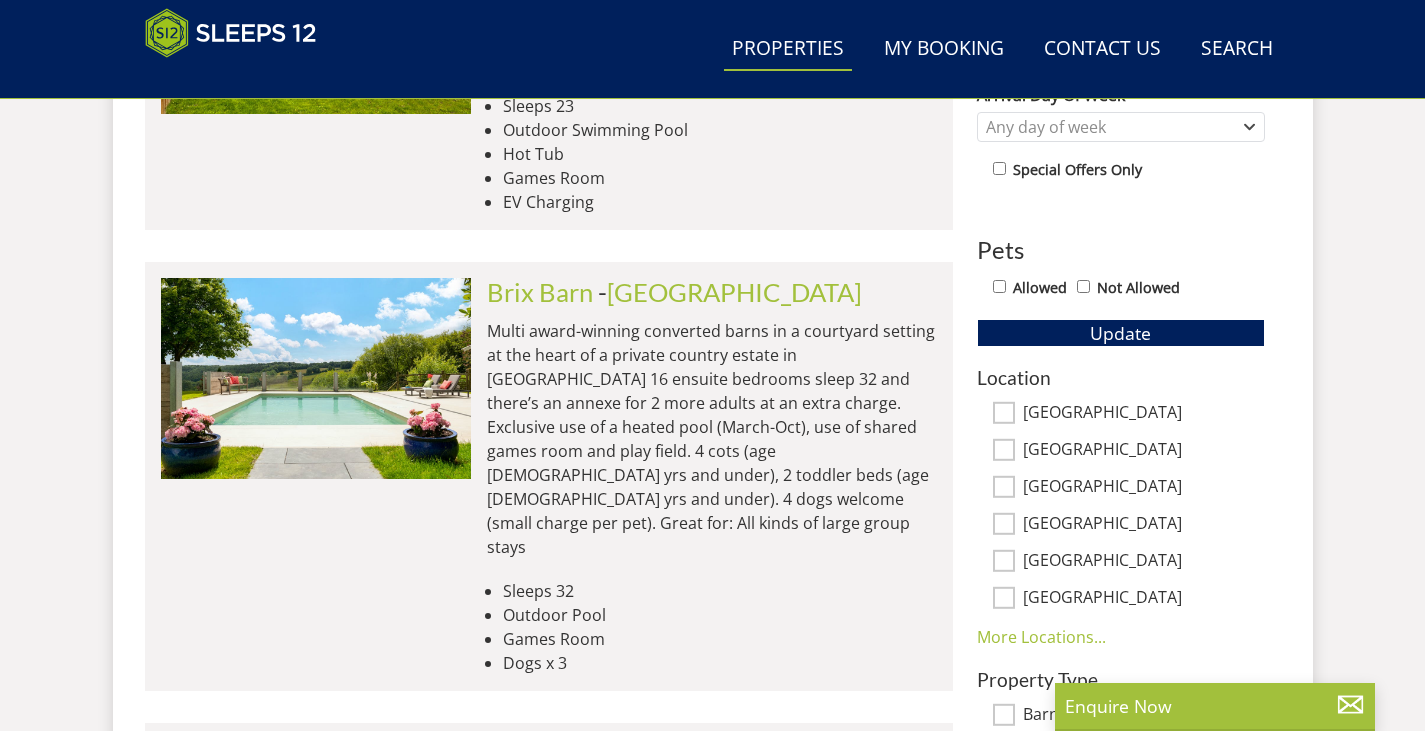 click on "[GEOGRAPHIC_DATA]" at bounding box center [1004, 413] 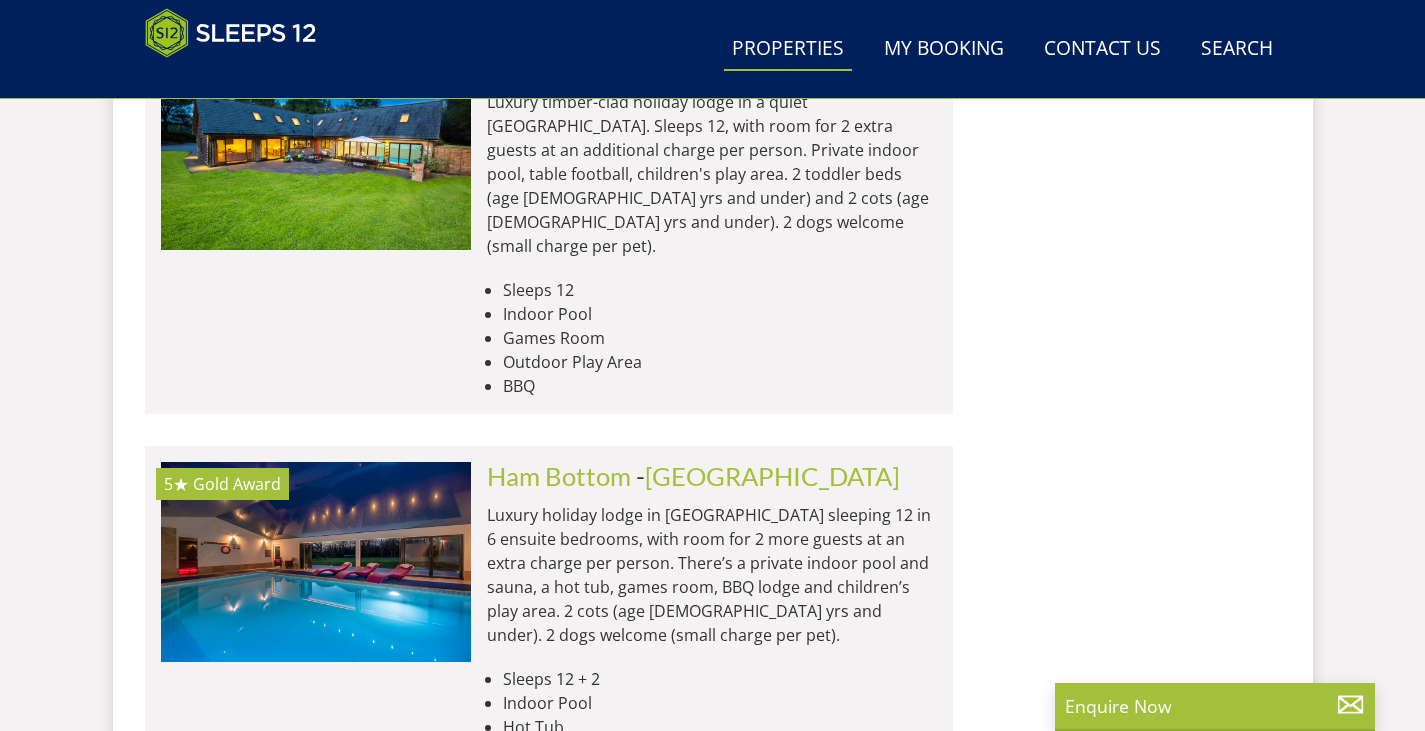 scroll, scrollTop: 4992, scrollLeft: 0, axis: vertical 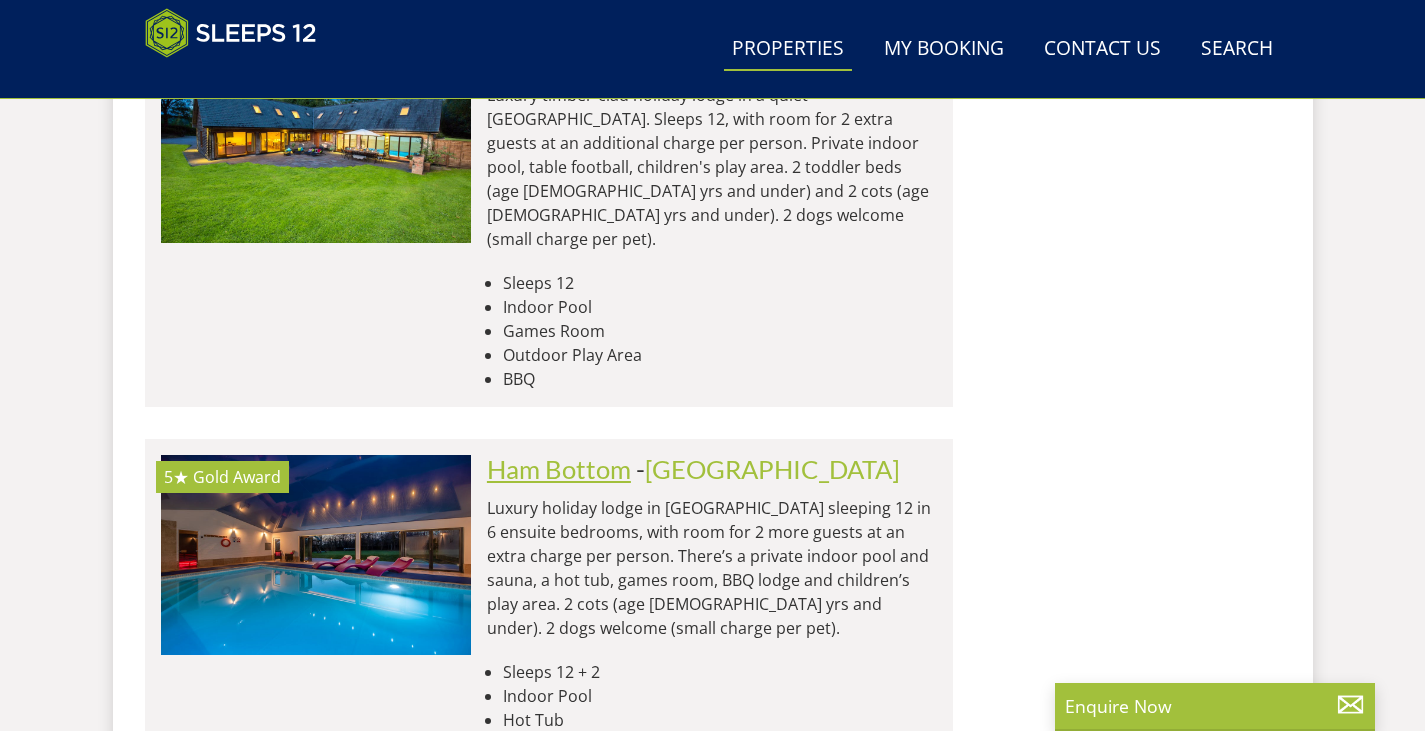 click on "Ham Bottom" at bounding box center [559, 469] 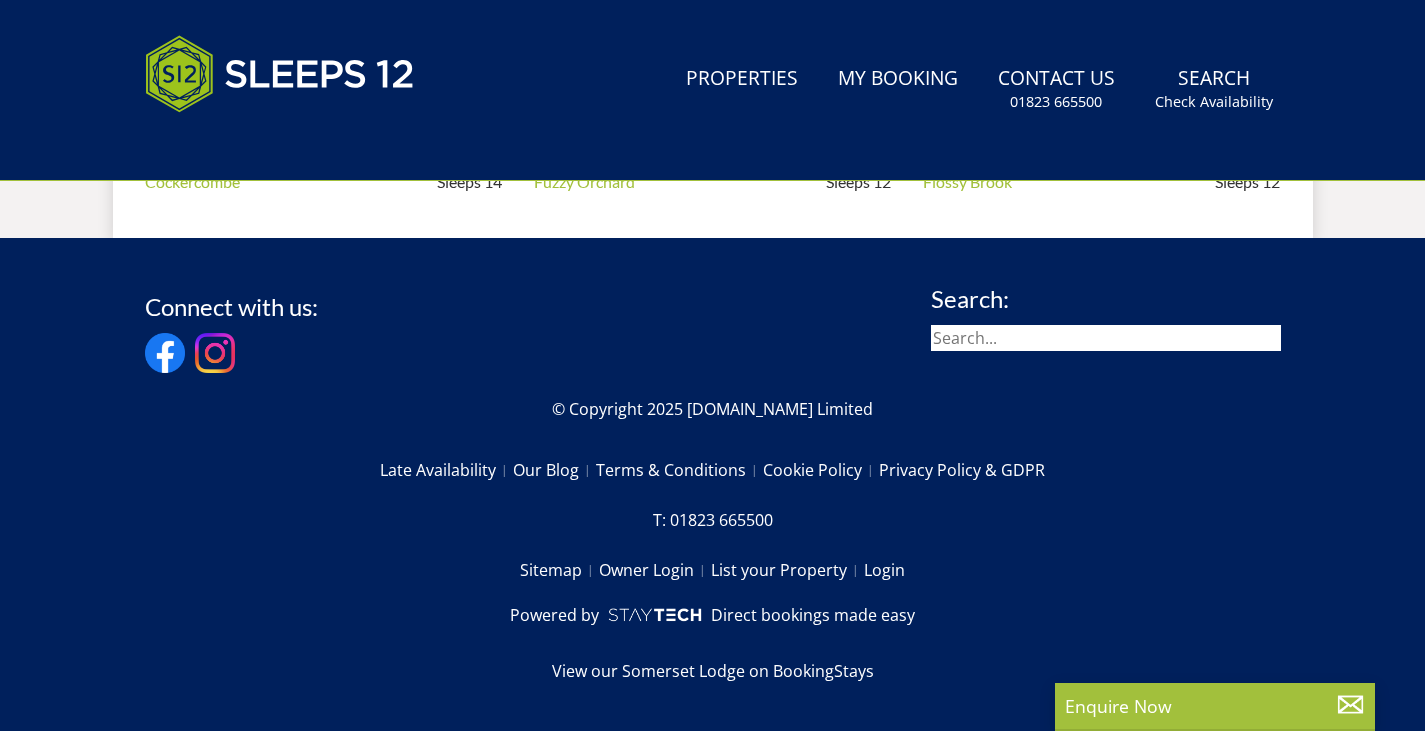 scroll, scrollTop: 0, scrollLeft: 0, axis: both 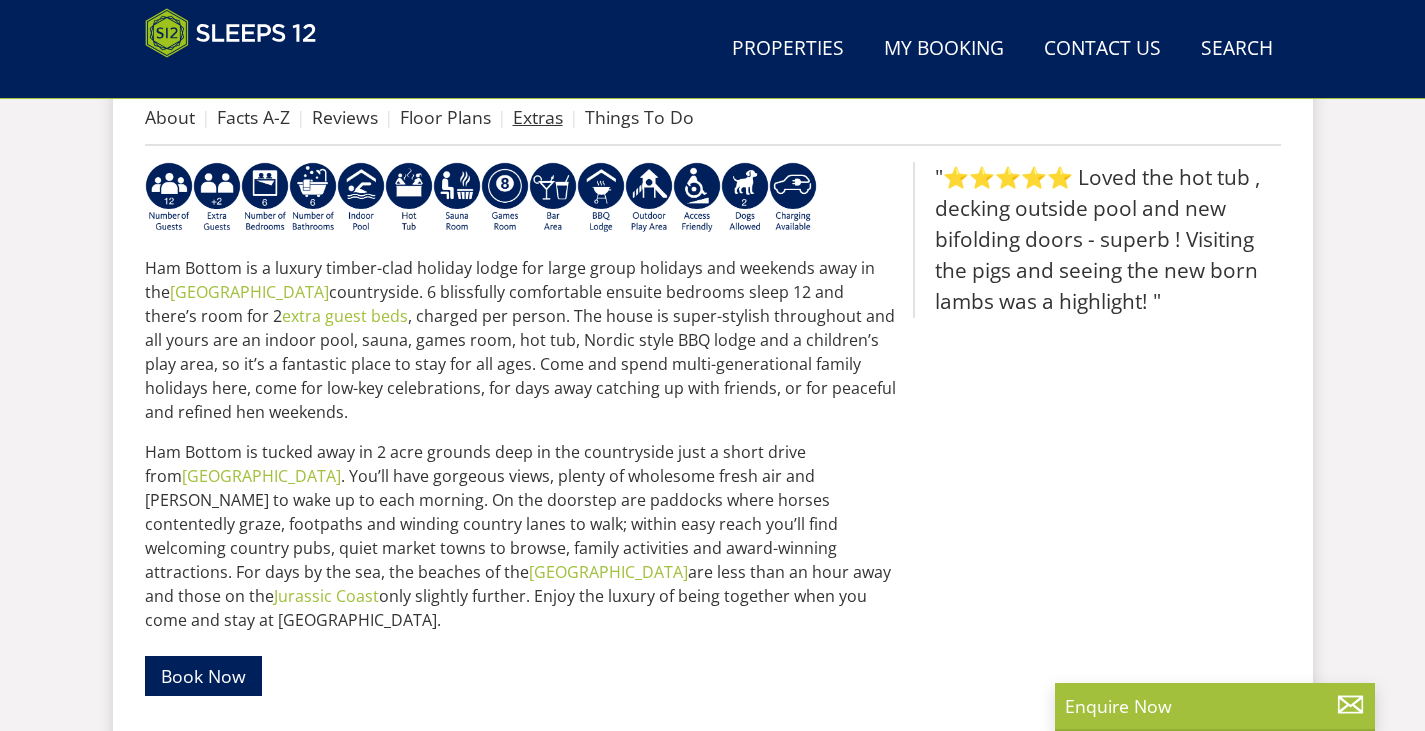 click on "Extras" at bounding box center [538, 117] 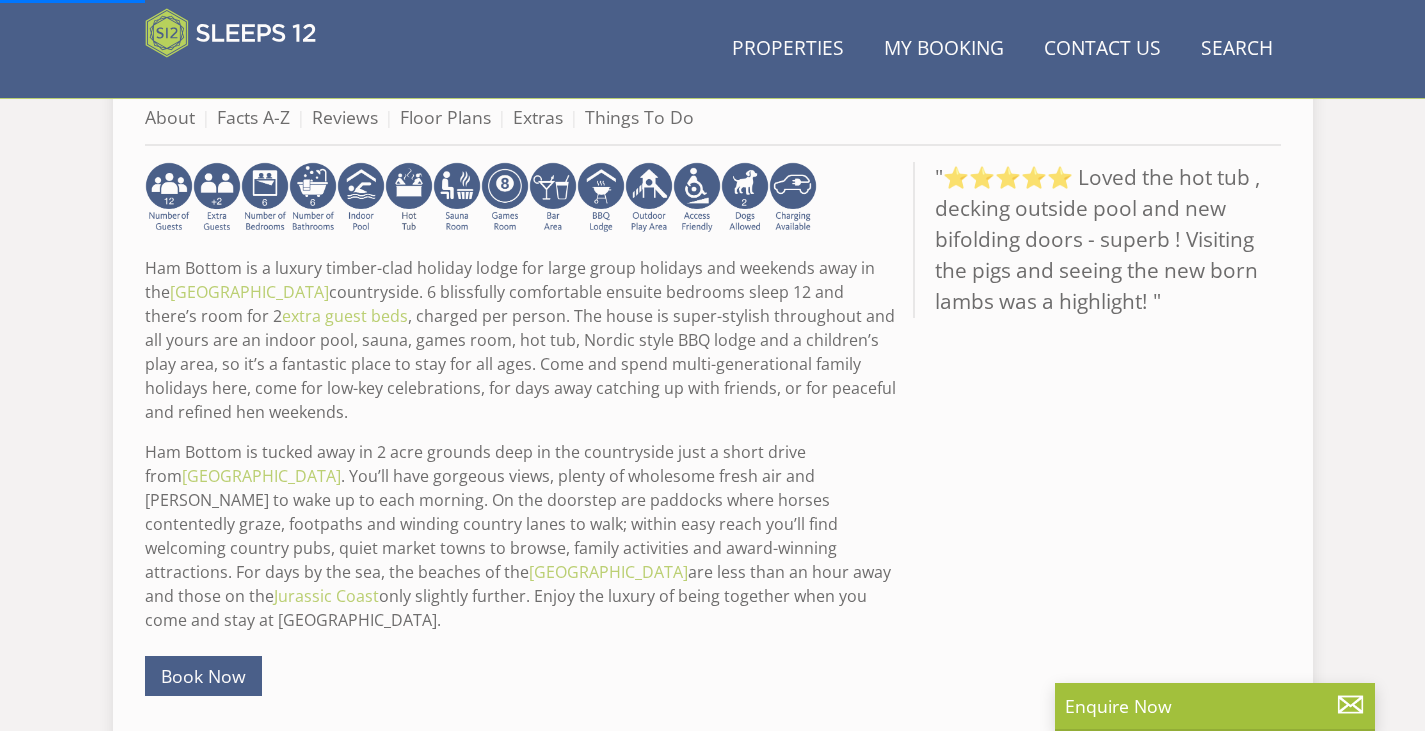 scroll, scrollTop: 0, scrollLeft: 0, axis: both 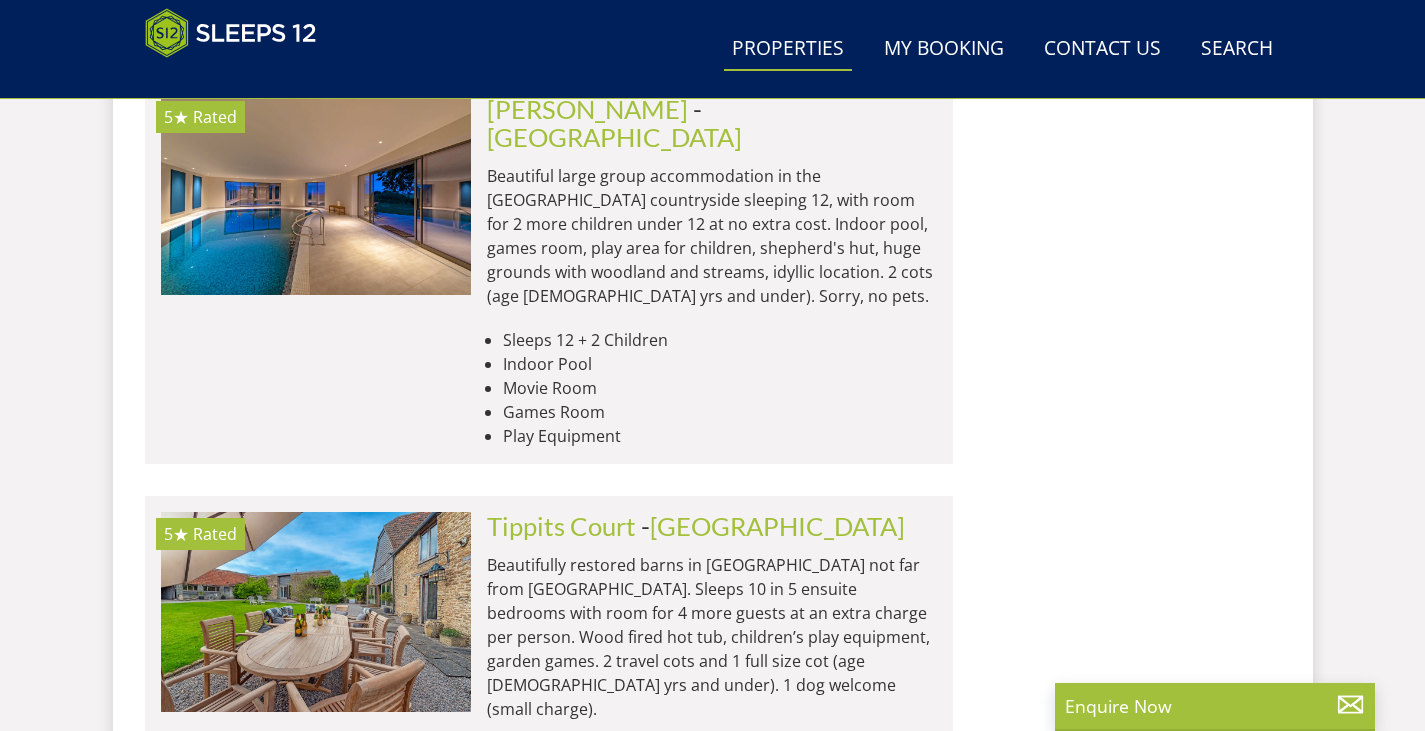 click on "Load More" at bounding box center [549, 928] 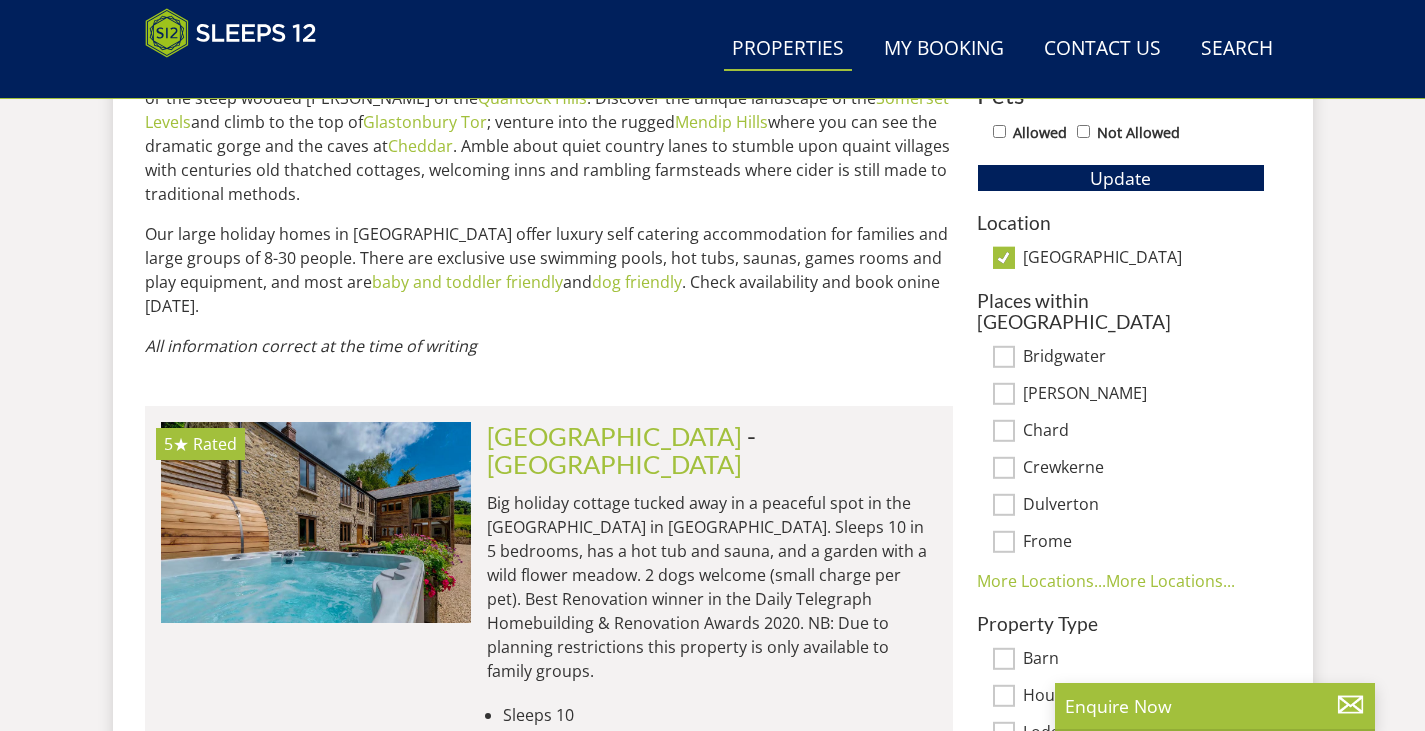 scroll, scrollTop: 1240, scrollLeft: 0, axis: vertical 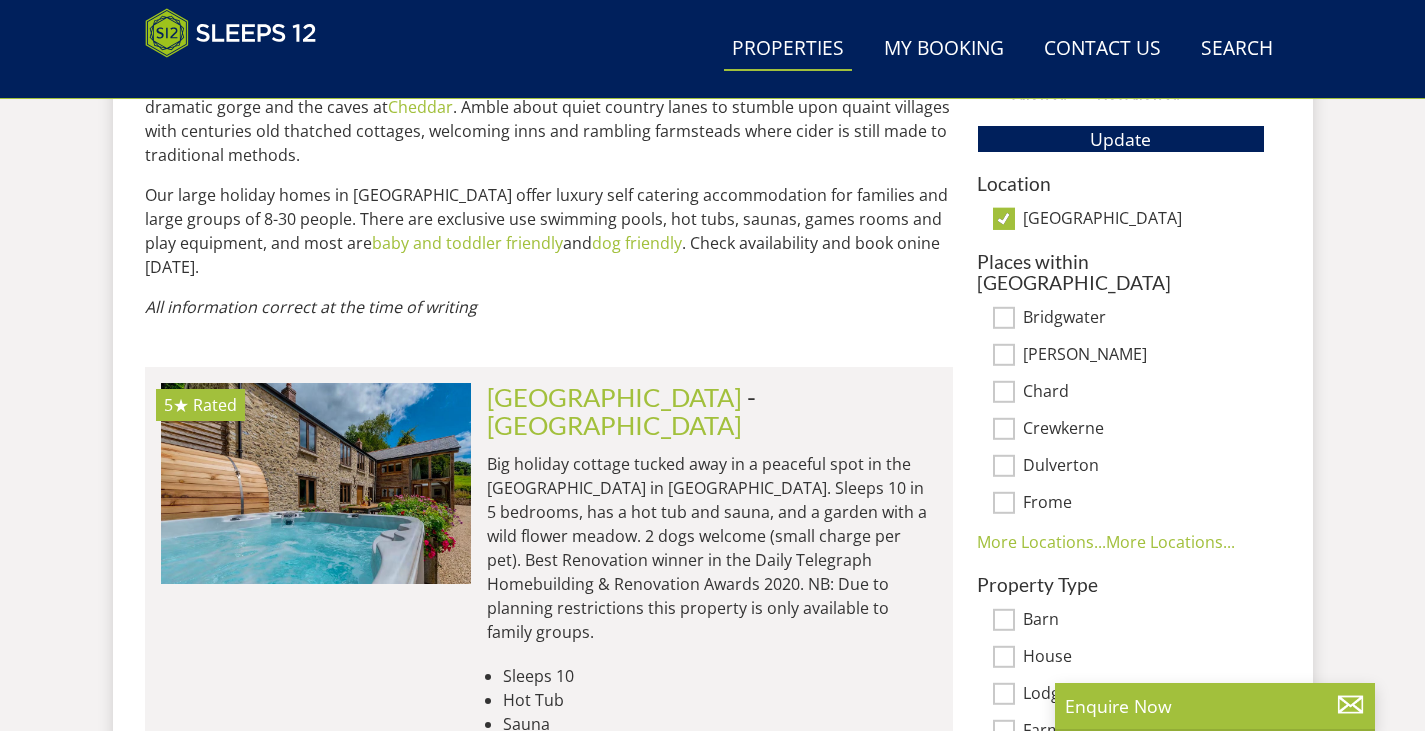 click on "Places within Somerset
Bridgwater
Bruton
Chard
Crewkerne
Dulverton
Frome
More Locations... More Locations...
Ilminster
Langport
Portishead
Taunton
Watchet
Wedmore" at bounding box center (1121, 402) 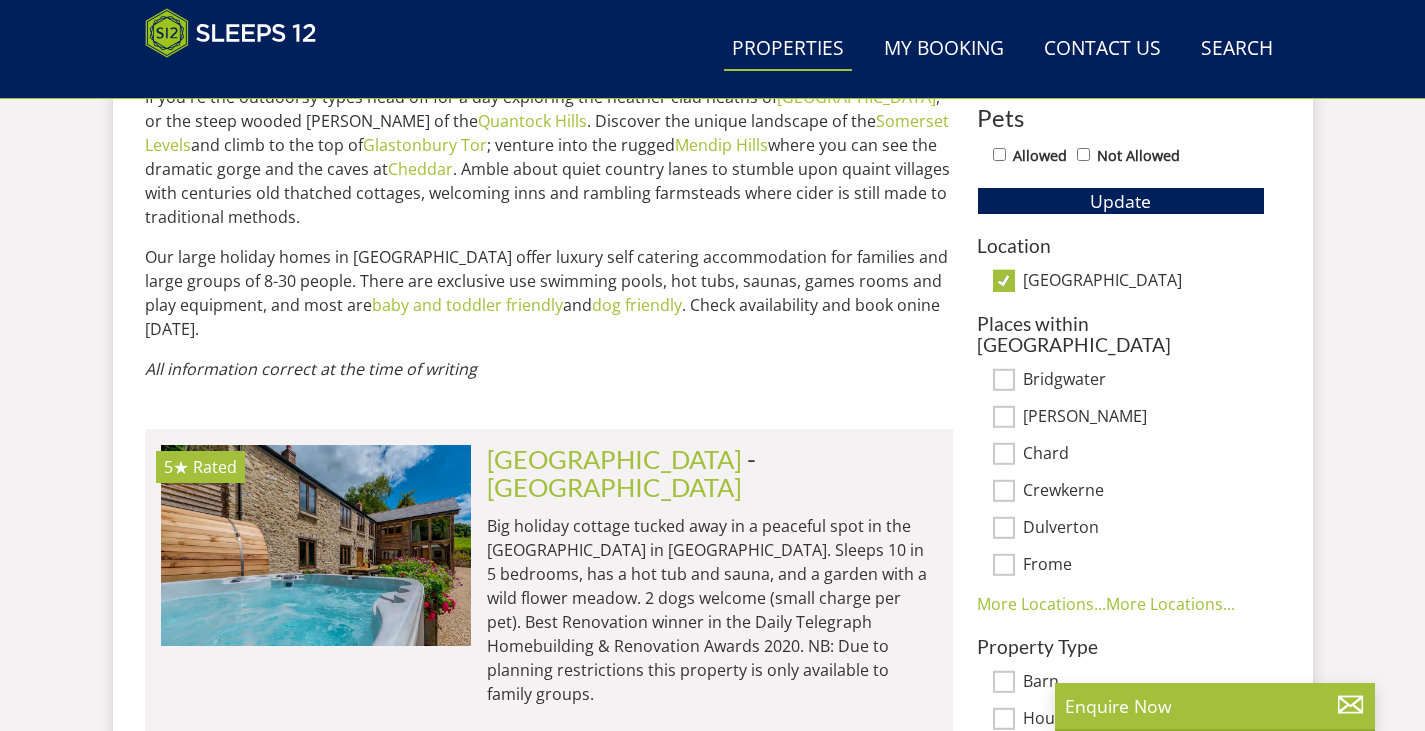 scroll, scrollTop: 1141, scrollLeft: 0, axis: vertical 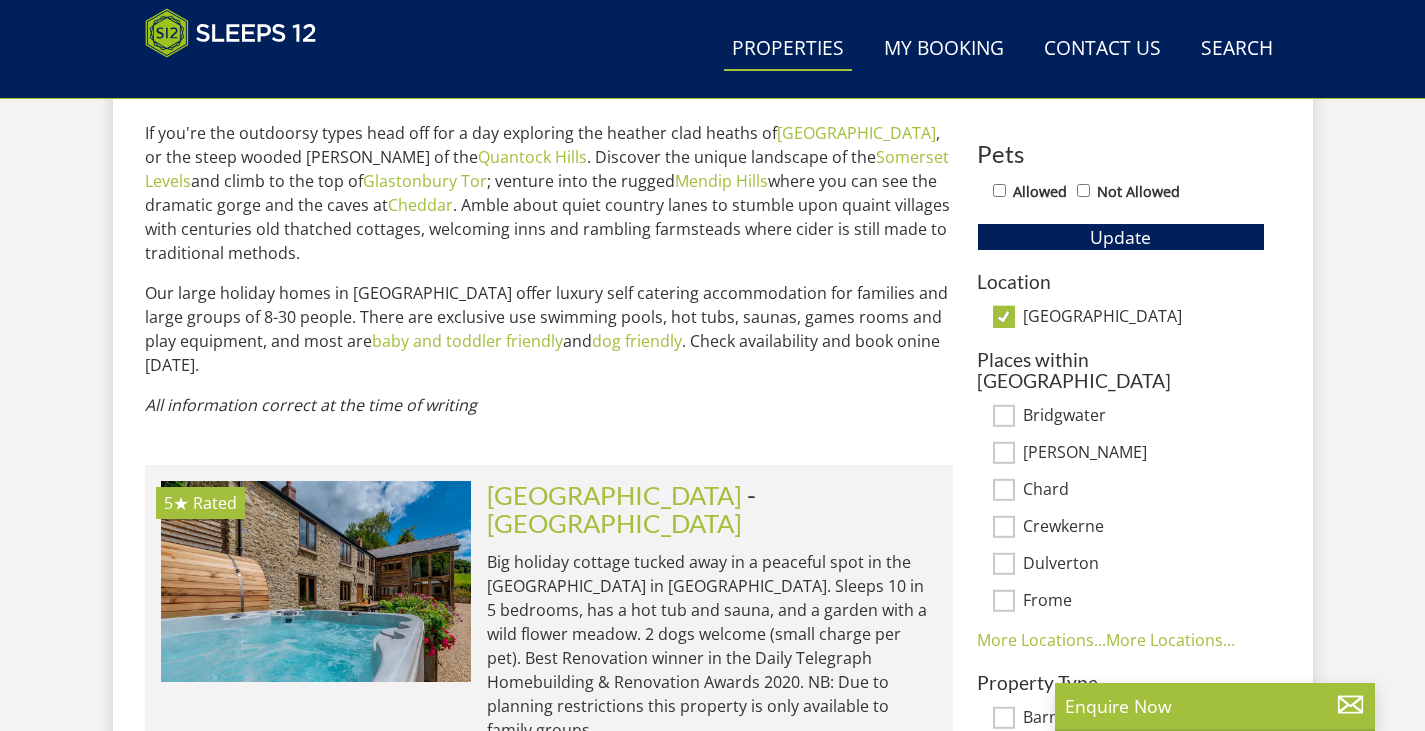 click on "[GEOGRAPHIC_DATA]" at bounding box center [1144, 318] 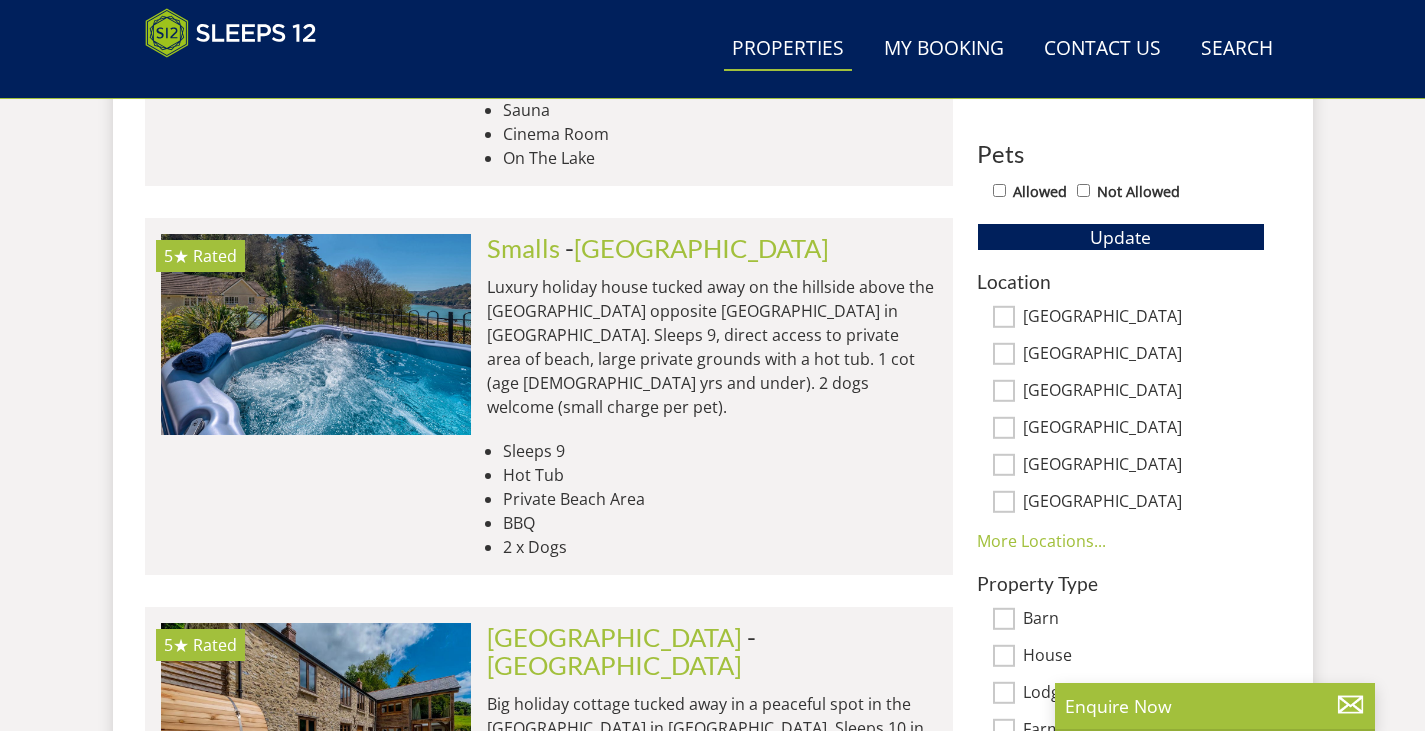 click on "[GEOGRAPHIC_DATA]" at bounding box center (1004, 354) 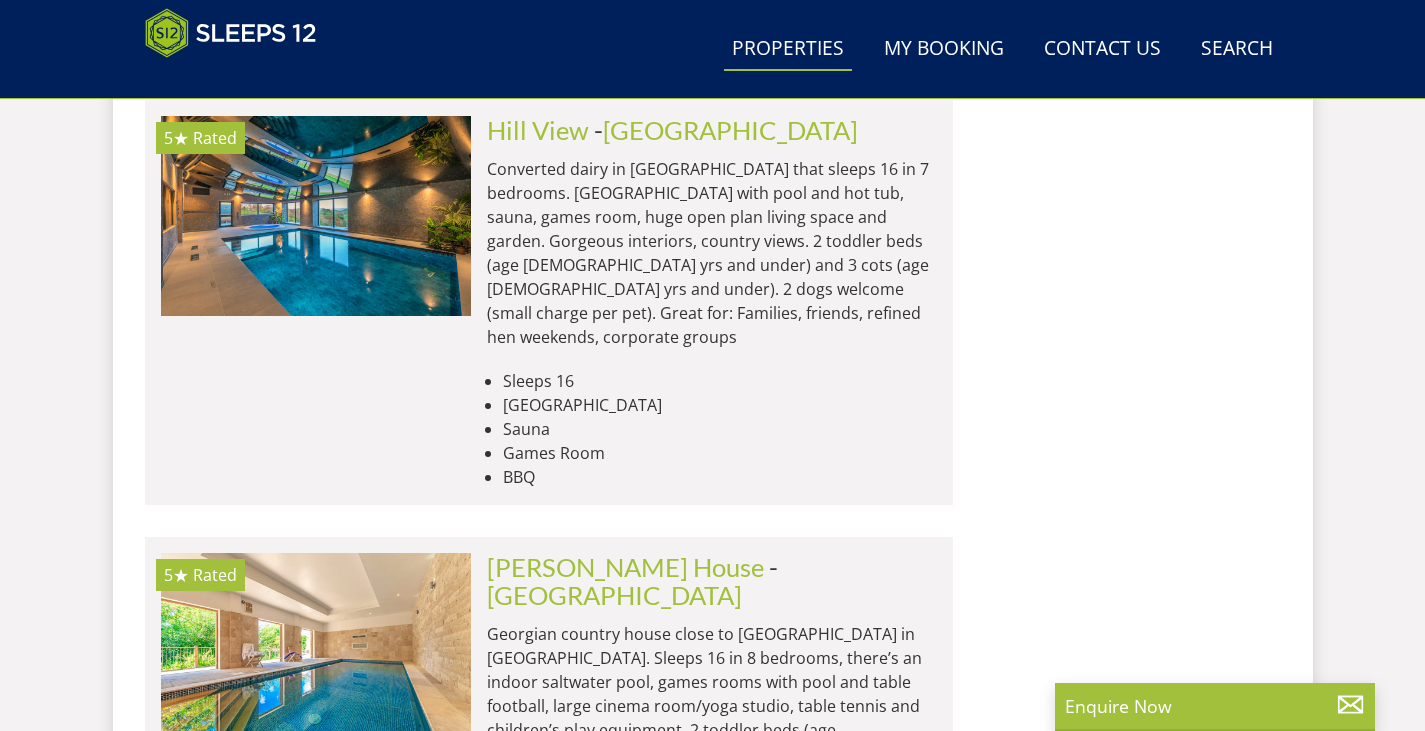 scroll, scrollTop: 5487, scrollLeft: 0, axis: vertical 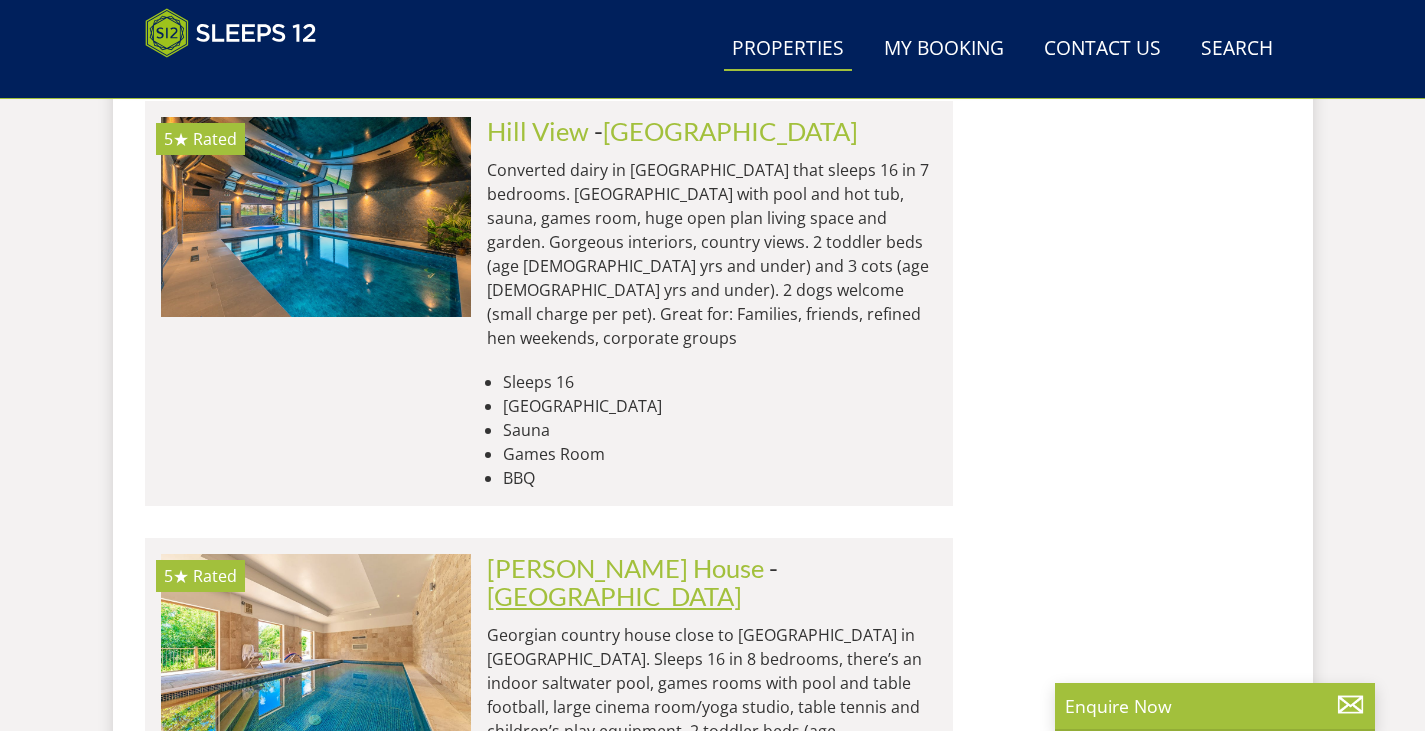 click on "[GEOGRAPHIC_DATA]" at bounding box center (614, 596) 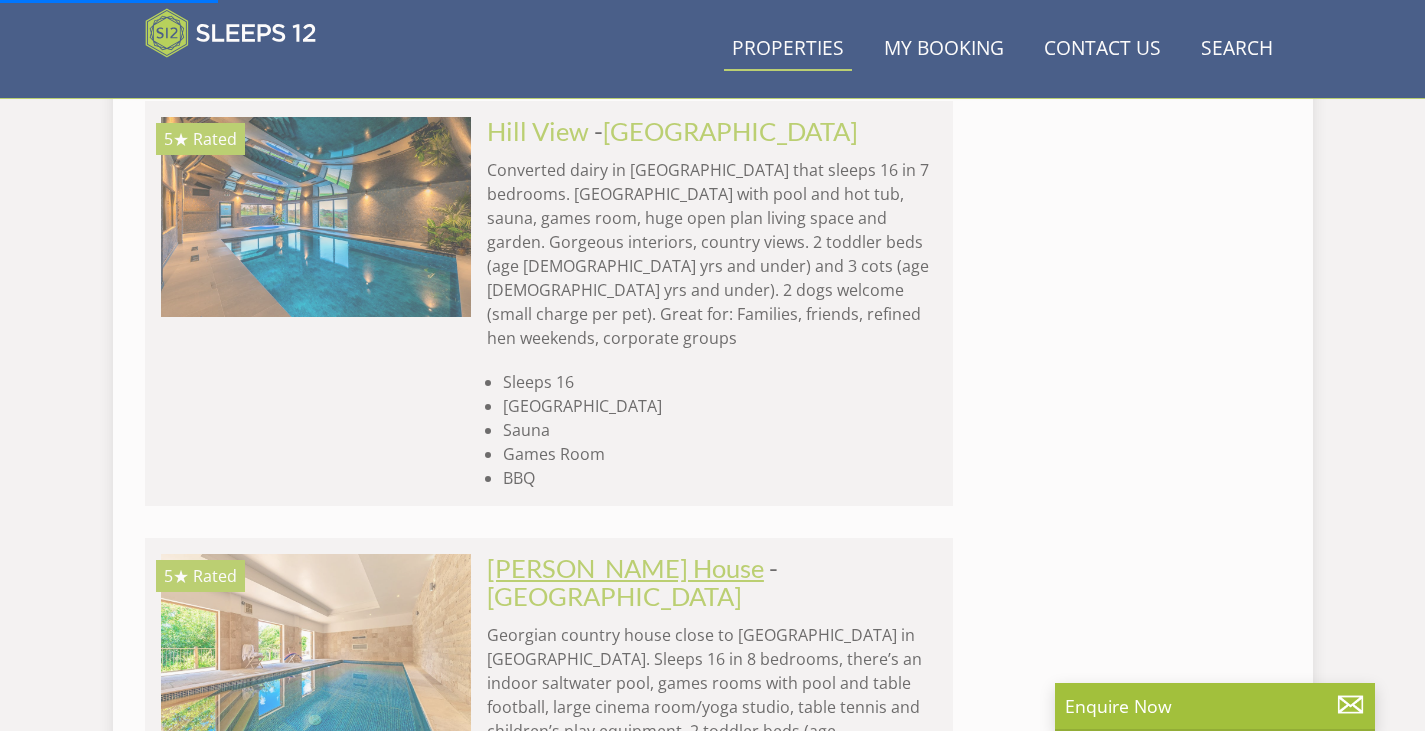 click on "[PERSON_NAME] House" at bounding box center (625, 568) 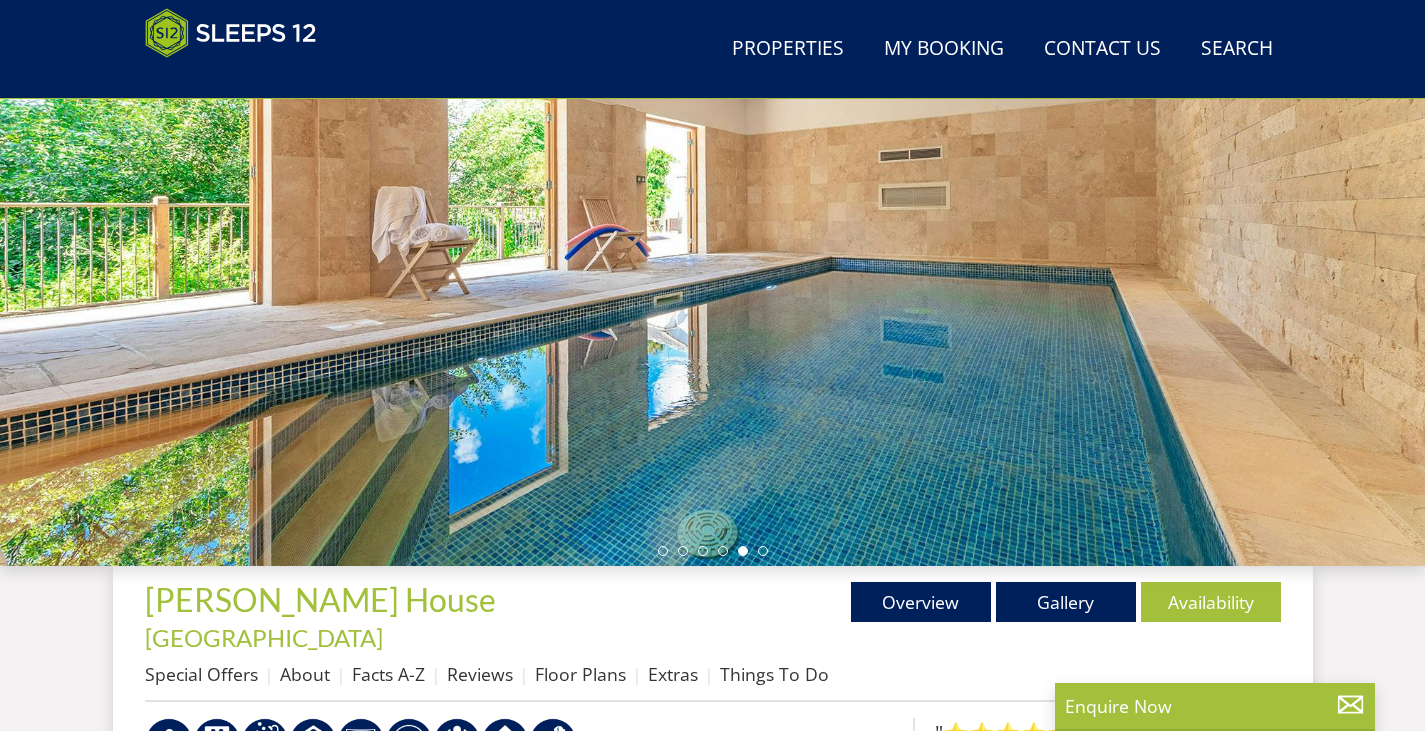 scroll, scrollTop: 278, scrollLeft: 0, axis: vertical 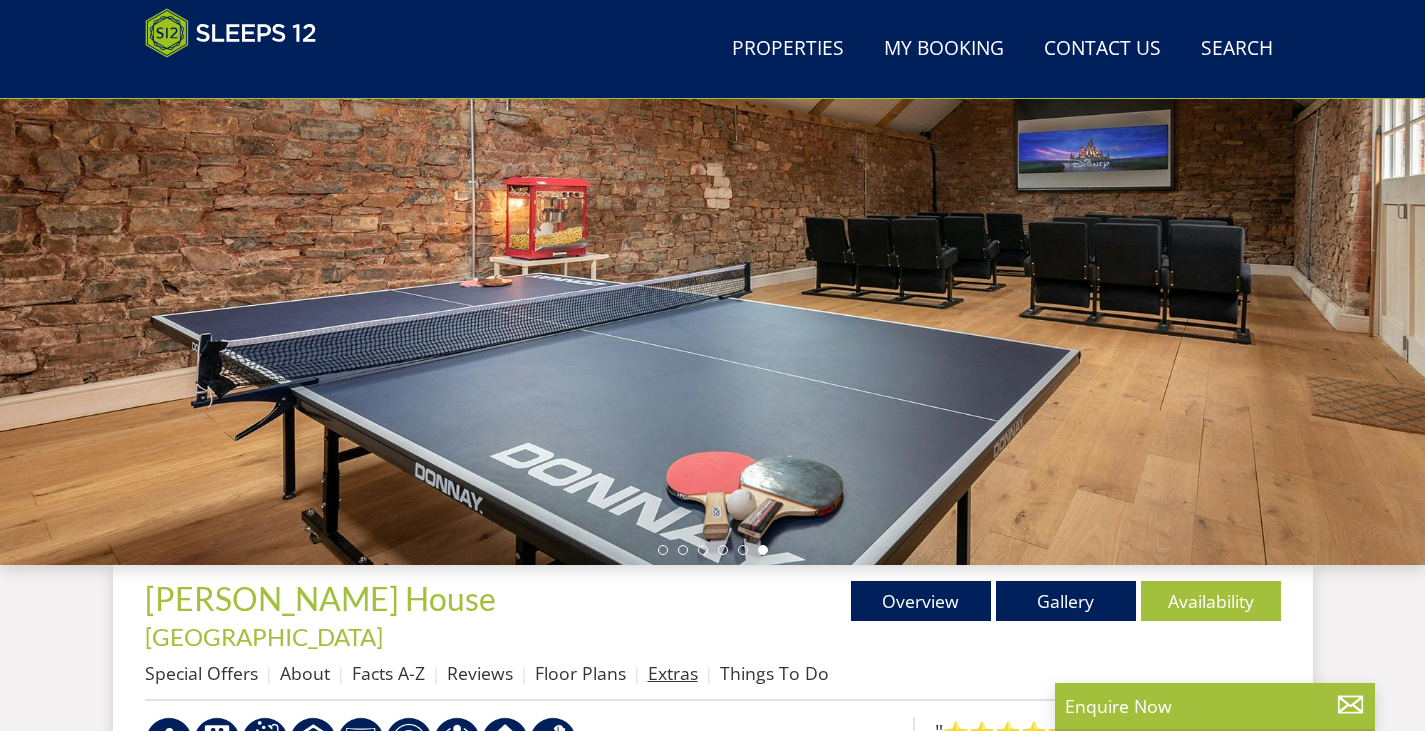 click on "Extras" at bounding box center (673, 673) 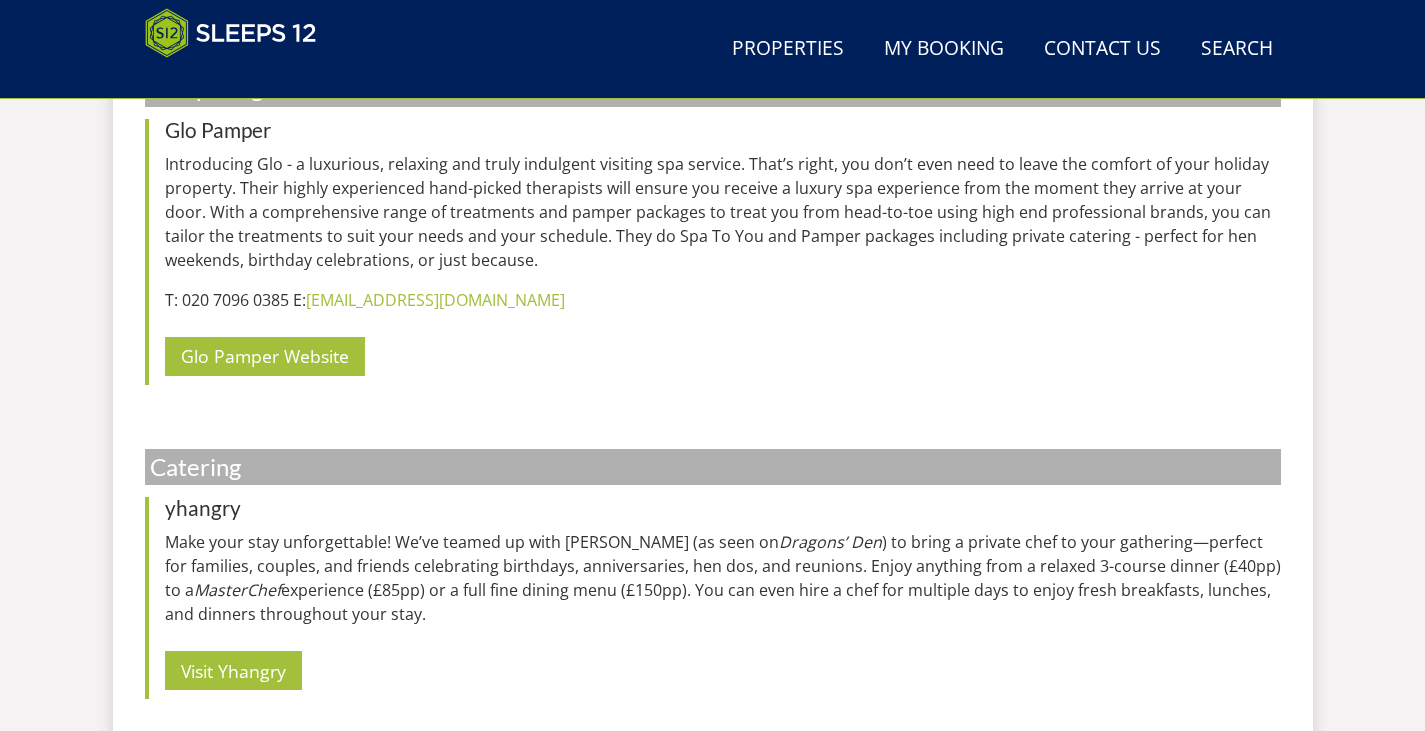 scroll, scrollTop: 1318, scrollLeft: 0, axis: vertical 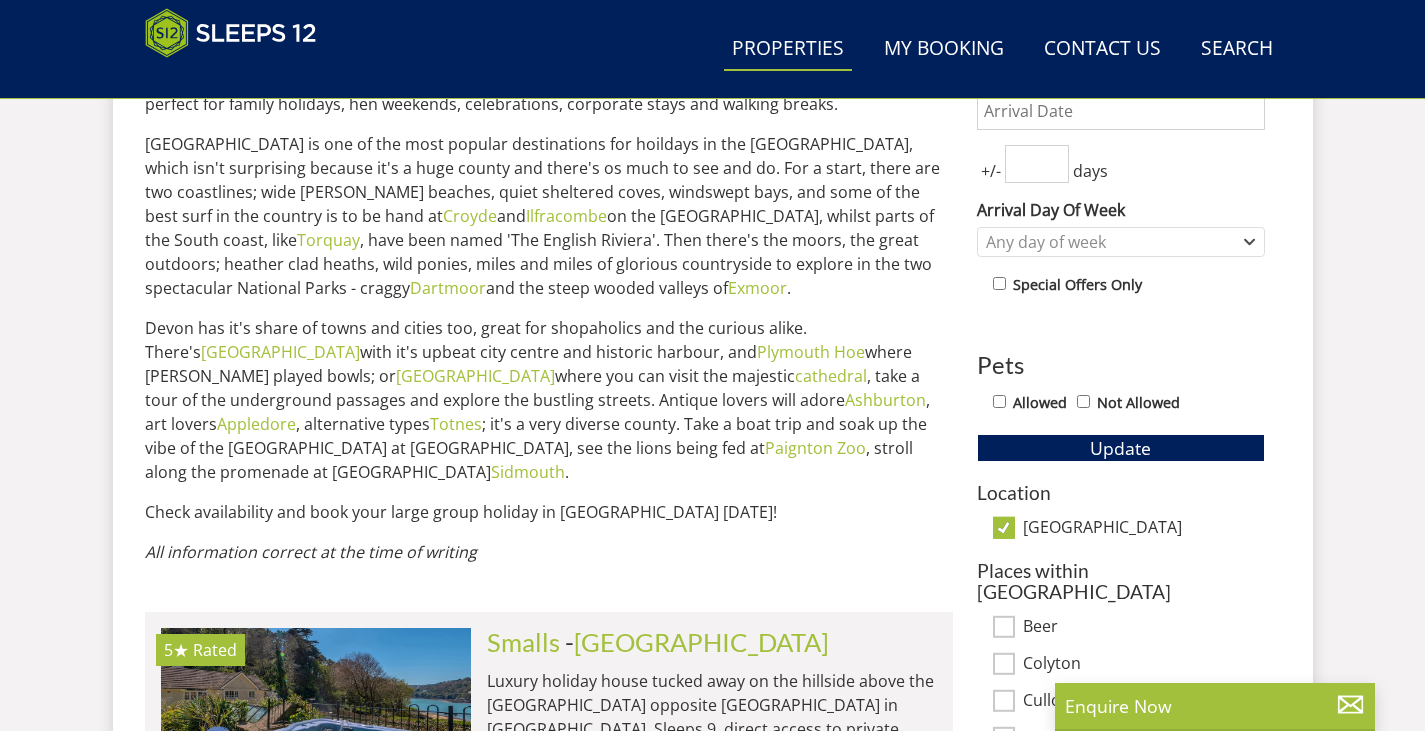 click on "[GEOGRAPHIC_DATA]" at bounding box center (1004, 528) 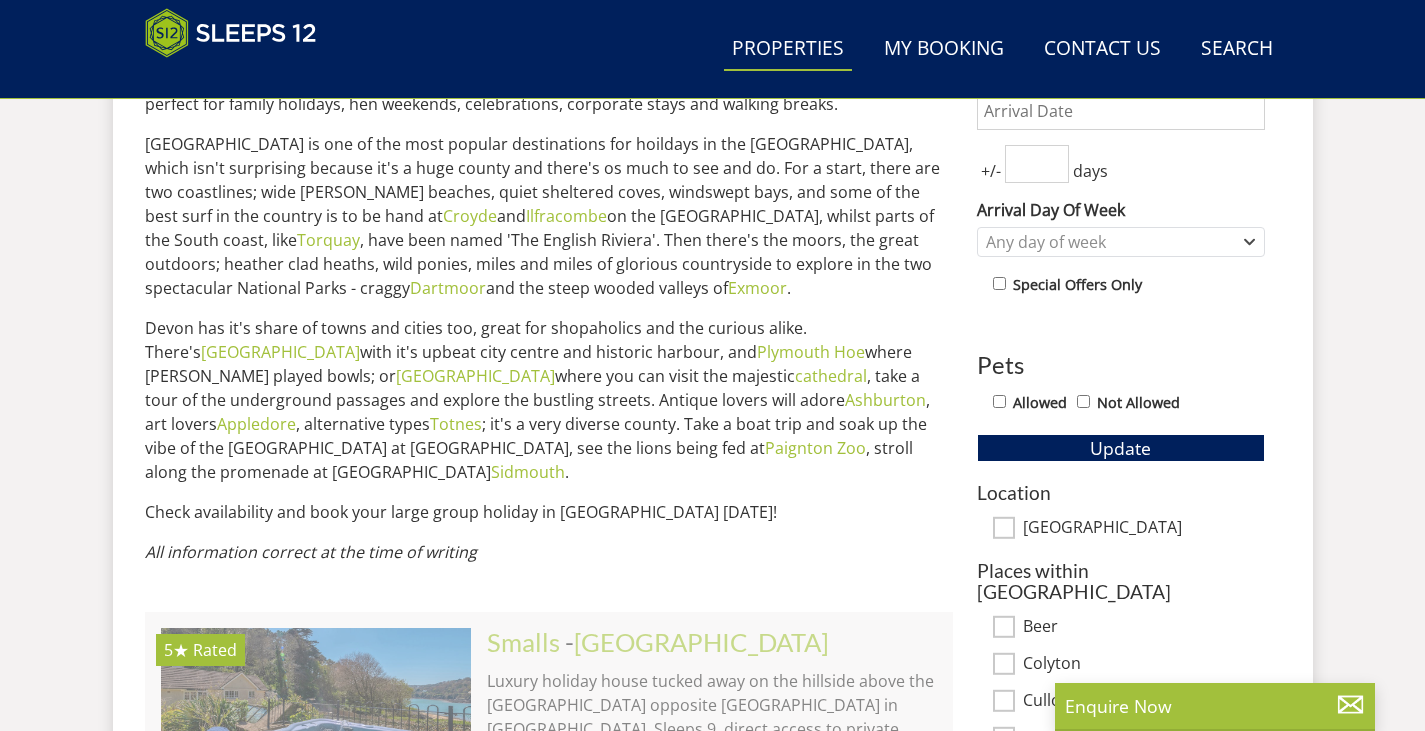 click on "1 Guest
2 Guests
3 Guests
4 Guests
5 Guests
6 Guests
7 Guests
8 Guests
9 Guests
10 Guests
11 Guests
12 Guests
13 Guests
14 Guests
15 Guests
16 Guests
17 Guests
18 Guests
19 Guests
20 Guests
21 Guests
22 Guests
23 Guests
24 Guests
25 Guests
26 Guests
27 Guests
28 Guests
29 Guests
30 Guests
31 Guests
32 Guests
33 Guests
34 Guests
35 Guests
36 Guests
37 Guests
38 Guests
39 Guests
40 Guests
41 Guests
42 Guests
43 Guests
44 Guests
45 Guests
46 Guests
47 Guests
48 Guests
49 Guests
50 Guests
51 Guests
52 Guests
53 Guests
54 Guests
55 Guests
56 Guests
57 Guests
58 Guests
59 Guests
60 Guests
61 Guests
62 Guests
63 Guests
64 Guests
65 Guests
66 Guests
67 Guests
68 Guests
69 Guests
70 Guests
71 Guests
72 Guests
73 Guests
74 Guests
75 Guests
76 Guests
77 Guests
78 Guests
79 Guests
80 Guests
81 Guests
82 Guests" at bounding box center [1121, 584] 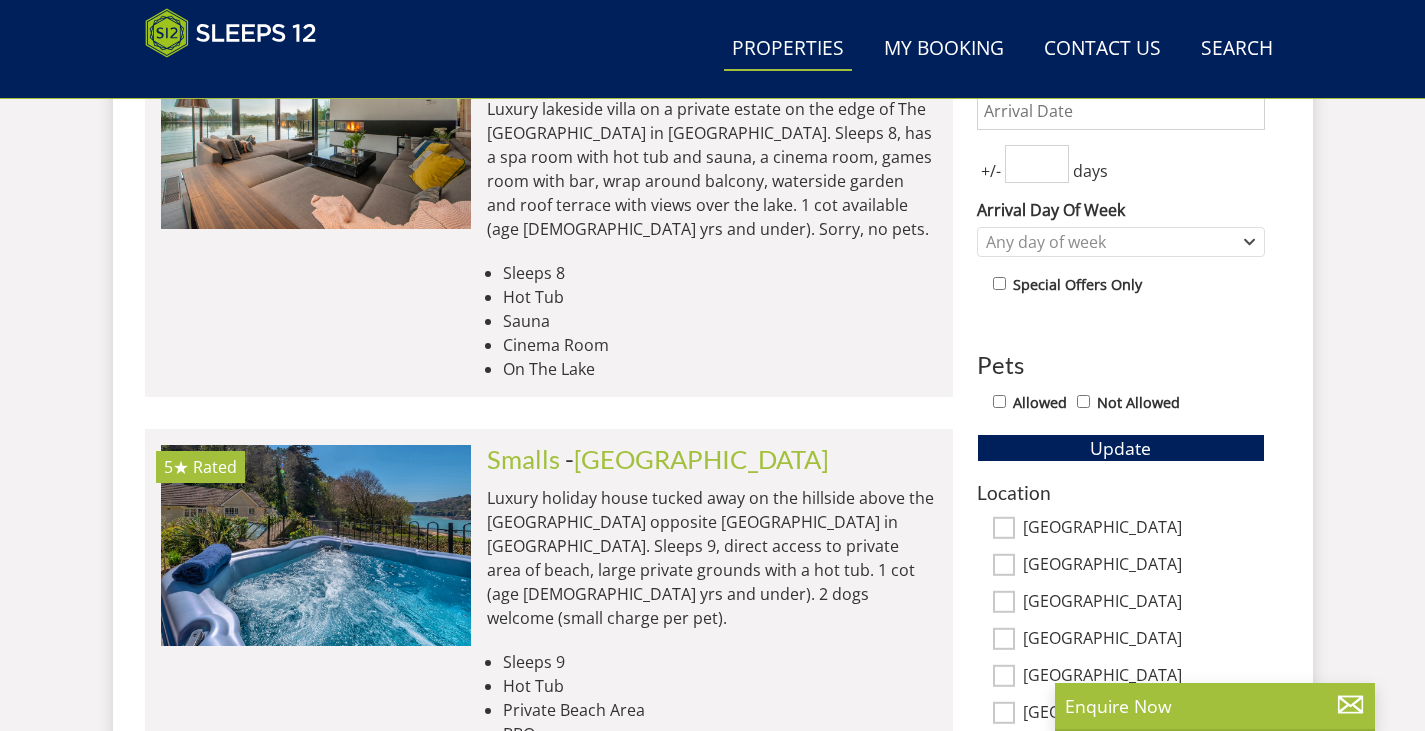 click on "[GEOGRAPHIC_DATA]" at bounding box center (1004, 528) 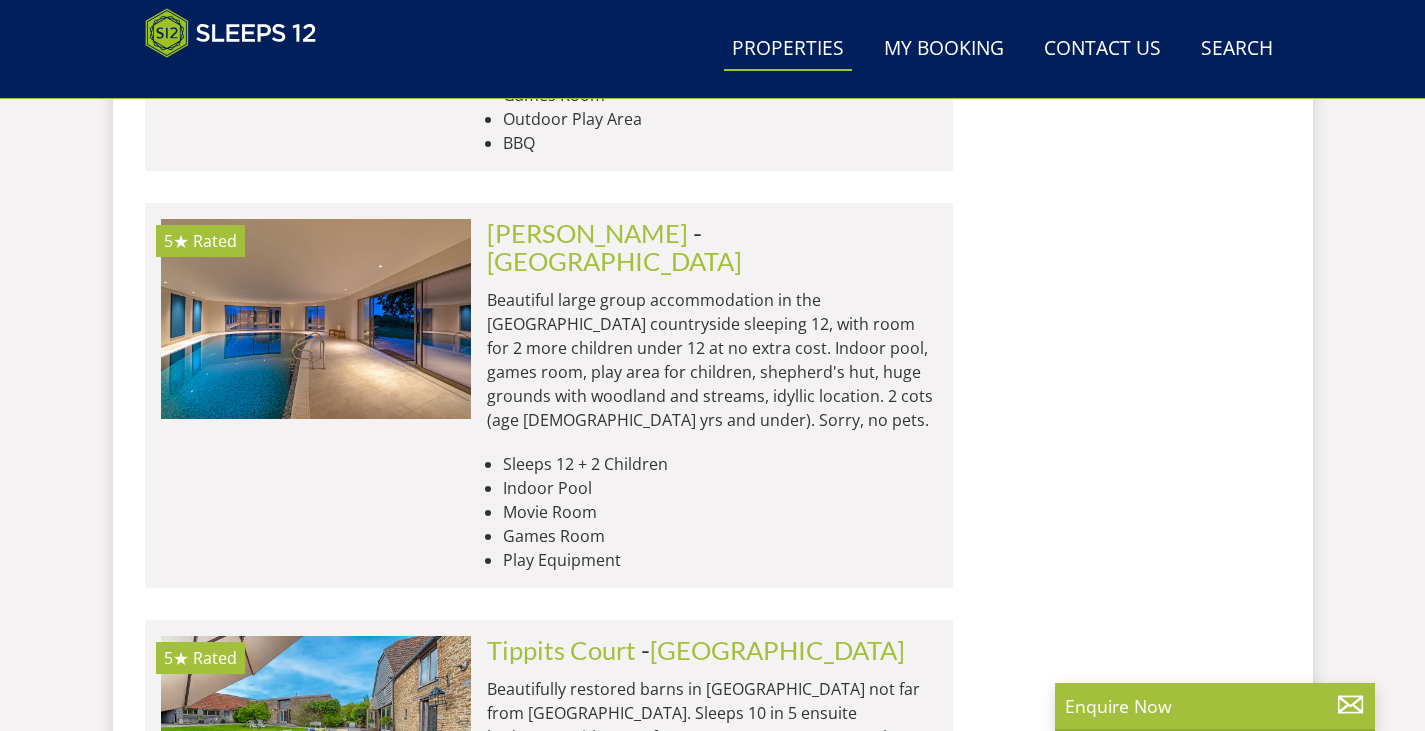 scroll, scrollTop: 9122, scrollLeft: 0, axis: vertical 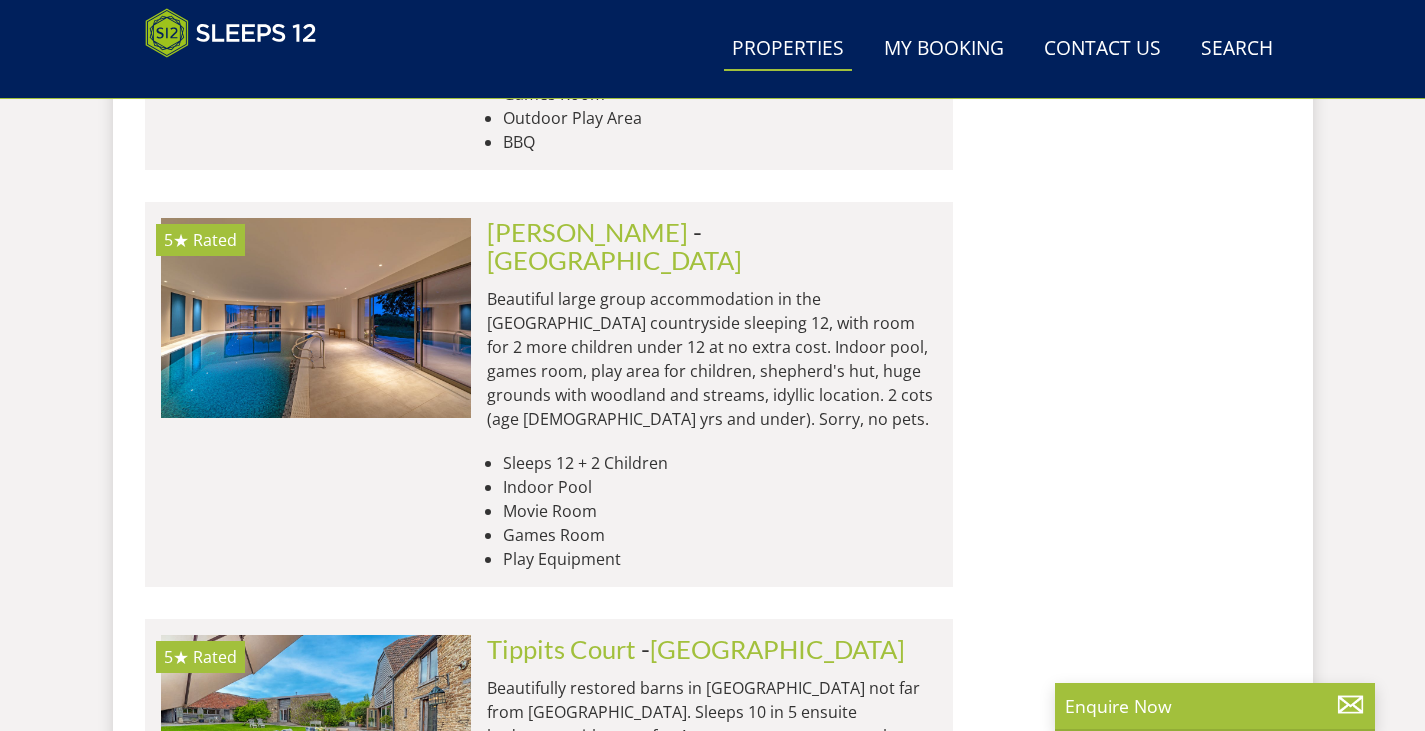 click on "Load More" at bounding box center [549, 1051] 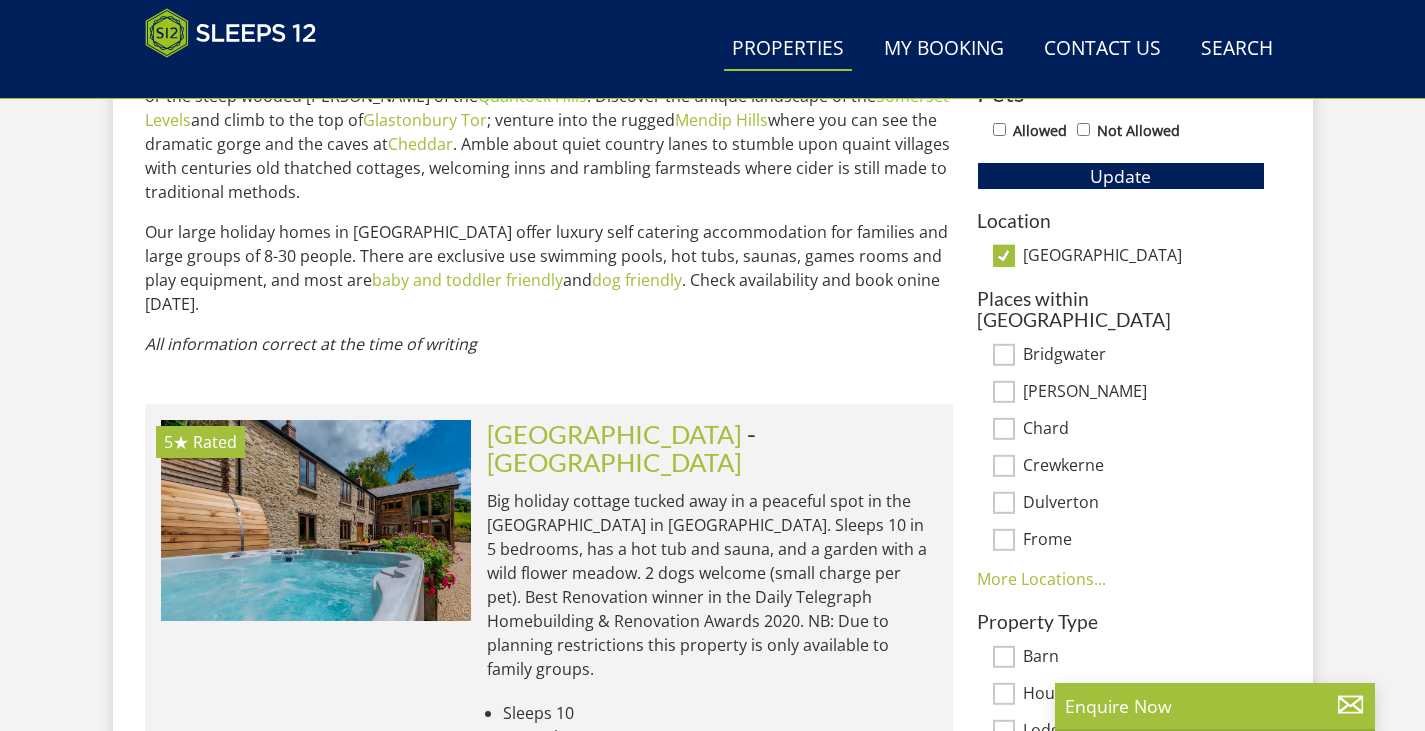 scroll, scrollTop: 1205, scrollLeft: 0, axis: vertical 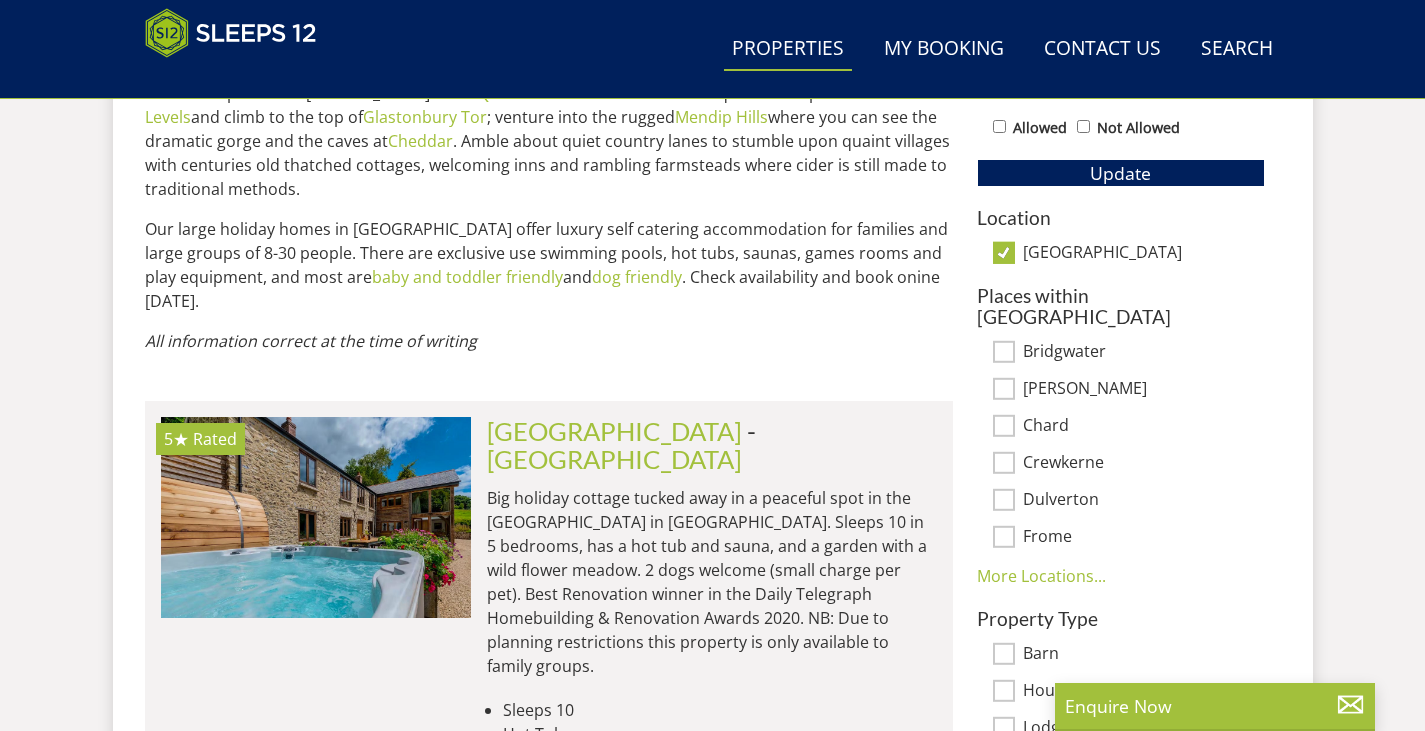 click on "[GEOGRAPHIC_DATA]" at bounding box center [1144, 254] 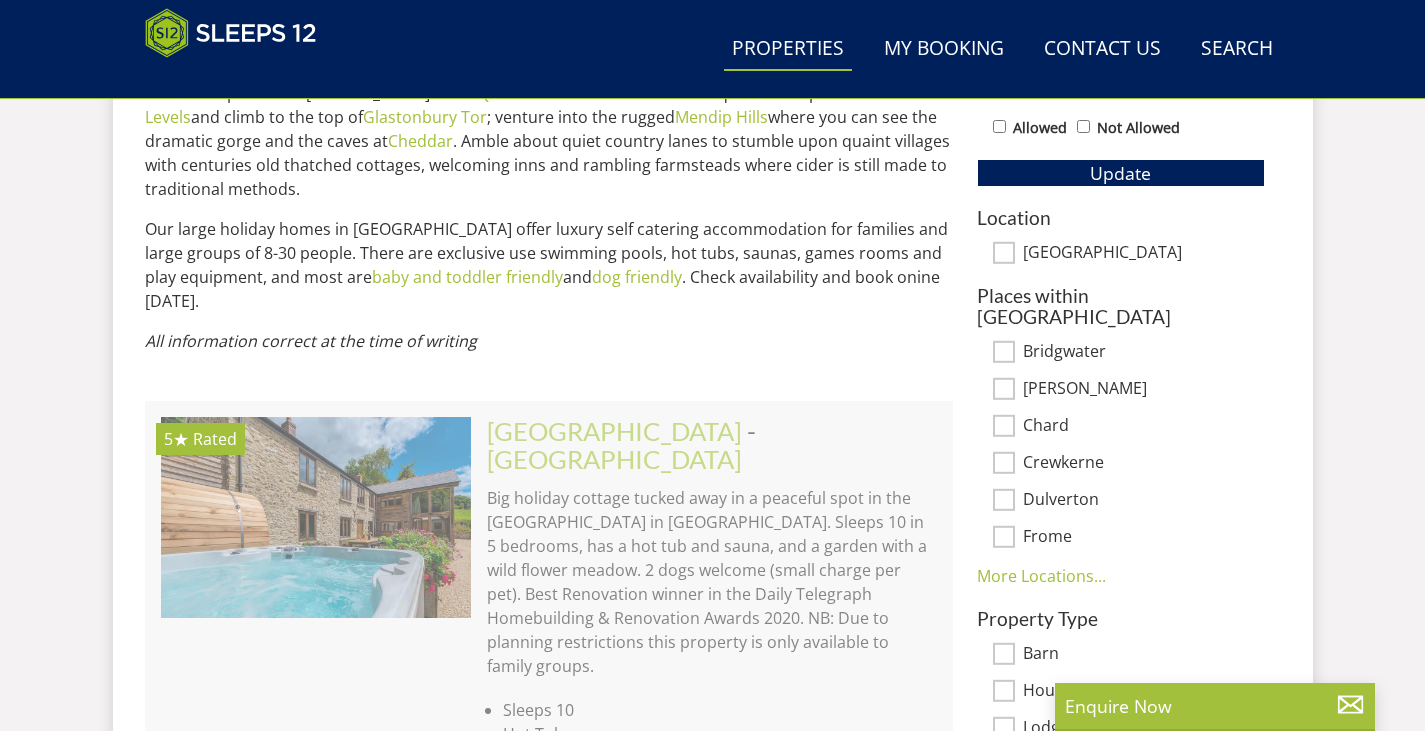click on "[GEOGRAPHIC_DATA]" at bounding box center [1144, 254] 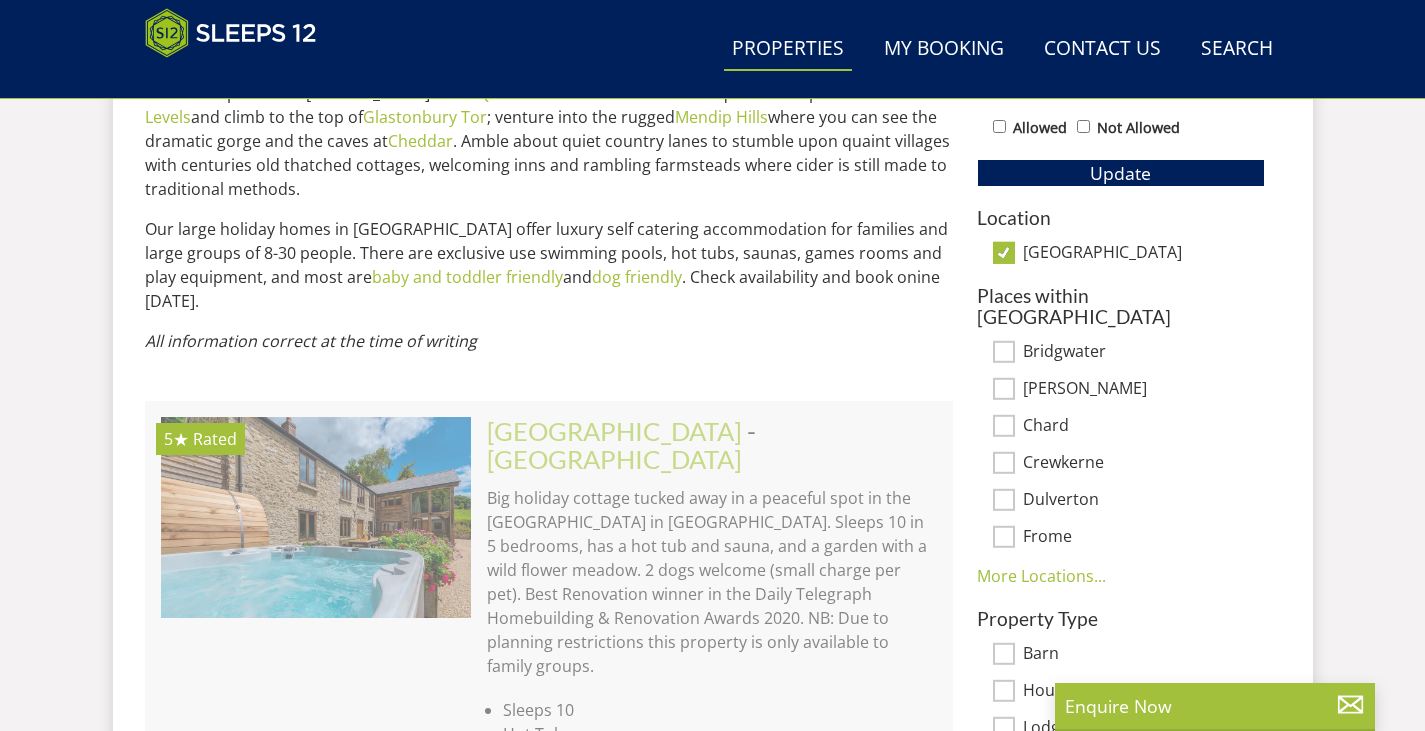 click on "[GEOGRAPHIC_DATA]" at bounding box center [1144, 254] 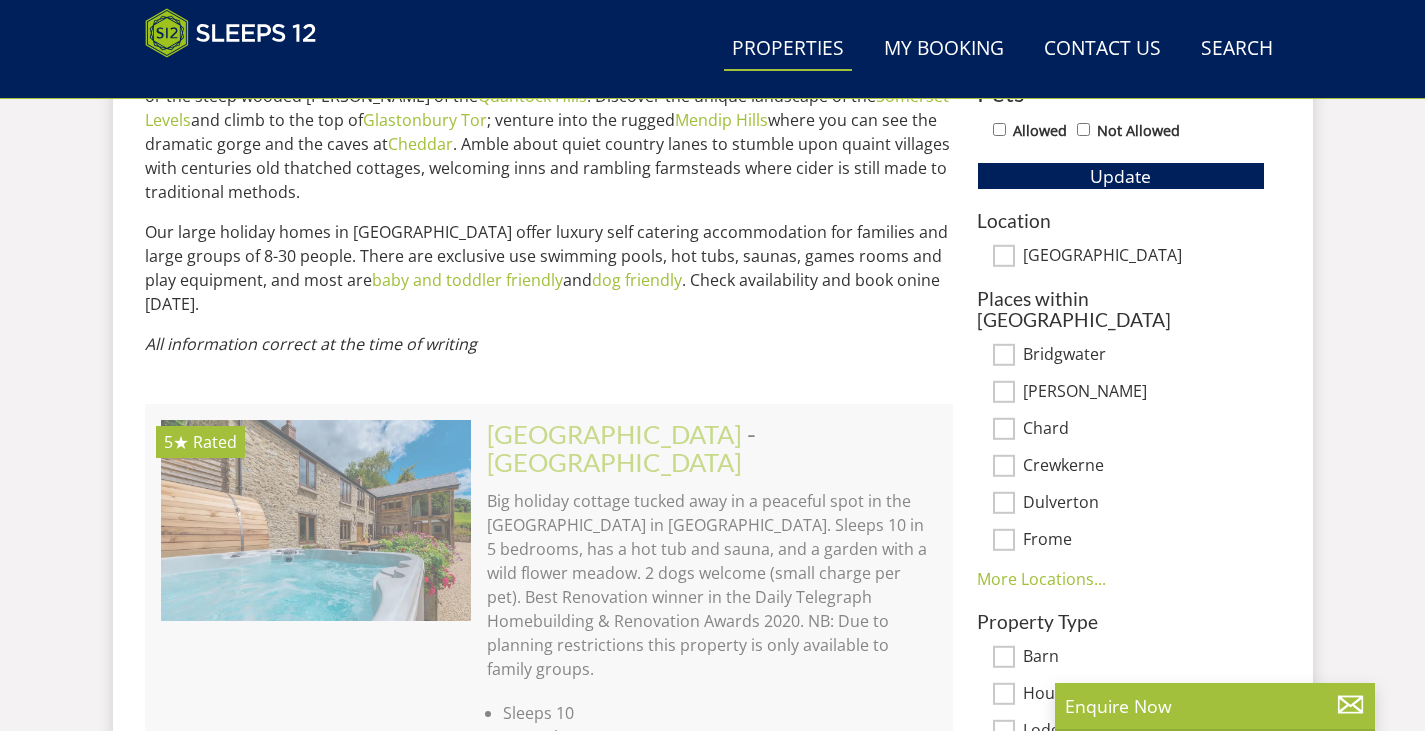 scroll, scrollTop: 1202, scrollLeft: 0, axis: vertical 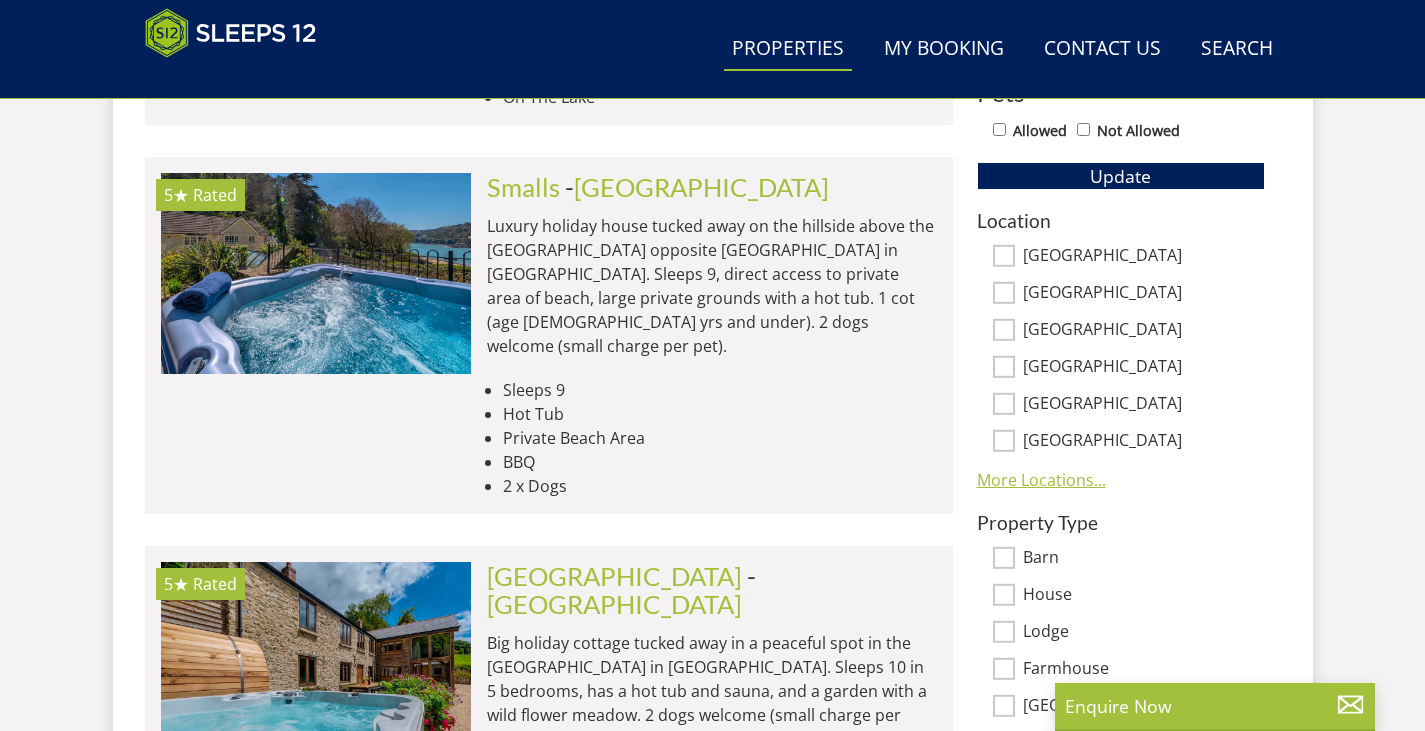 click on "More Locations..." at bounding box center [1041, 480] 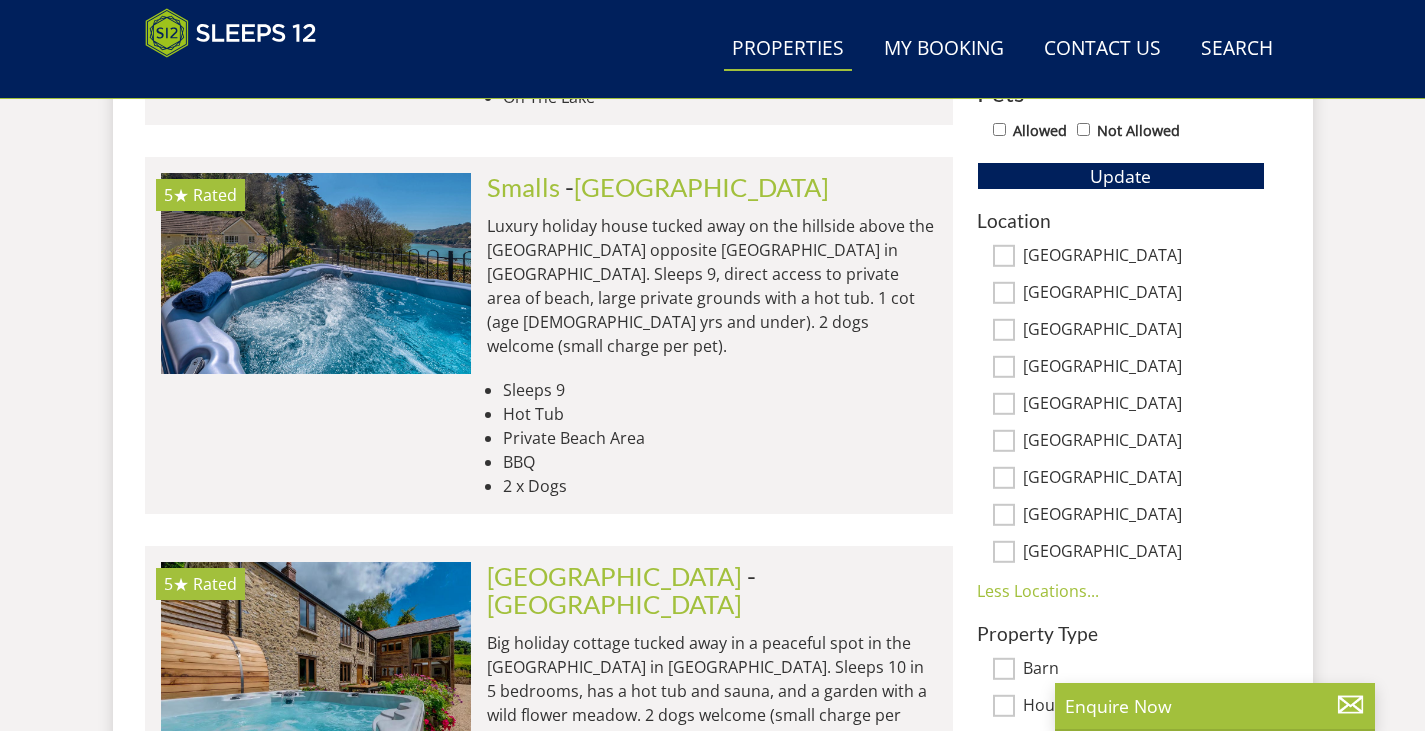 click on "[GEOGRAPHIC_DATA]" at bounding box center (1144, 368) 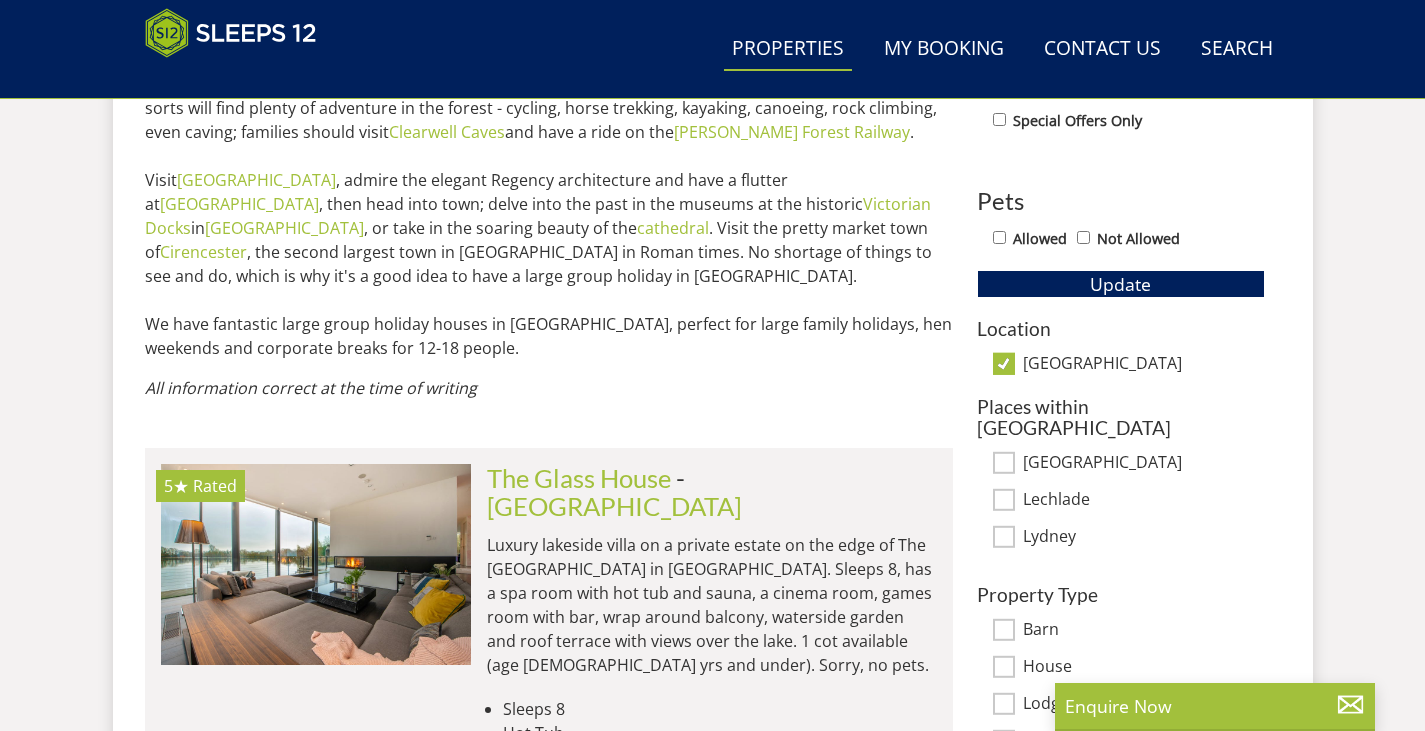 scroll, scrollTop: 1093, scrollLeft: 0, axis: vertical 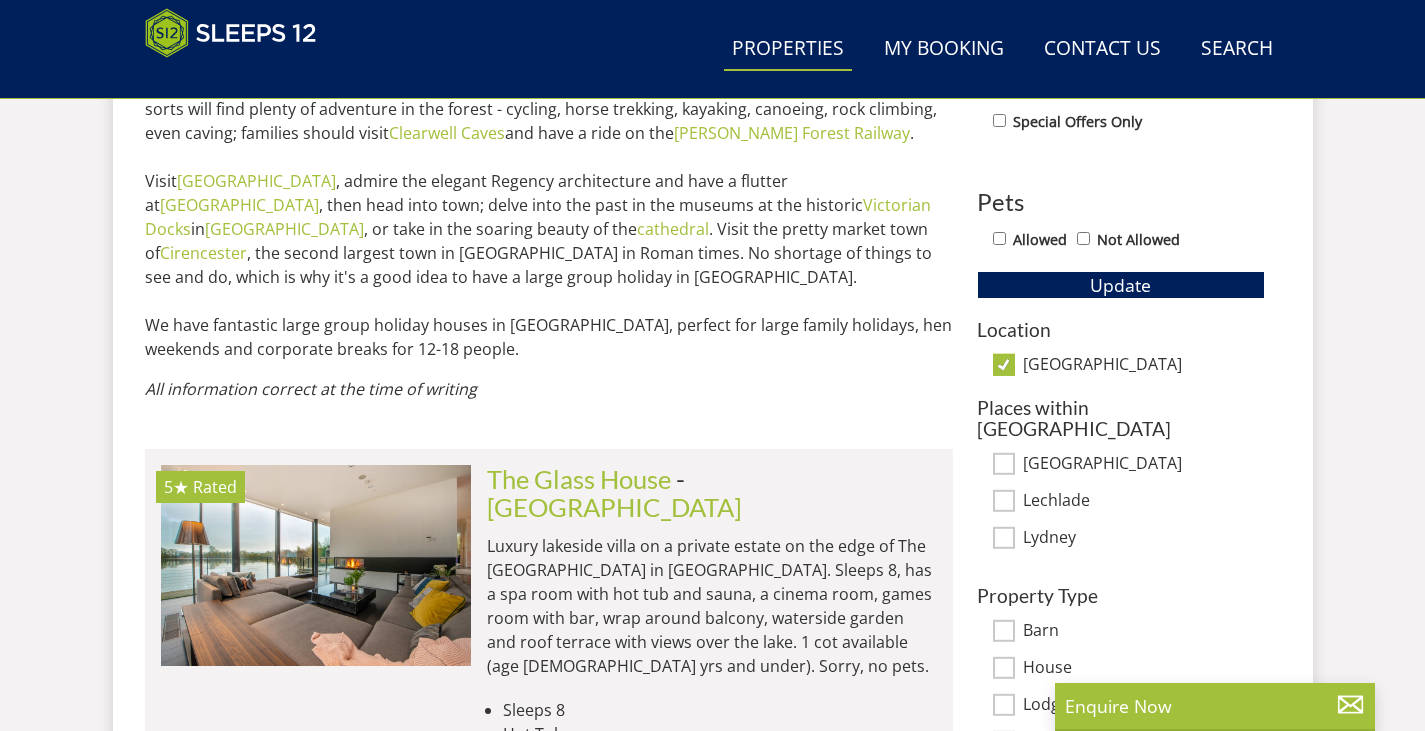 click on "Location" at bounding box center (1121, 329) 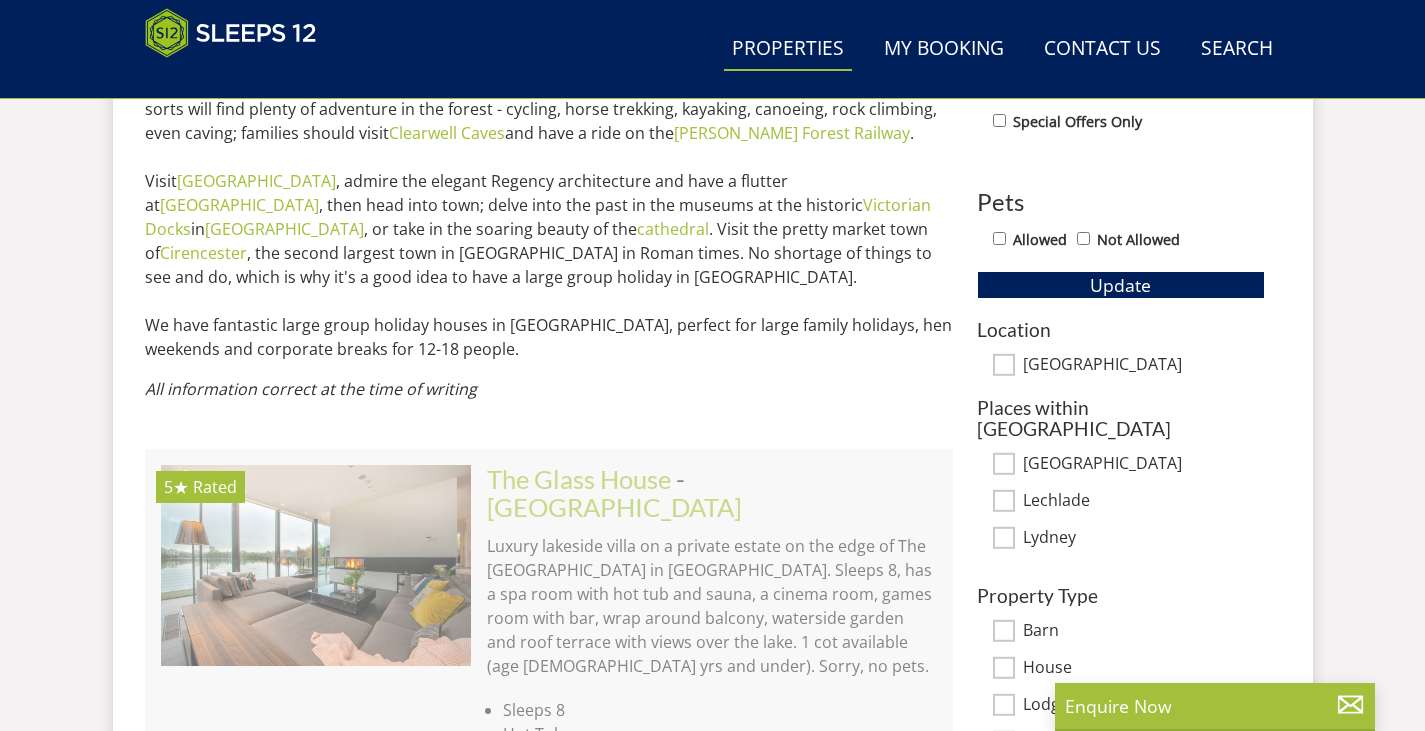 click on "[GEOGRAPHIC_DATA]" at bounding box center [1144, 366] 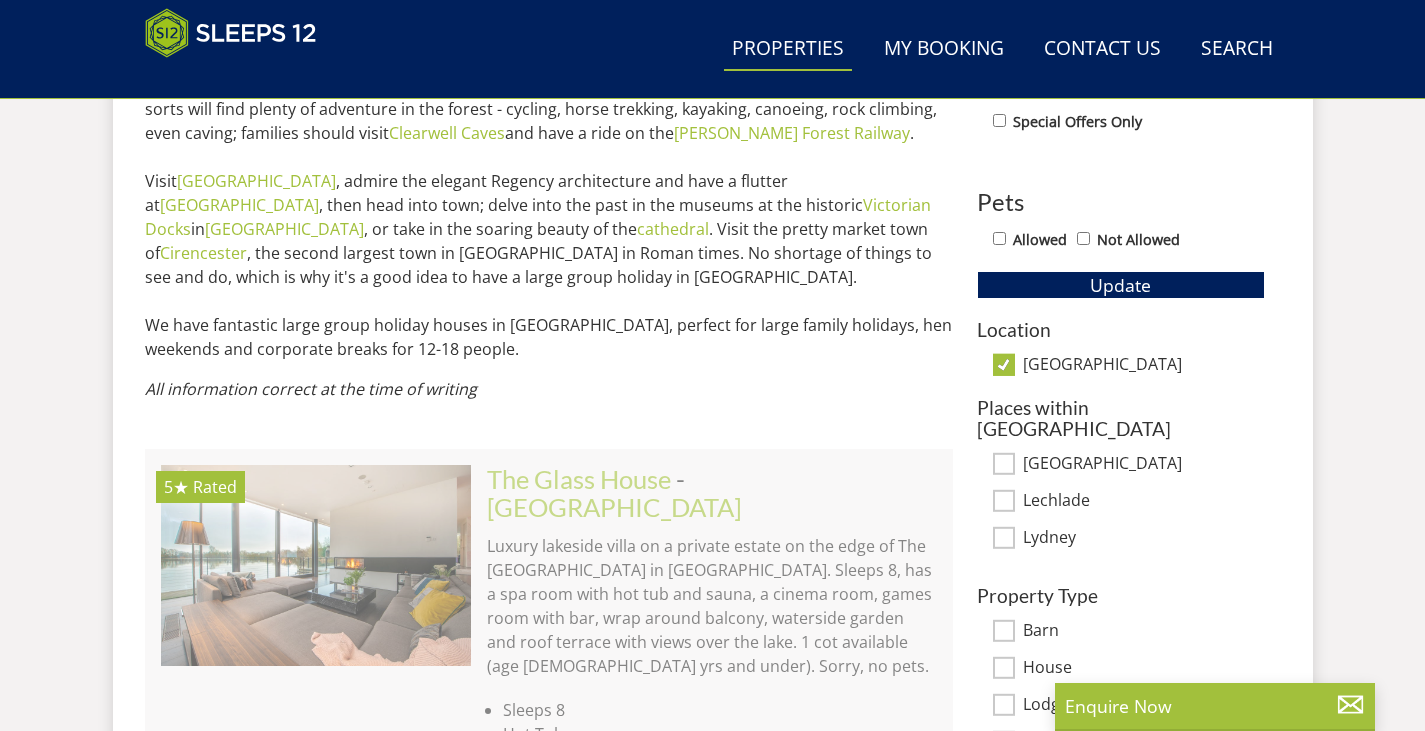 click on "[GEOGRAPHIC_DATA]" at bounding box center (1144, 366) 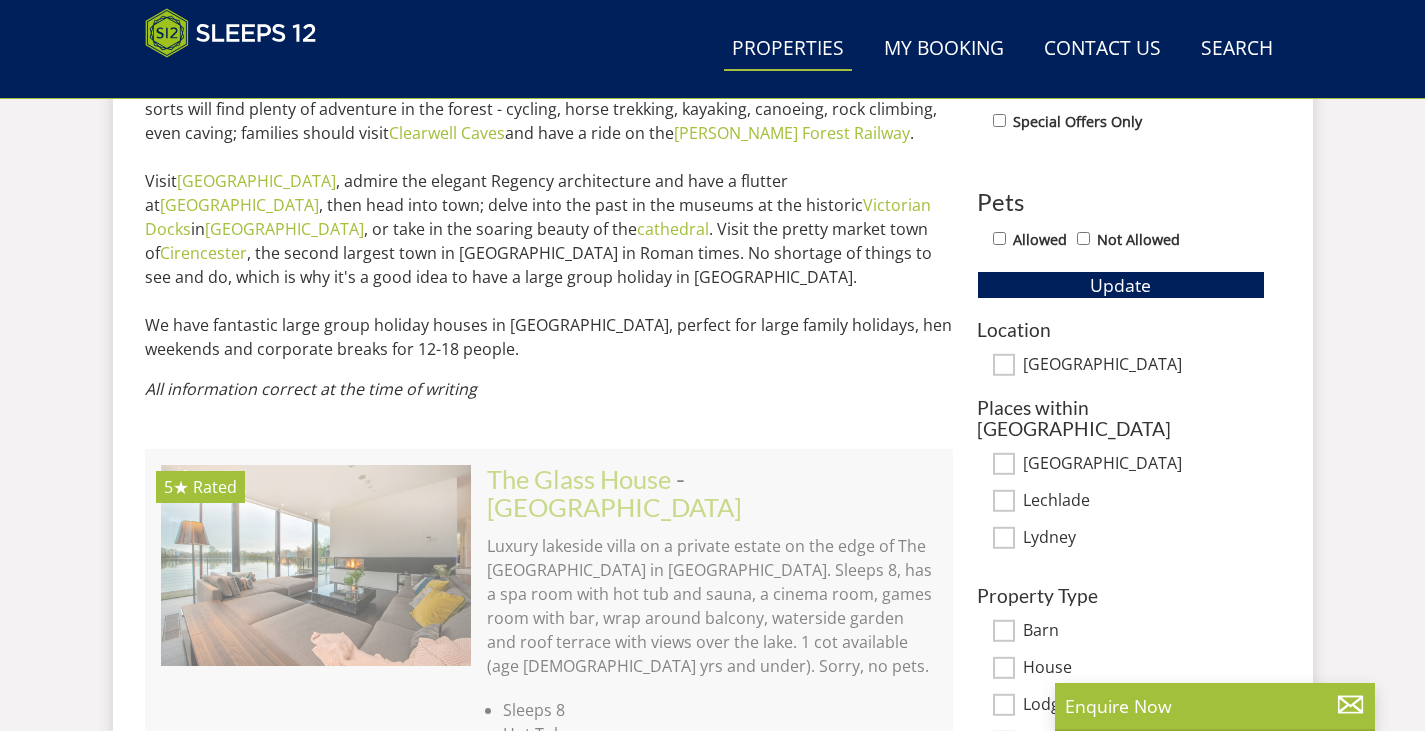 click on "Location" at bounding box center (1121, 329) 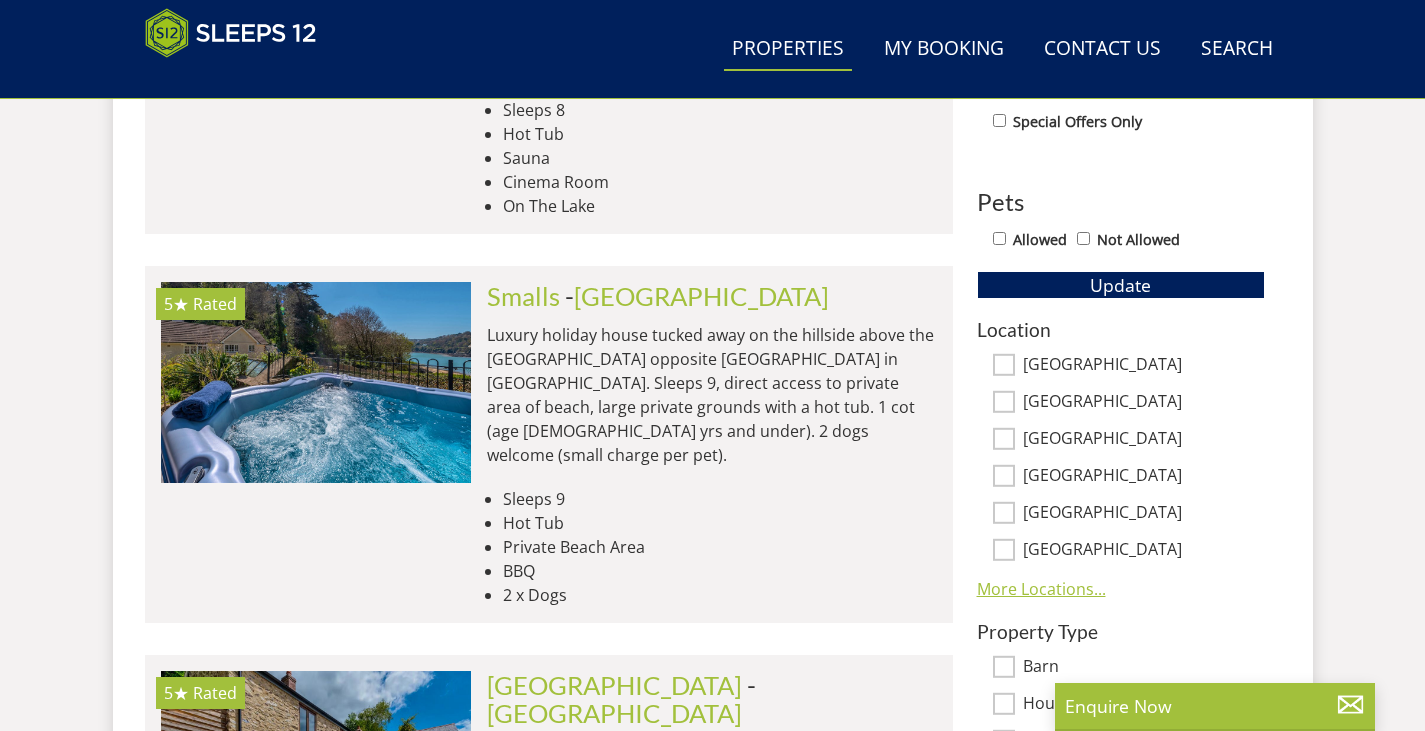 click on "More Locations..." at bounding box center [1041, 589] 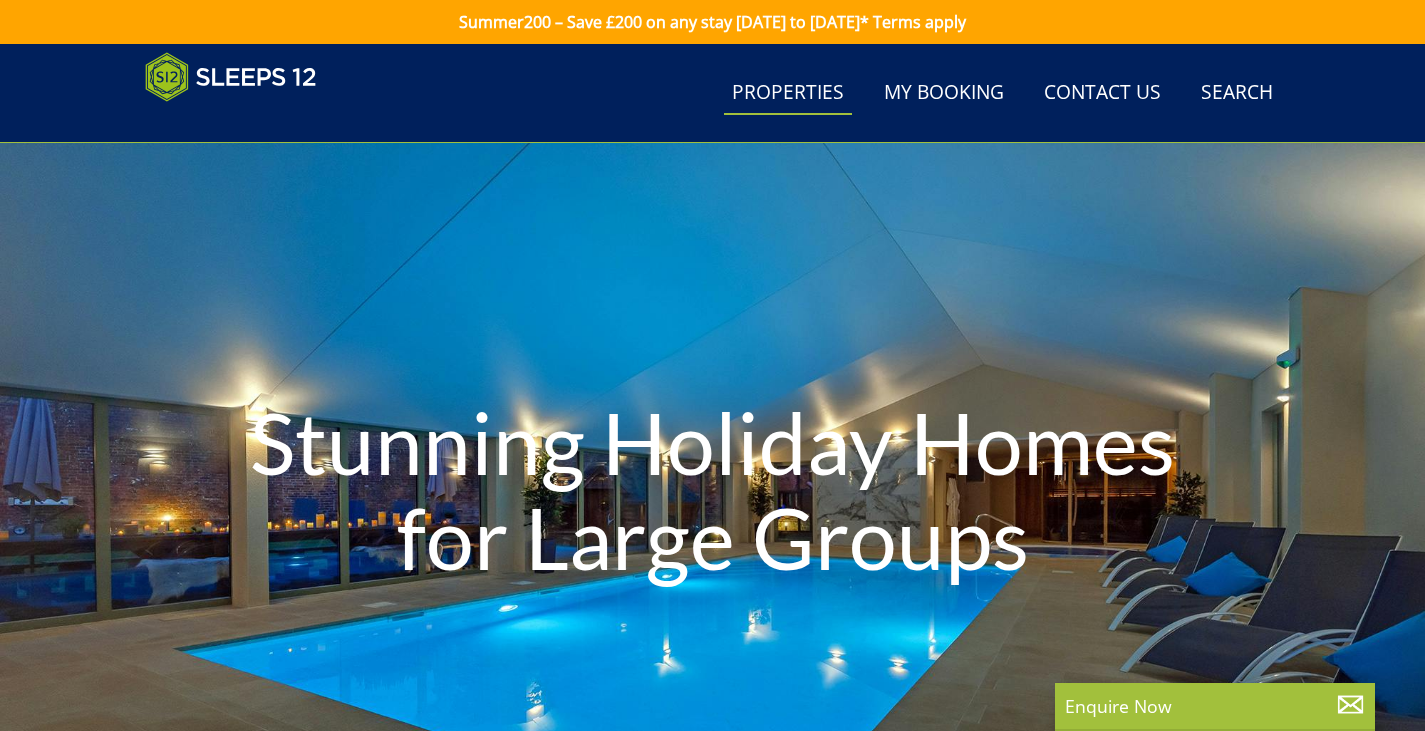 scroll, scrollTop: 1093, scrollLeft: 0, axis: vertical 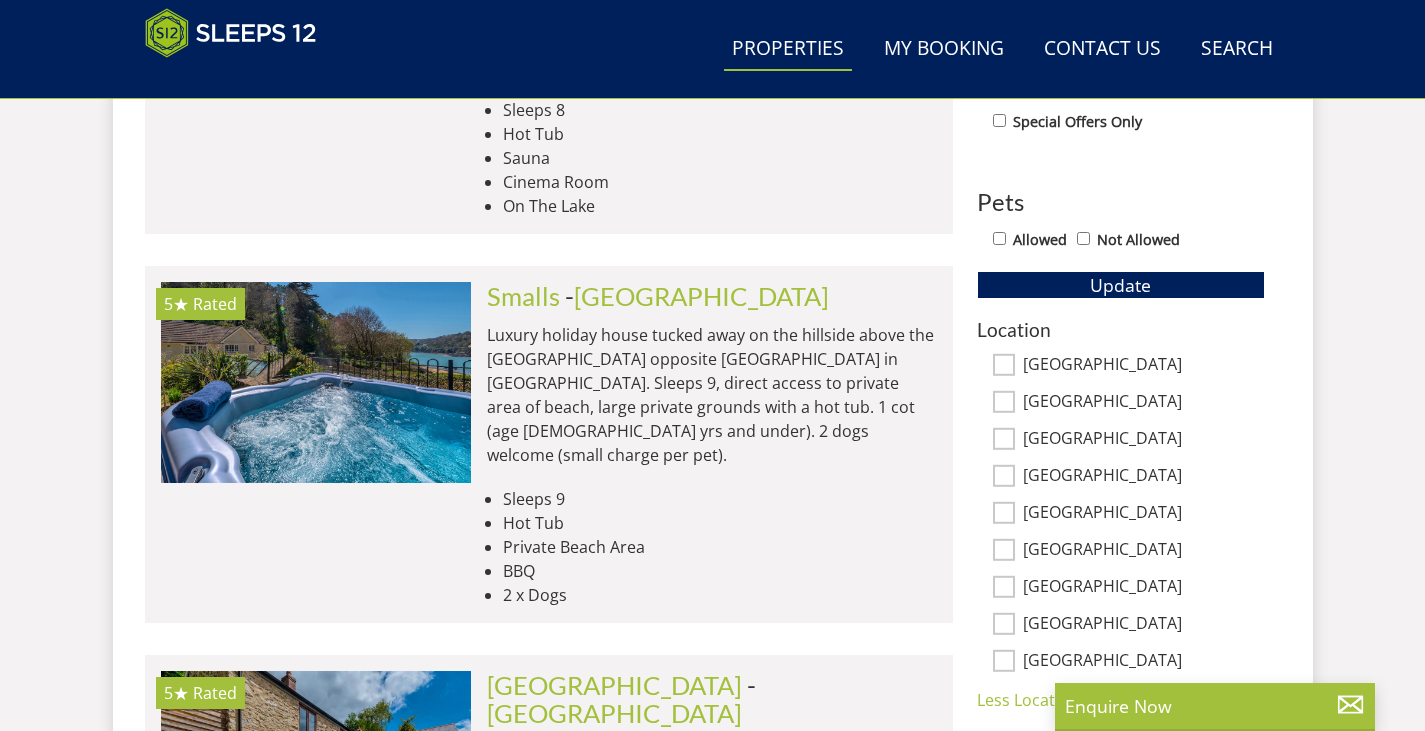 click on "[GEOGRAPHIC_DATA]" at bounding box center (1004, 661) 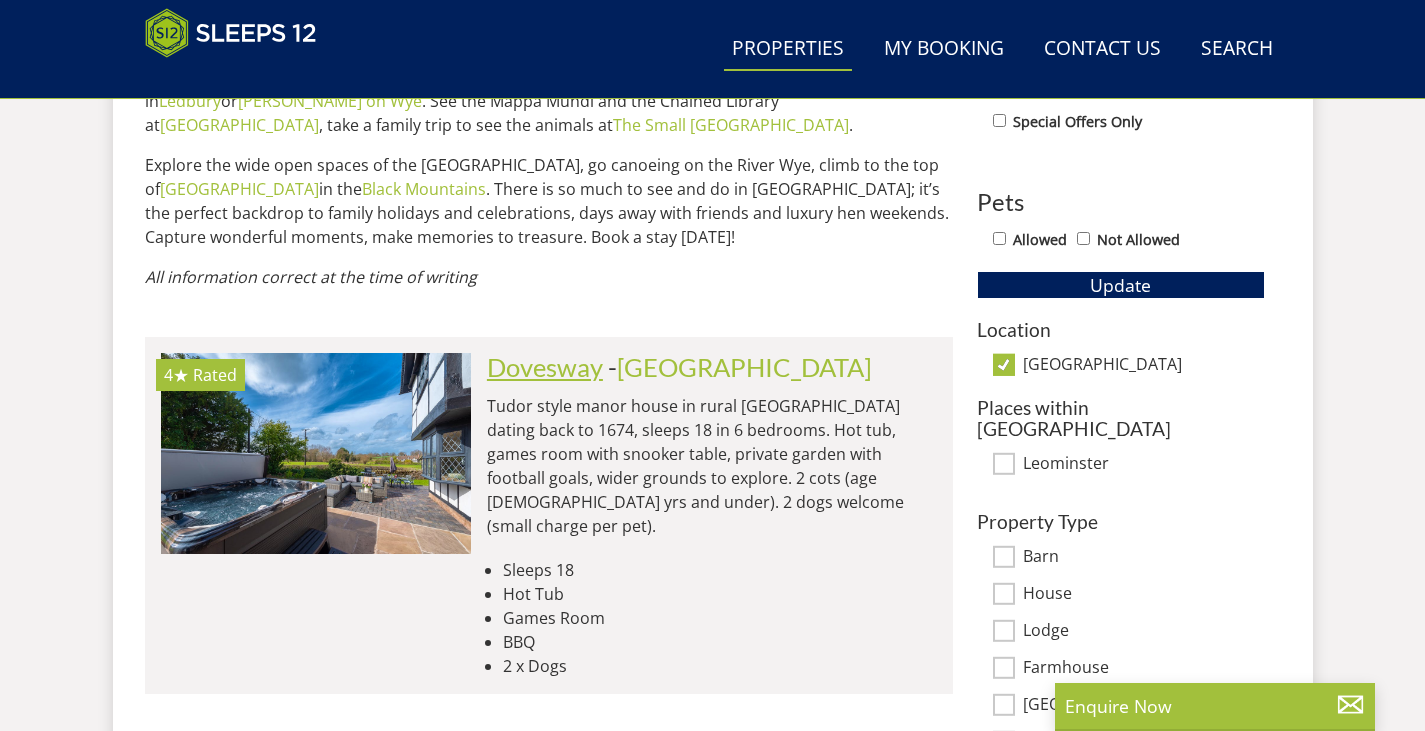 click on "Dovesway" at bounding box center (545, 367) 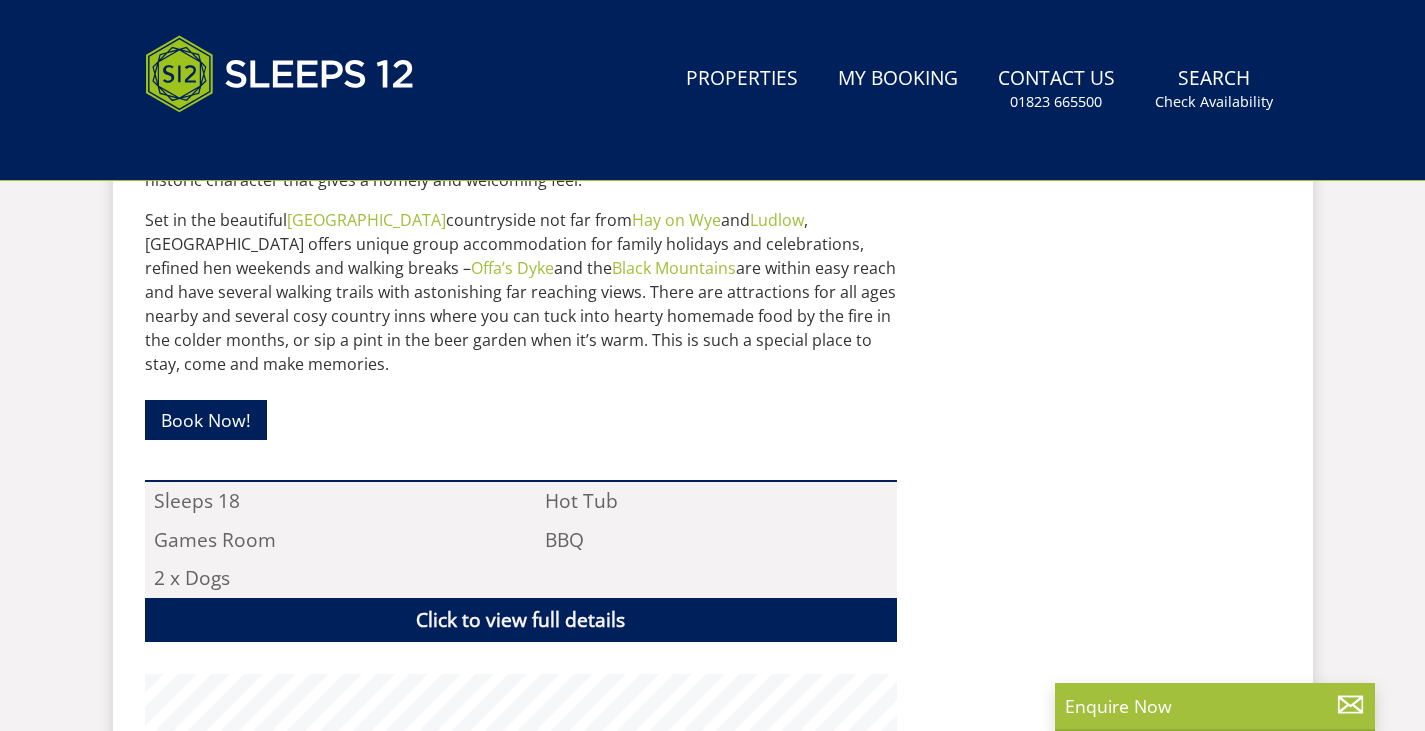 scroll, scrollTop: 0, scrollLeft: 0, axis: both 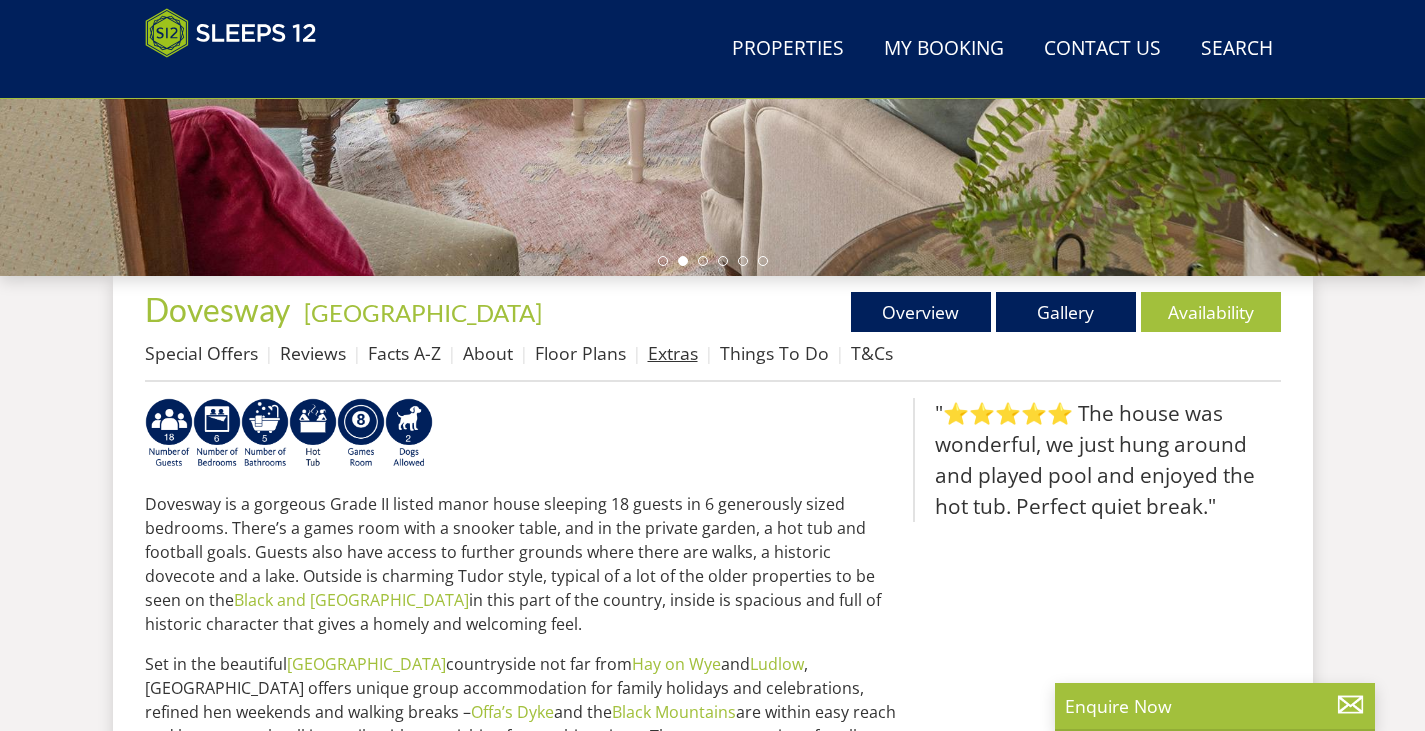 click on "Extras" at bounding box center [673, 353] 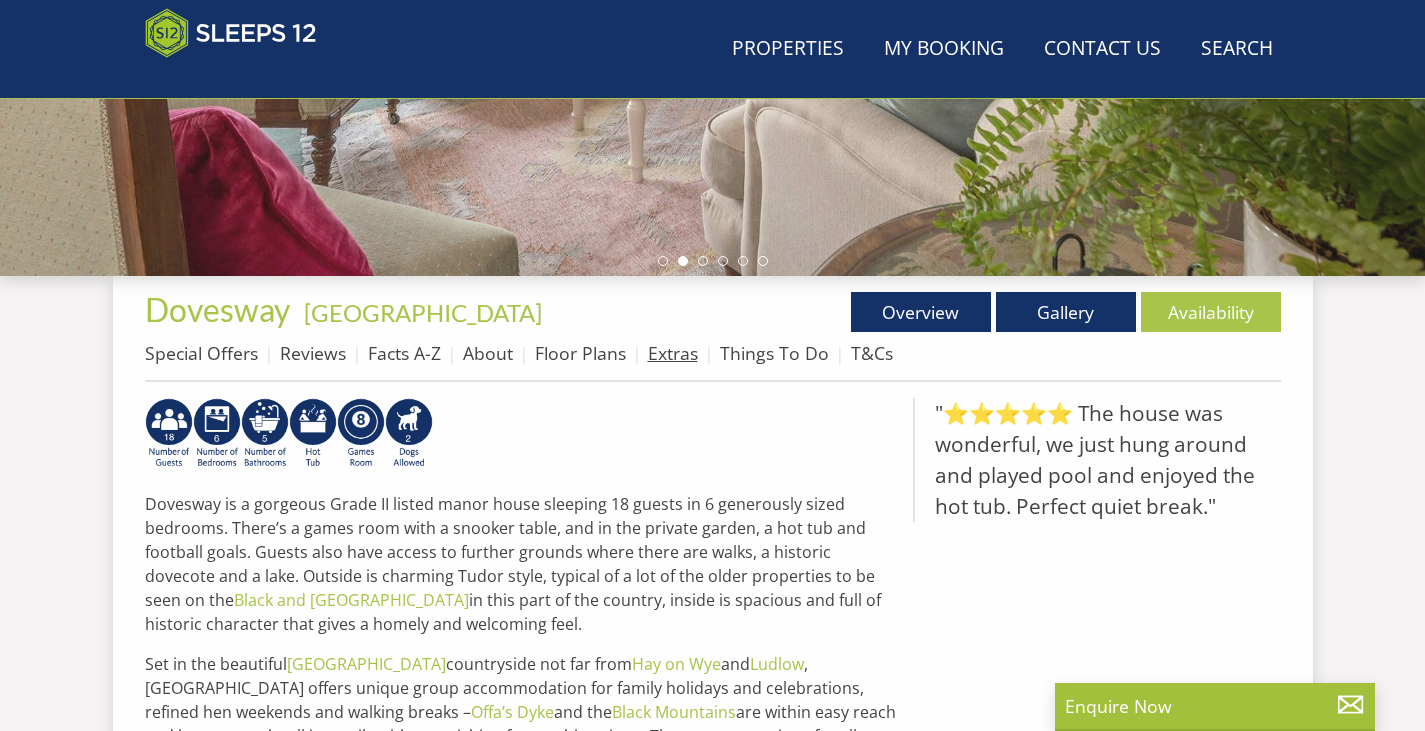 scroll, scrollTop: 0, scrollLeft: 0, axis: both 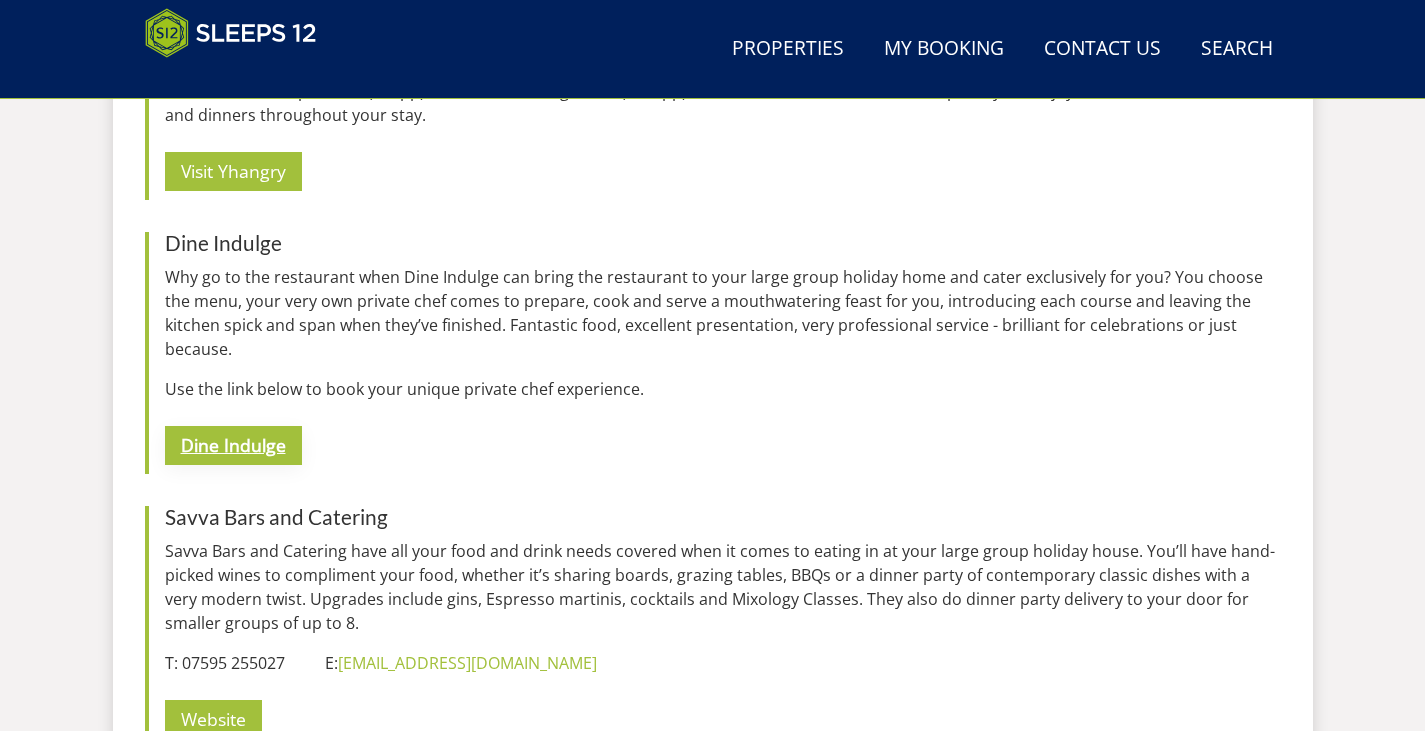 click on "Dine Indulge" at bounding box center [233, 445] 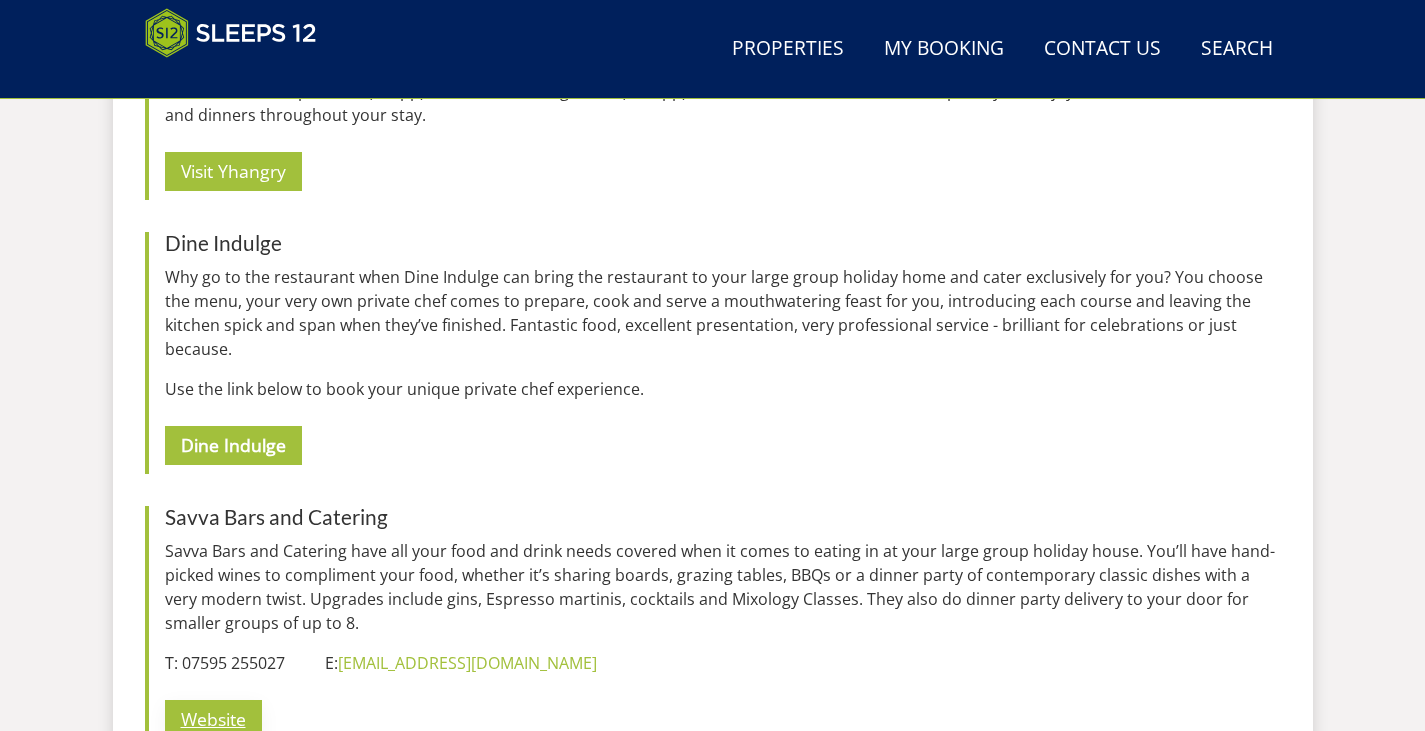 click on "Website" at bounding box center (213, 719) 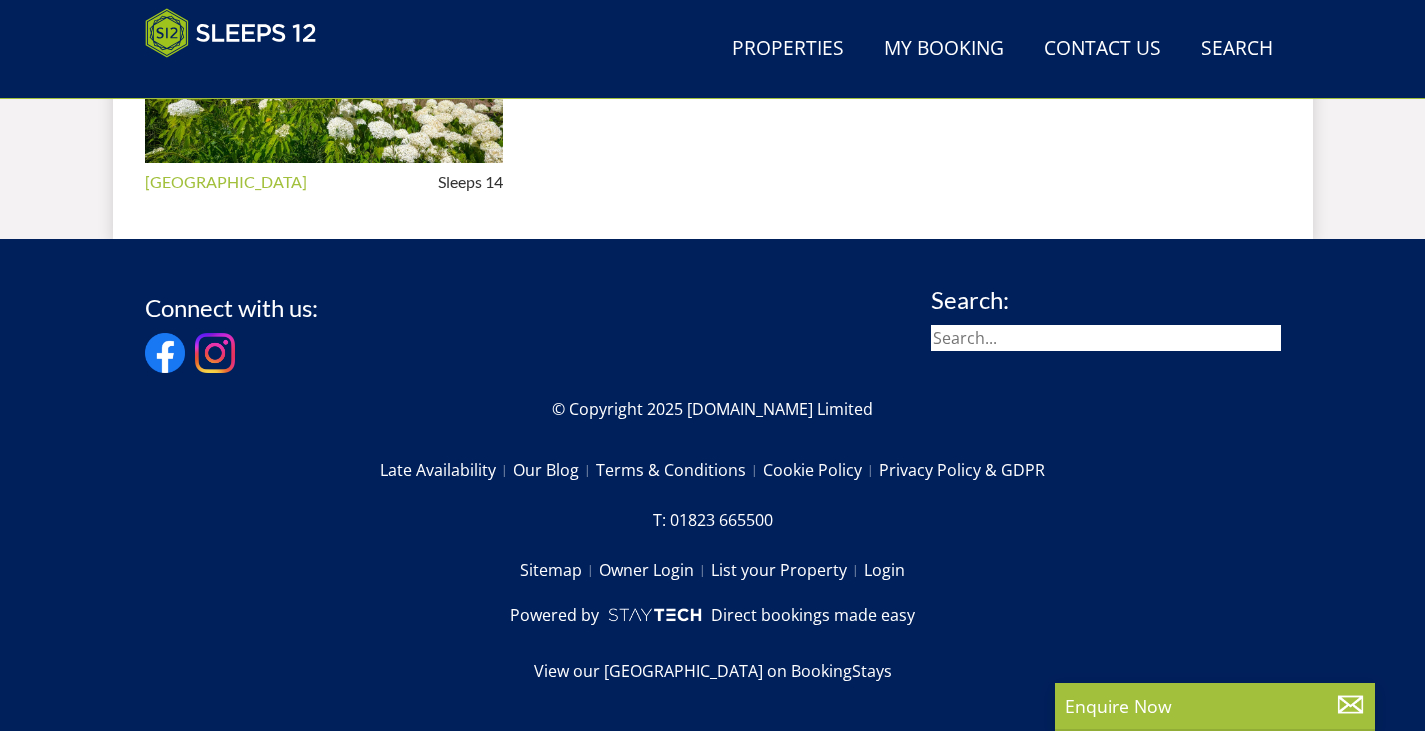 scroll, scrollTop: 567, scrollLeft: 0, axis: vertical 